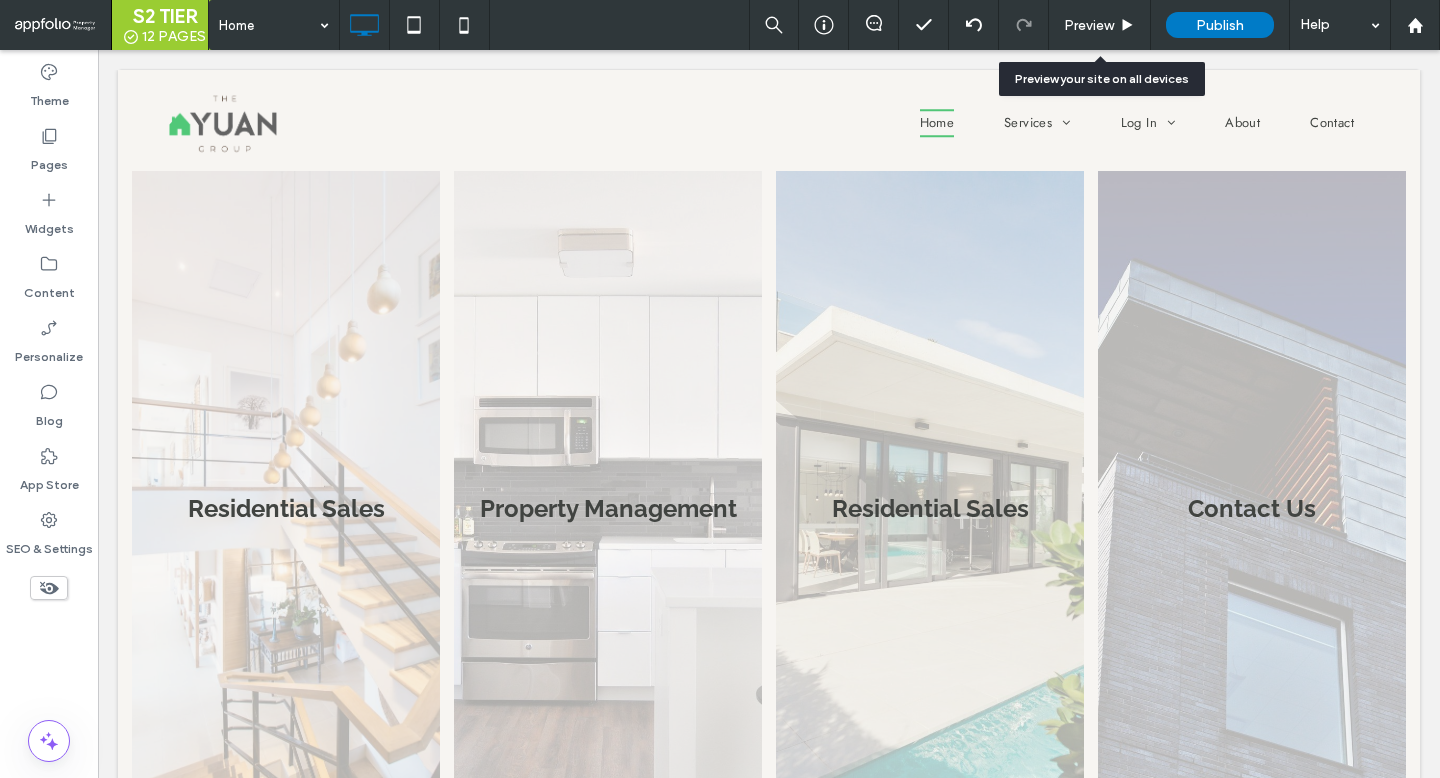 scroll, scrollTop: 1640, scrollLeft: 0, axis: vertical 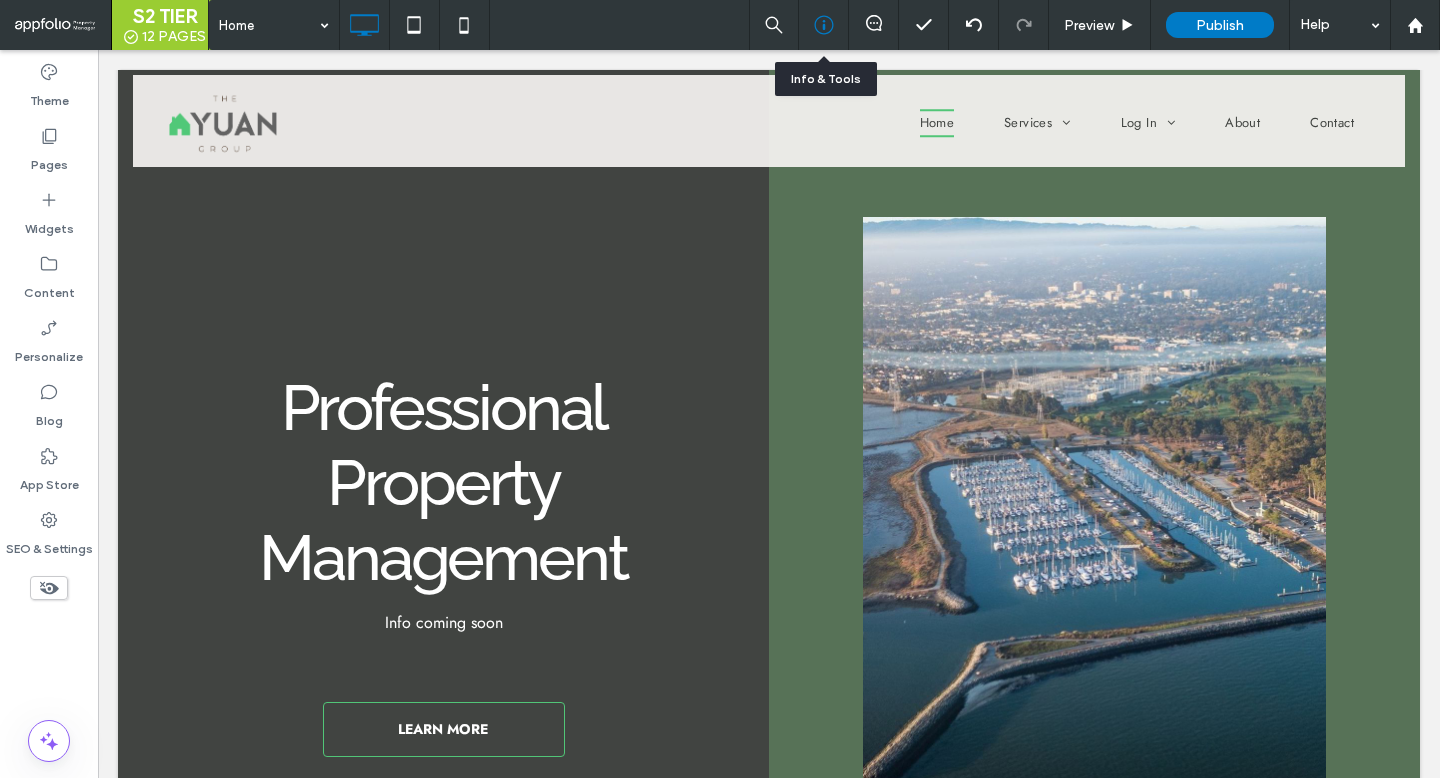 click at bounding box center (823, 25) 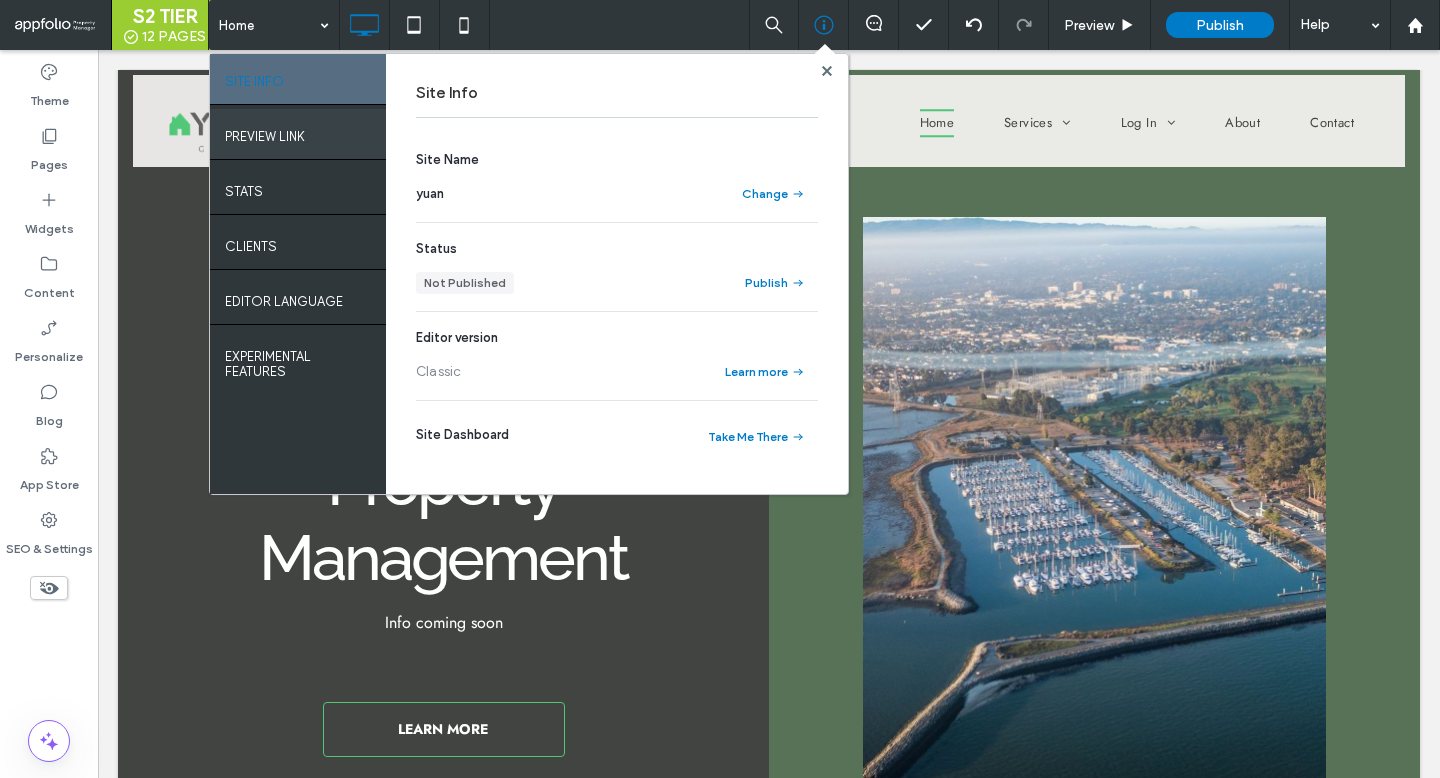 click on "PREVIEW LINK" at bounding box center [298, 134] 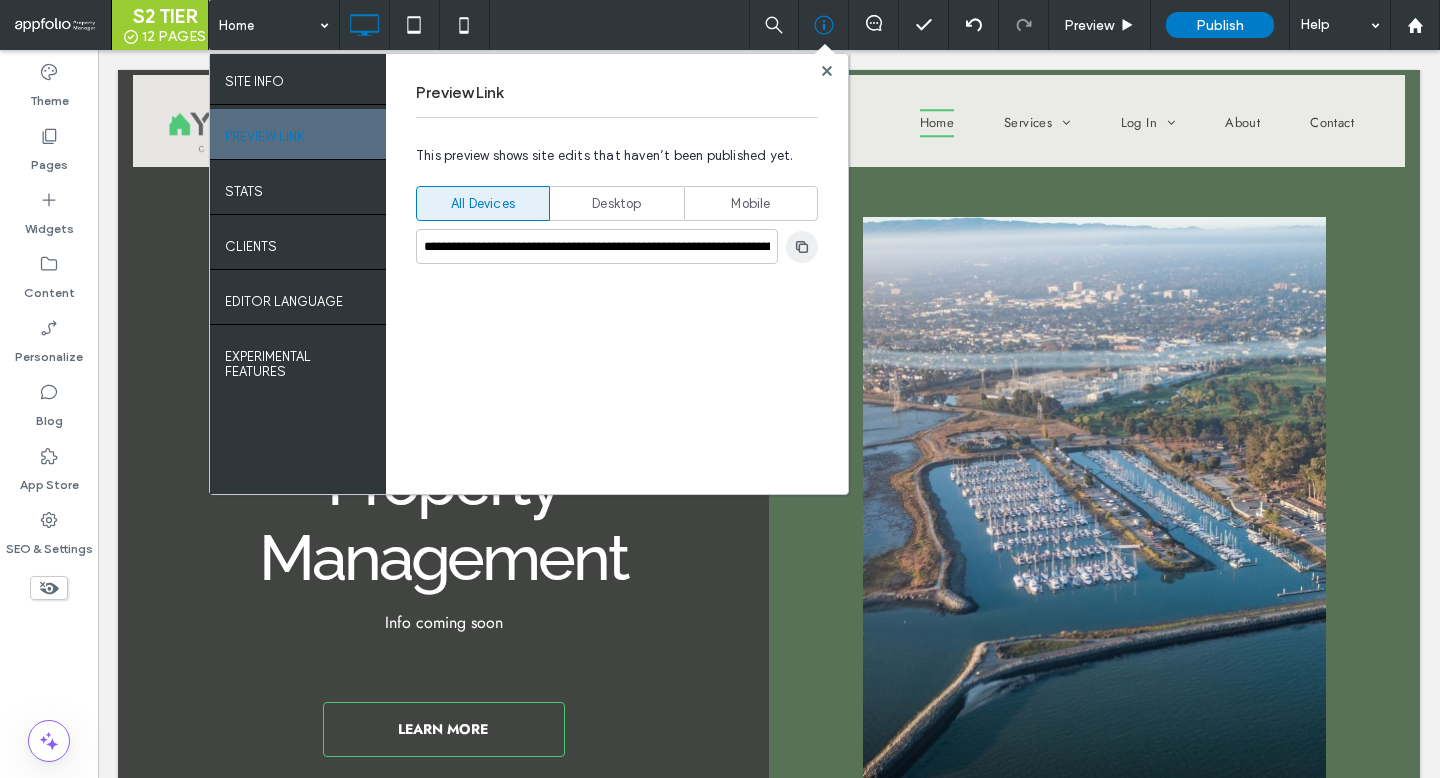 click 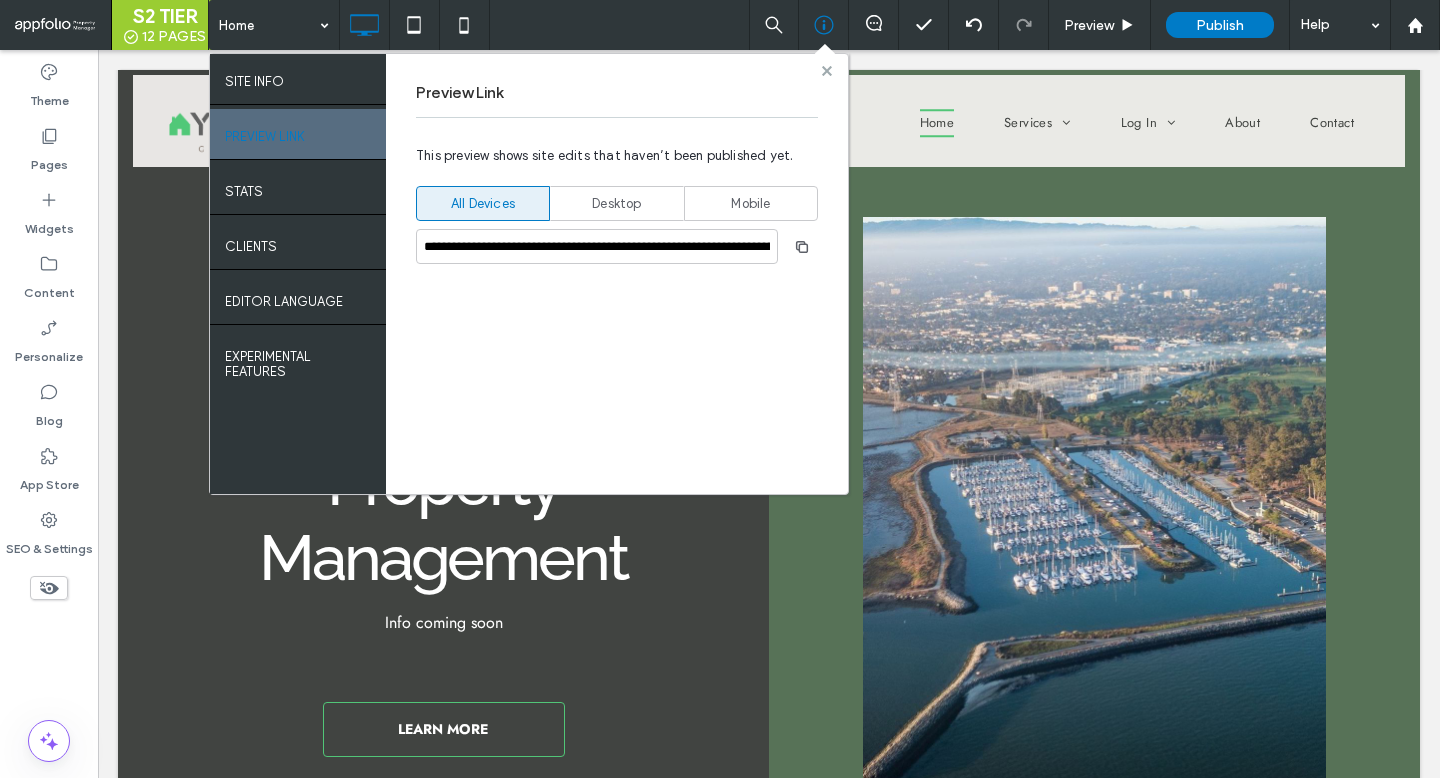 click 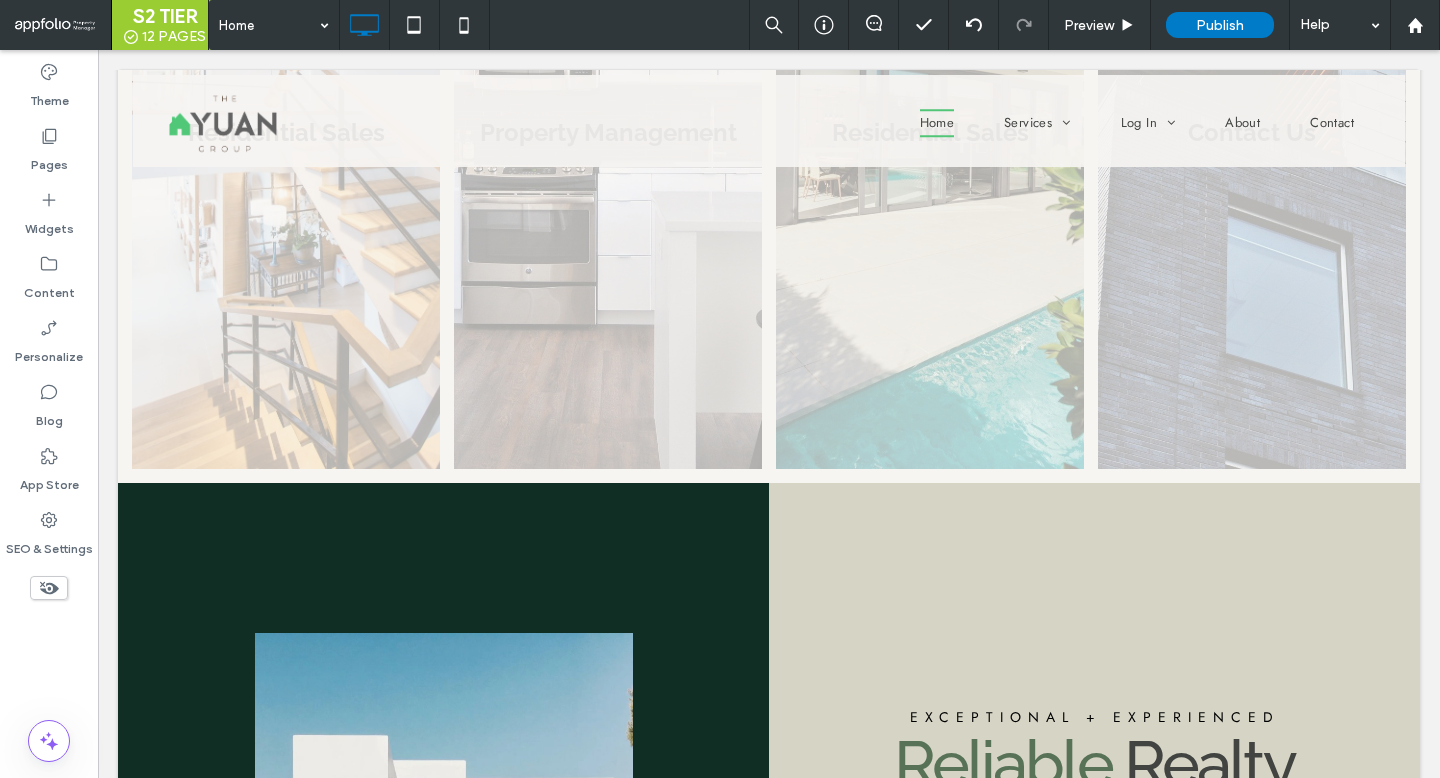 scroll, scrollTop: 0, scrollLeft: 0, axis: both 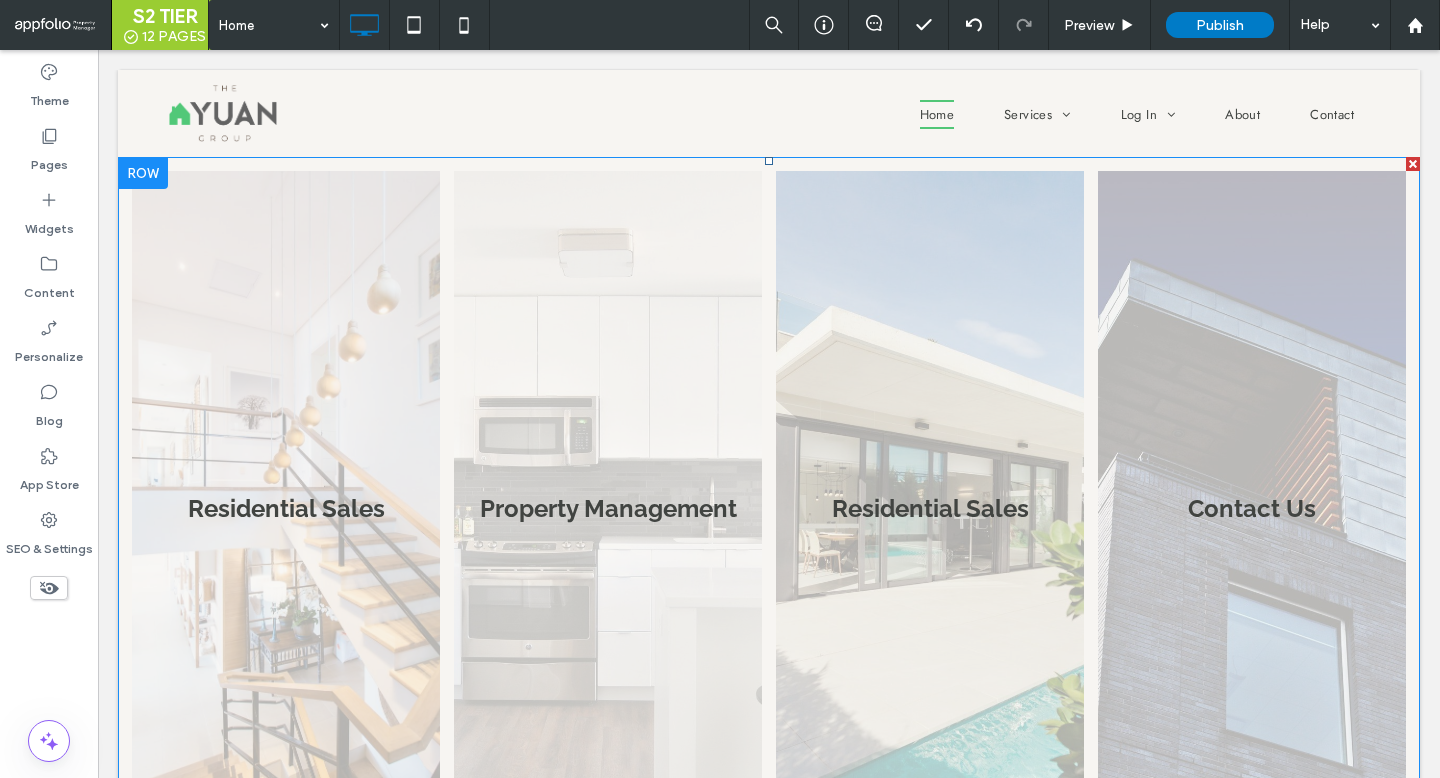 click at bounding box center (608, 508) 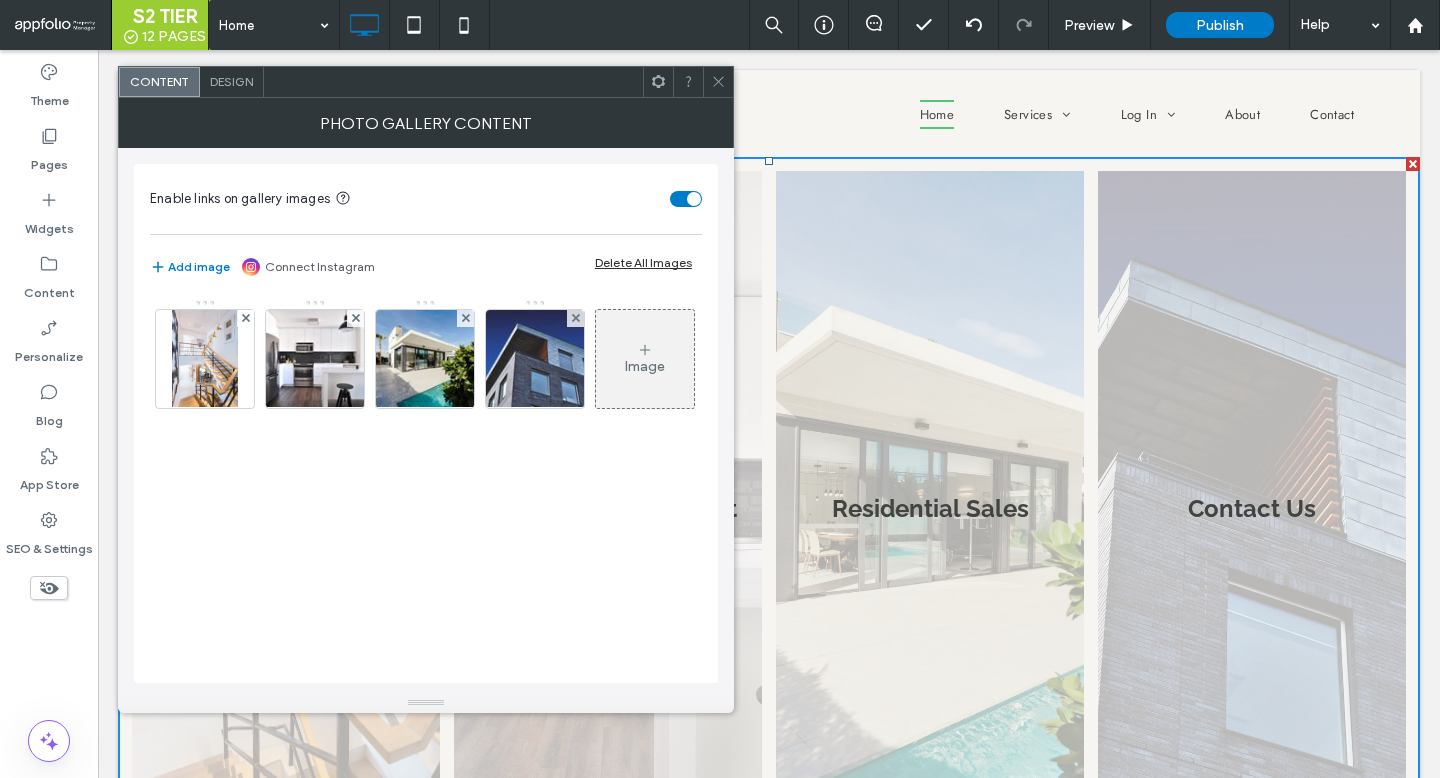 click on "Design" at bounding box center [231, 81] 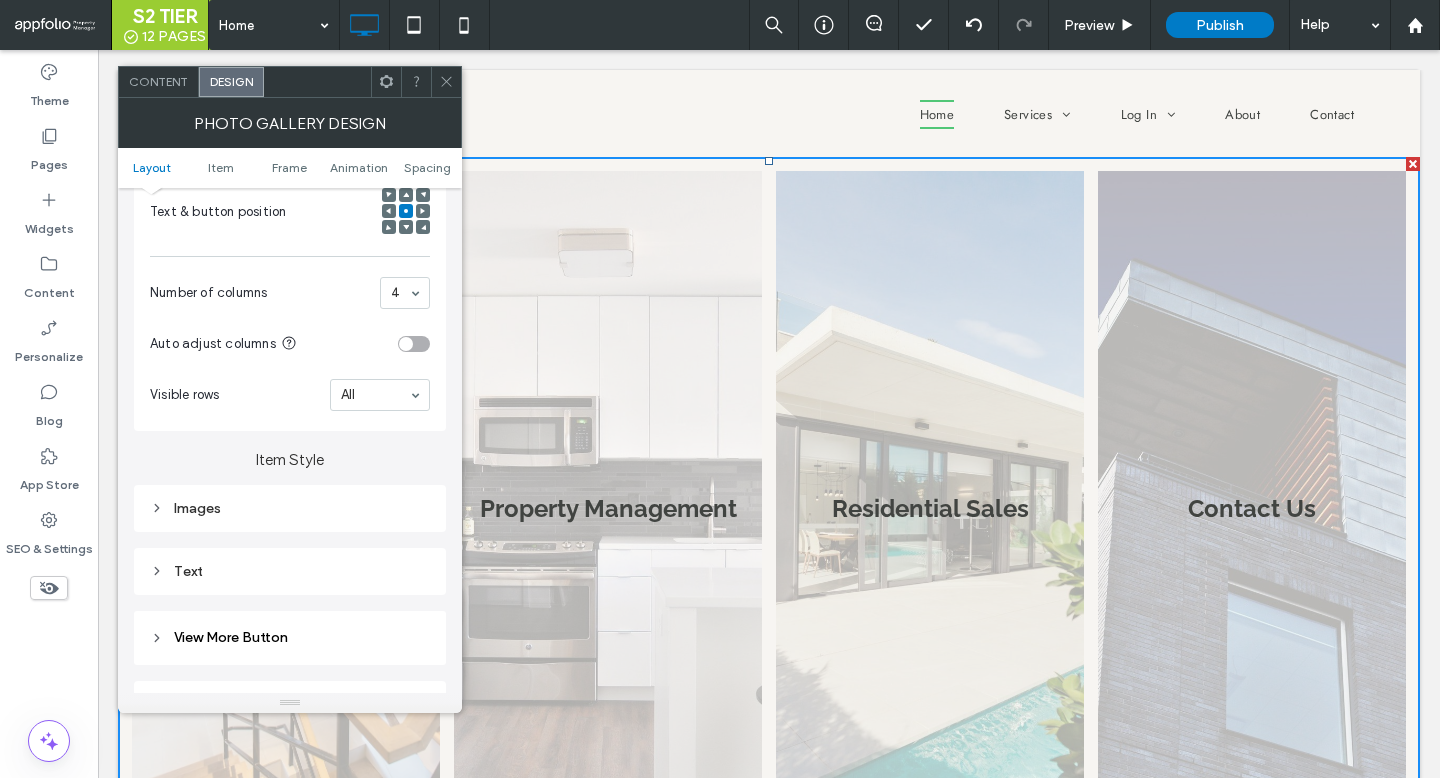 click on "Images" at bounding box center (290, 508) 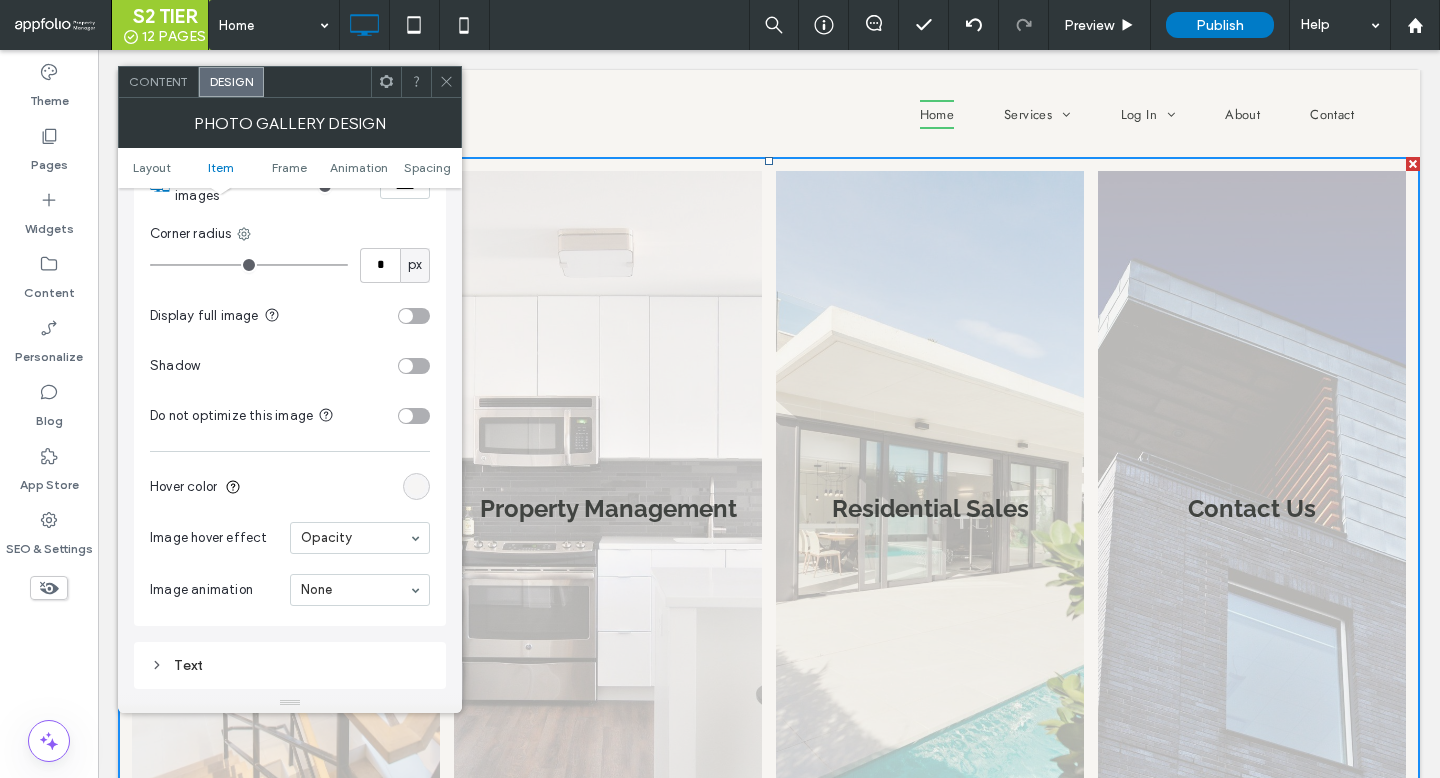 scroll, scrollTop: 909, scrollLeft: 0, axis: vertical 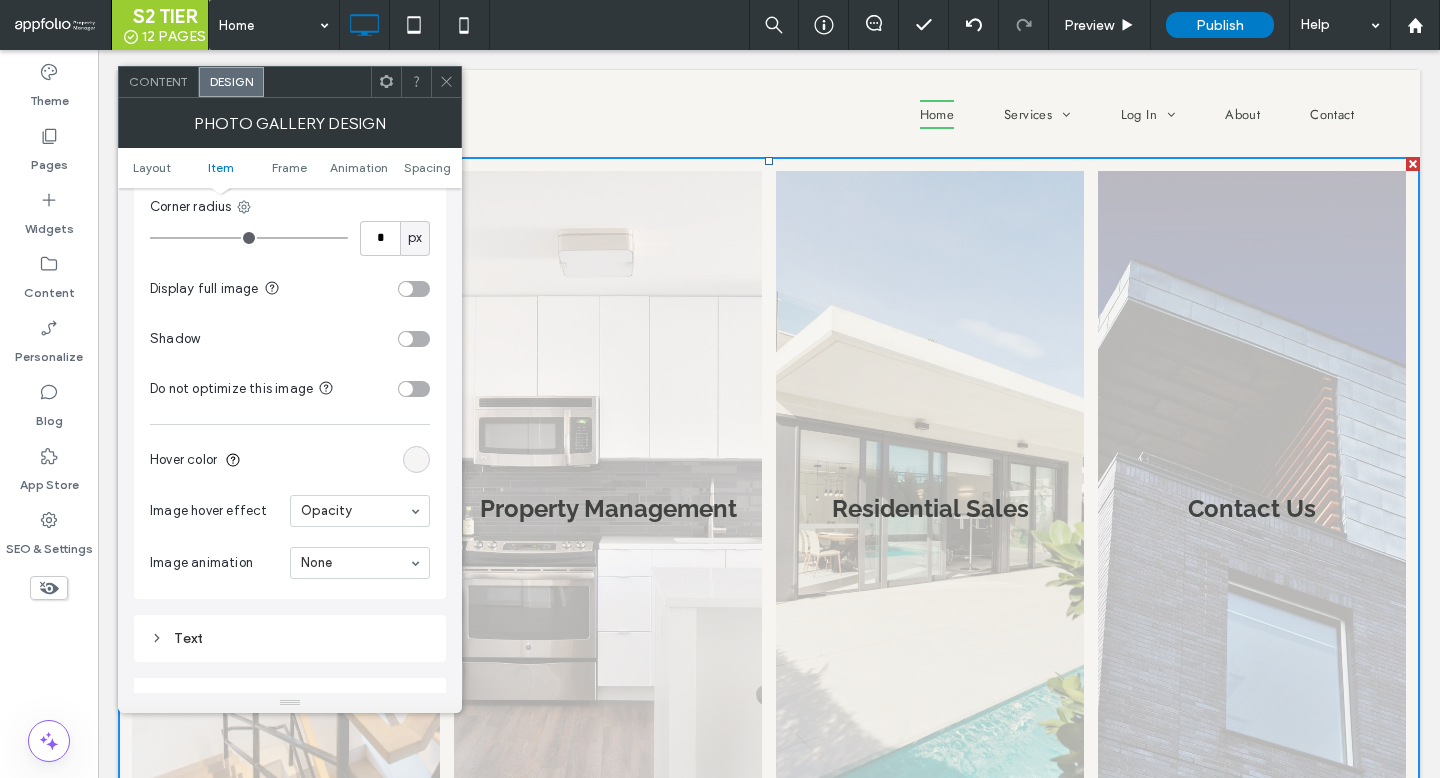 click on "Hover color" at bounding box center (290, 460) 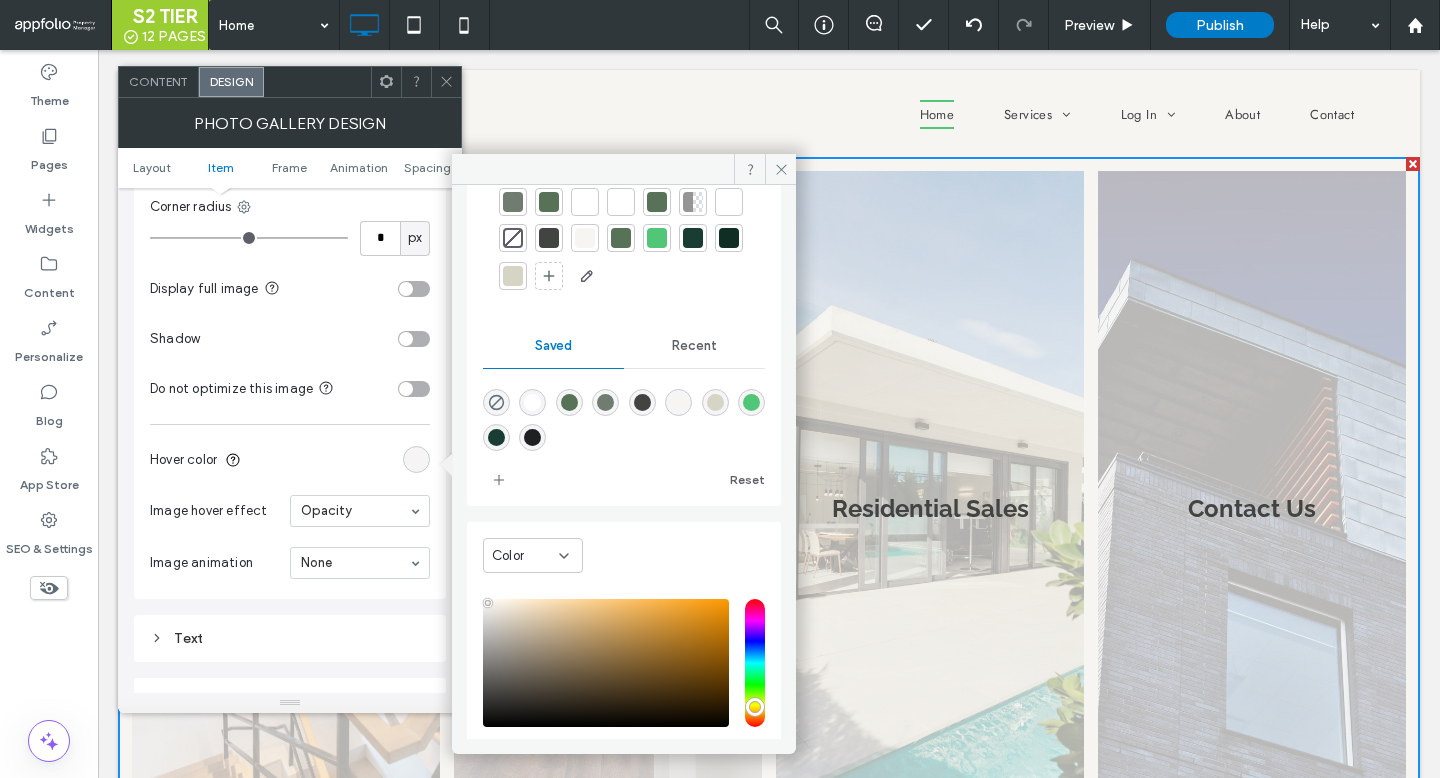 scroll, scrollTop: 202, scrollLeft: 0, axis: vertical 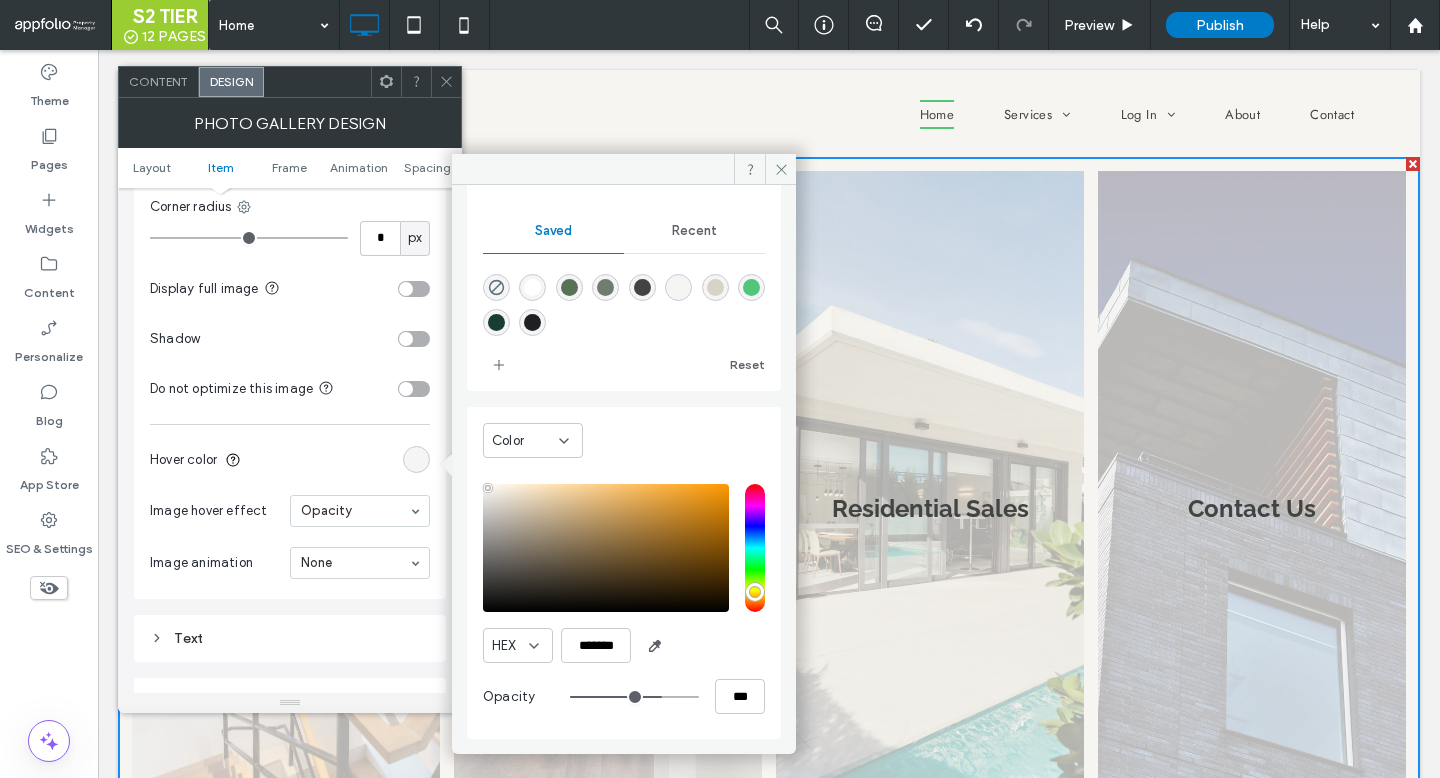 click at bounding box center (634, 697) 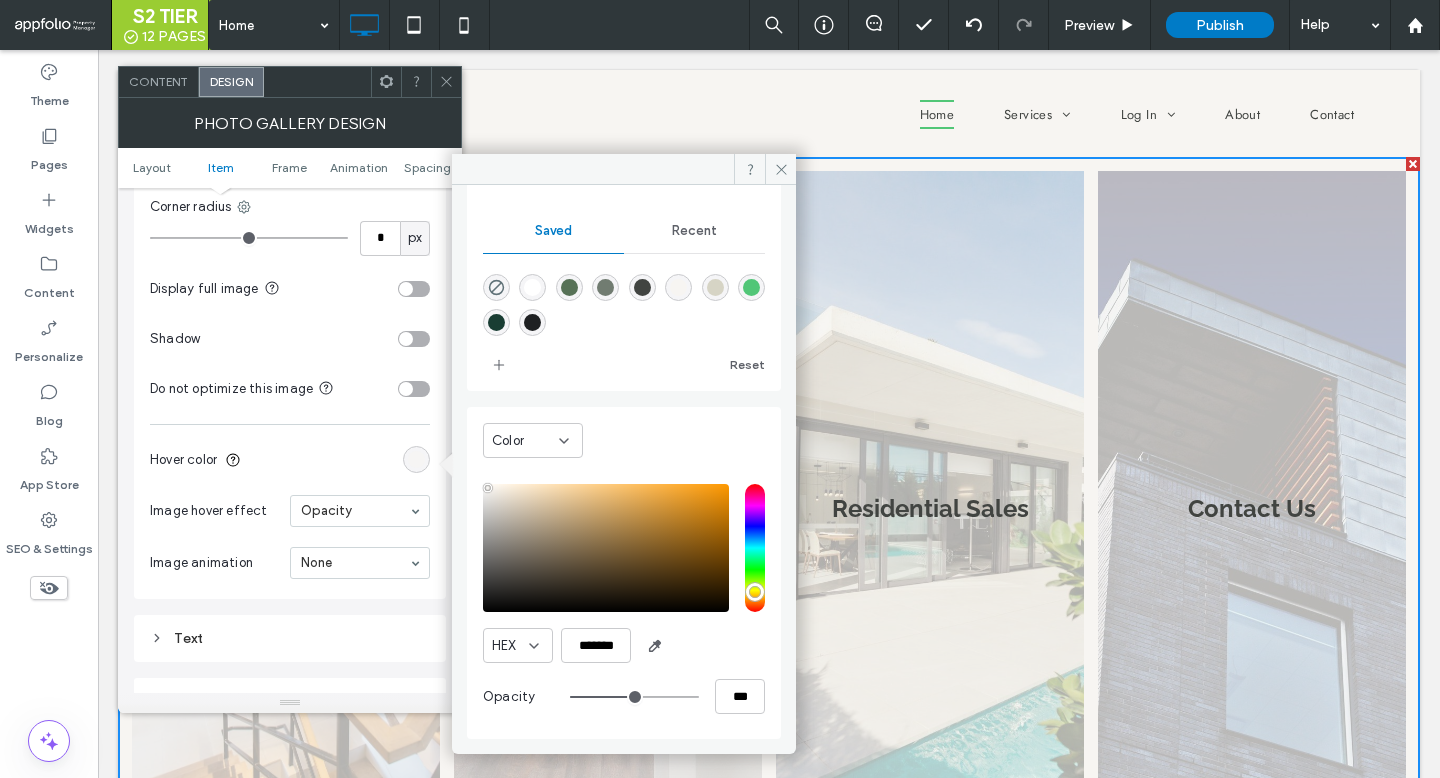 click at bounding box center [634, 697] 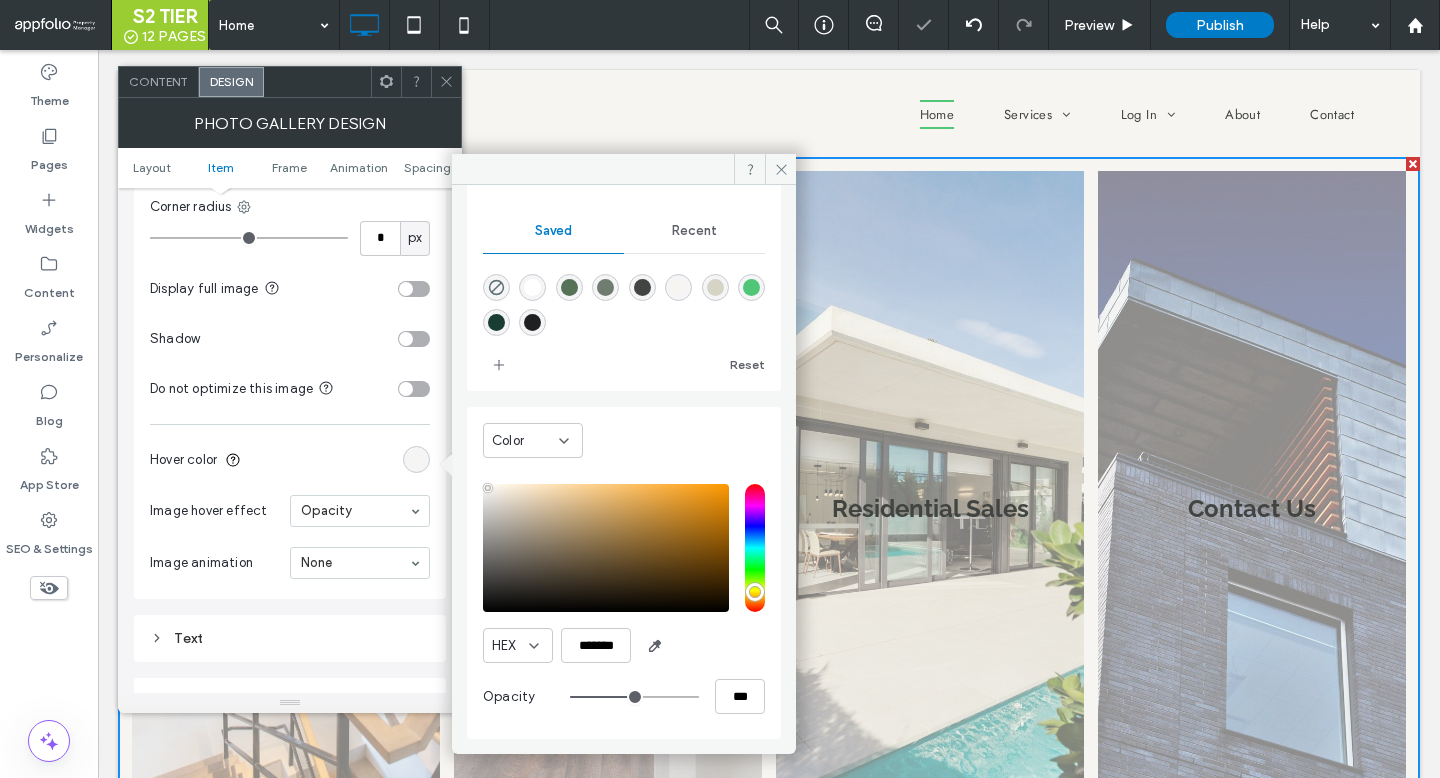 type on "**" 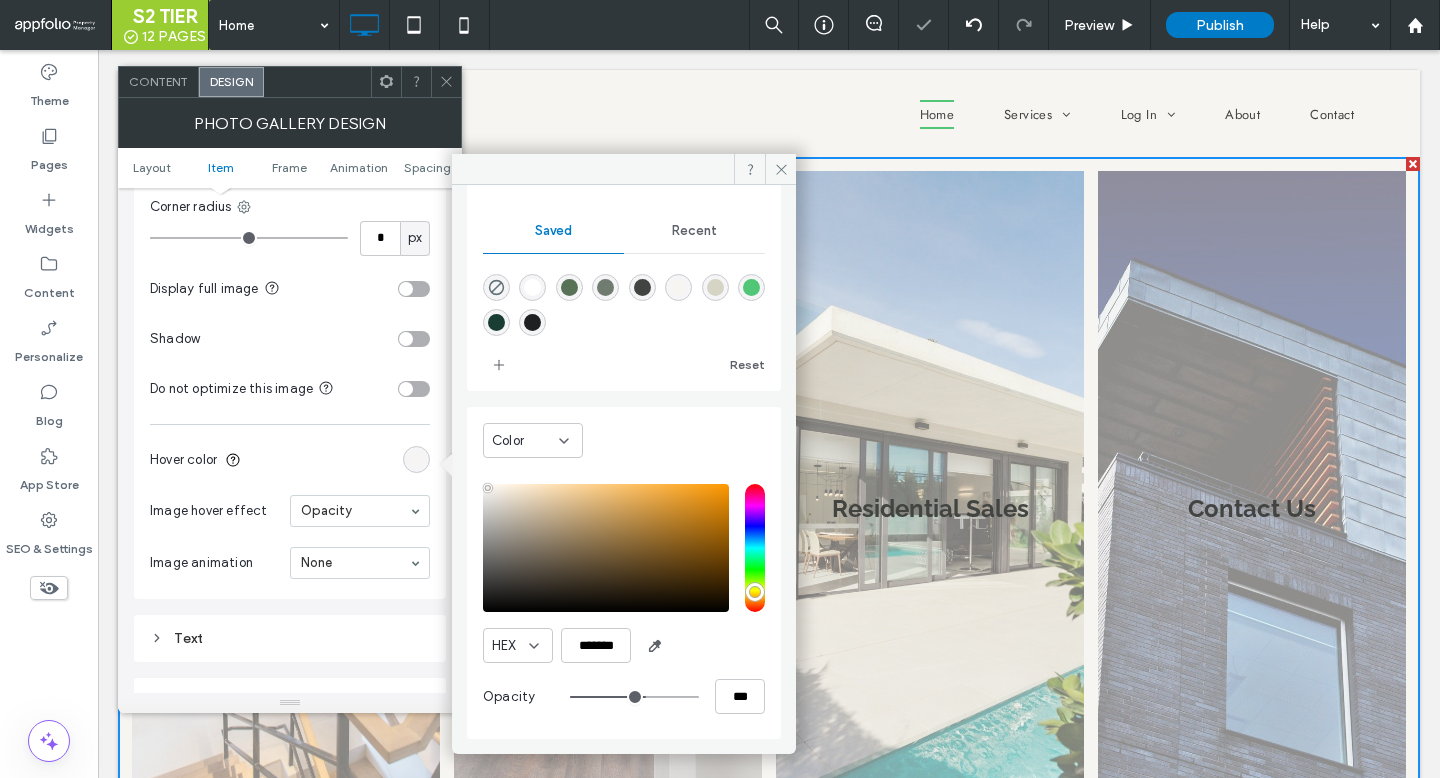 click at bounding box center [634, 697] 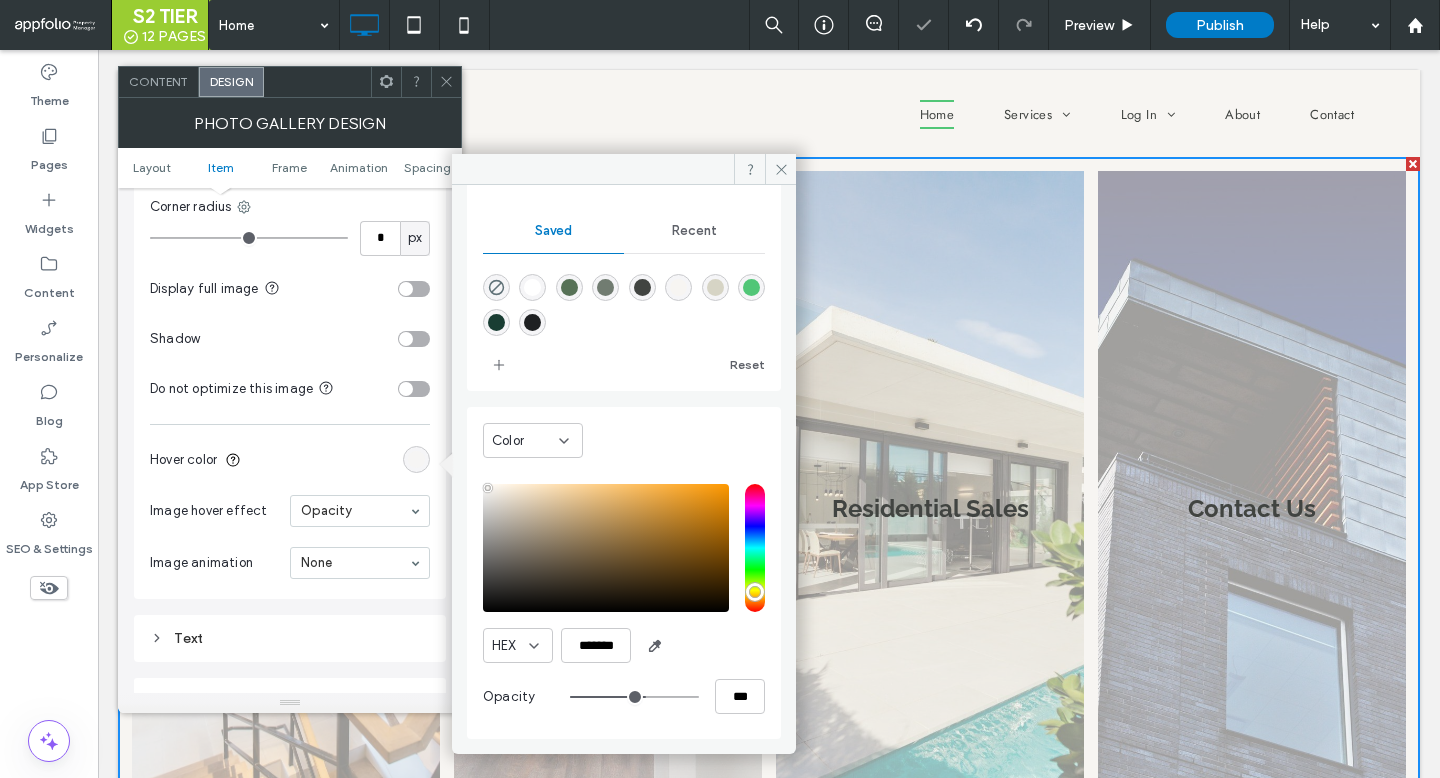 type on "**" 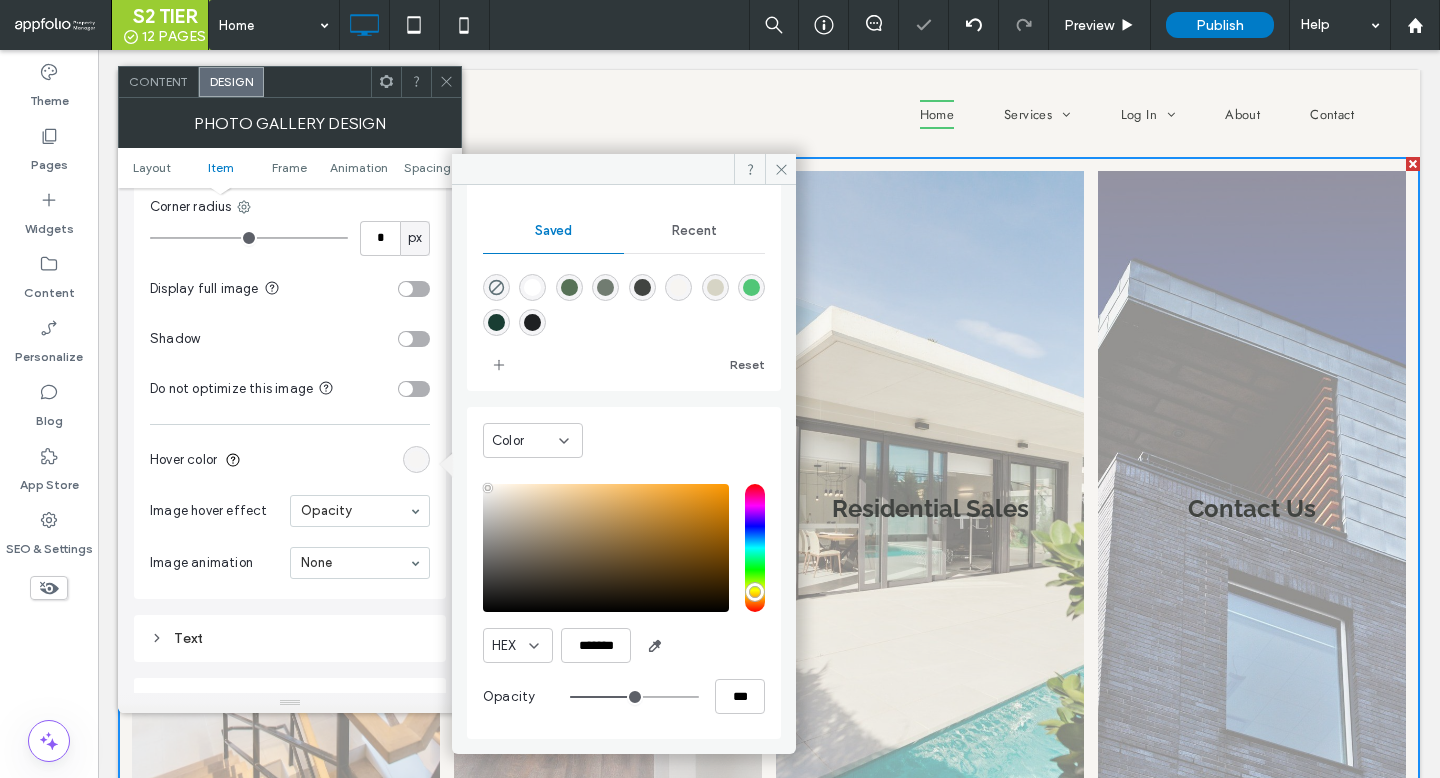 type on "**" 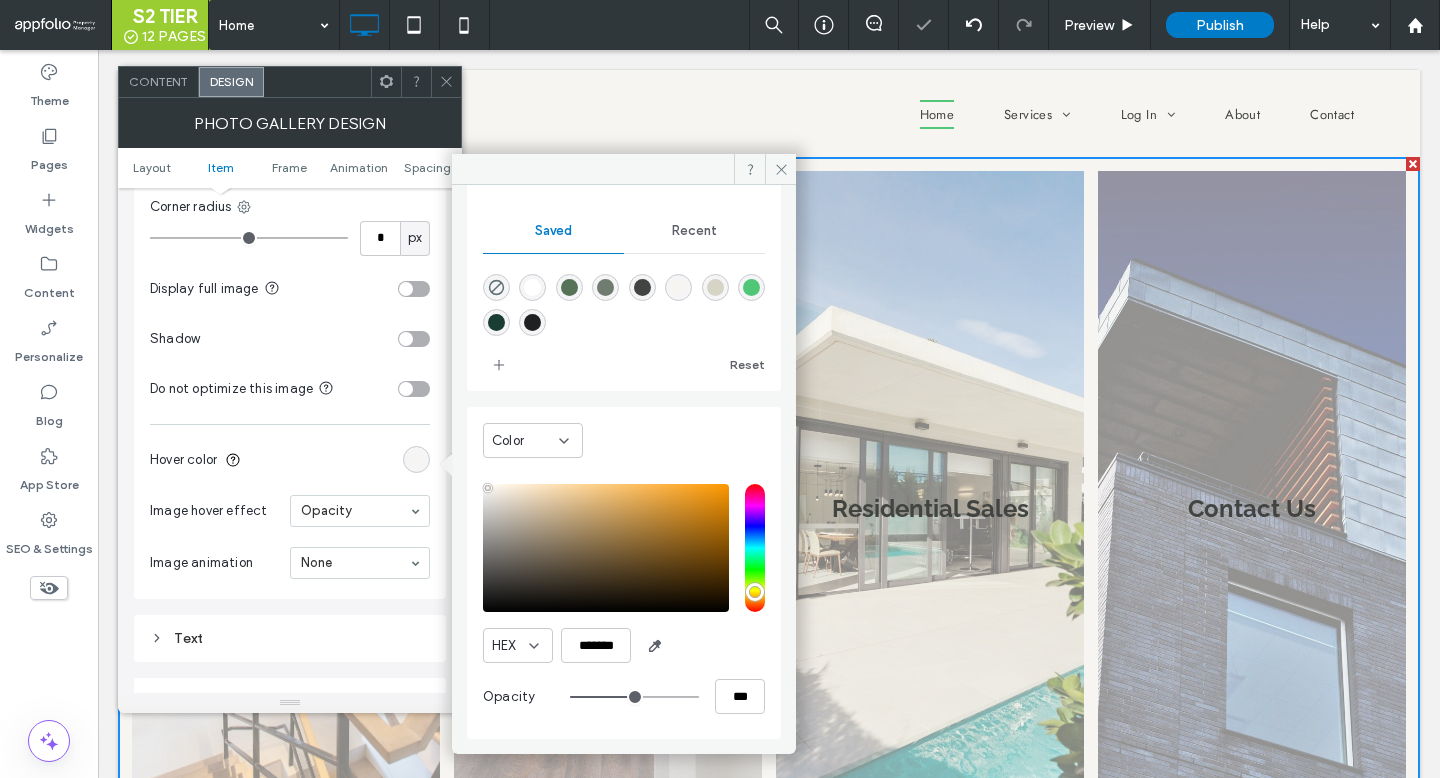 type on "***" 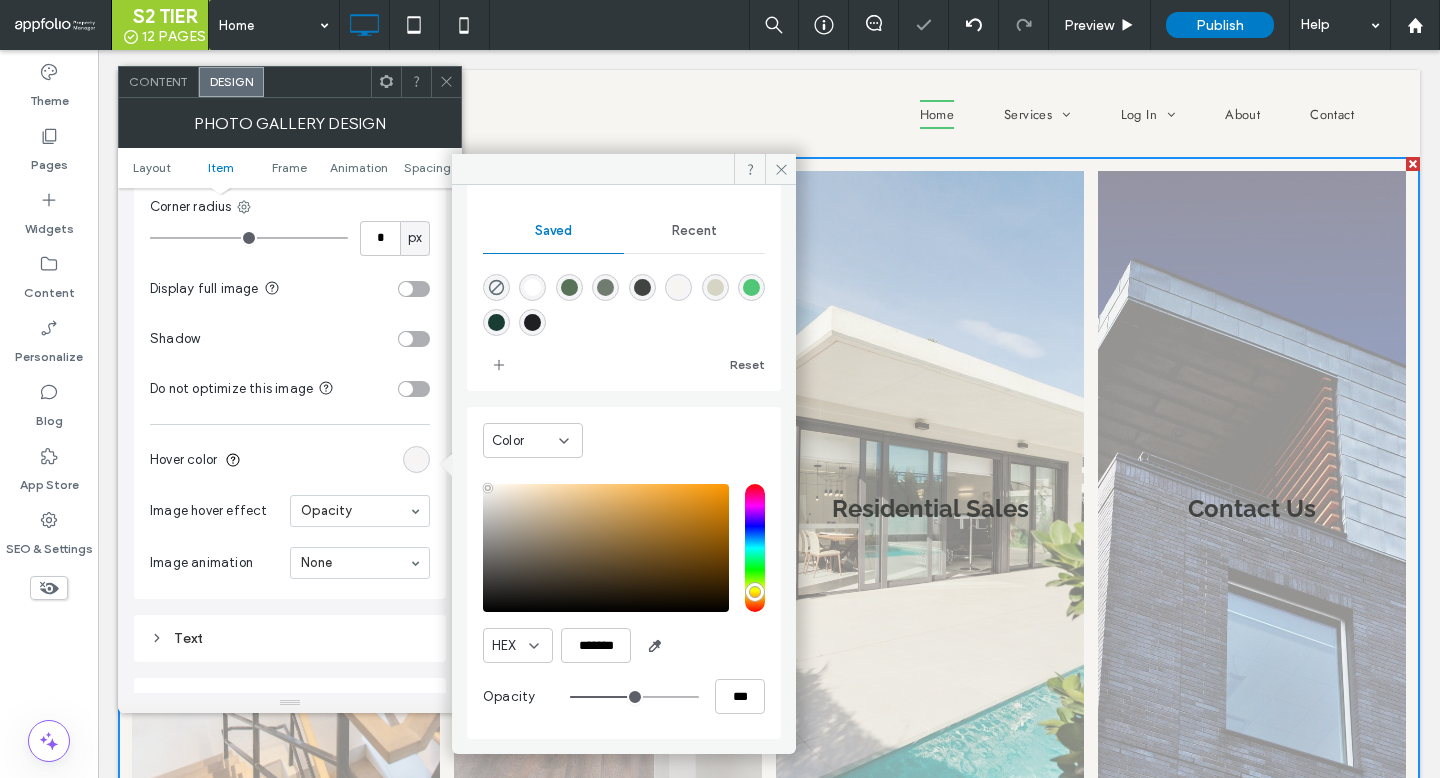 type on "**" 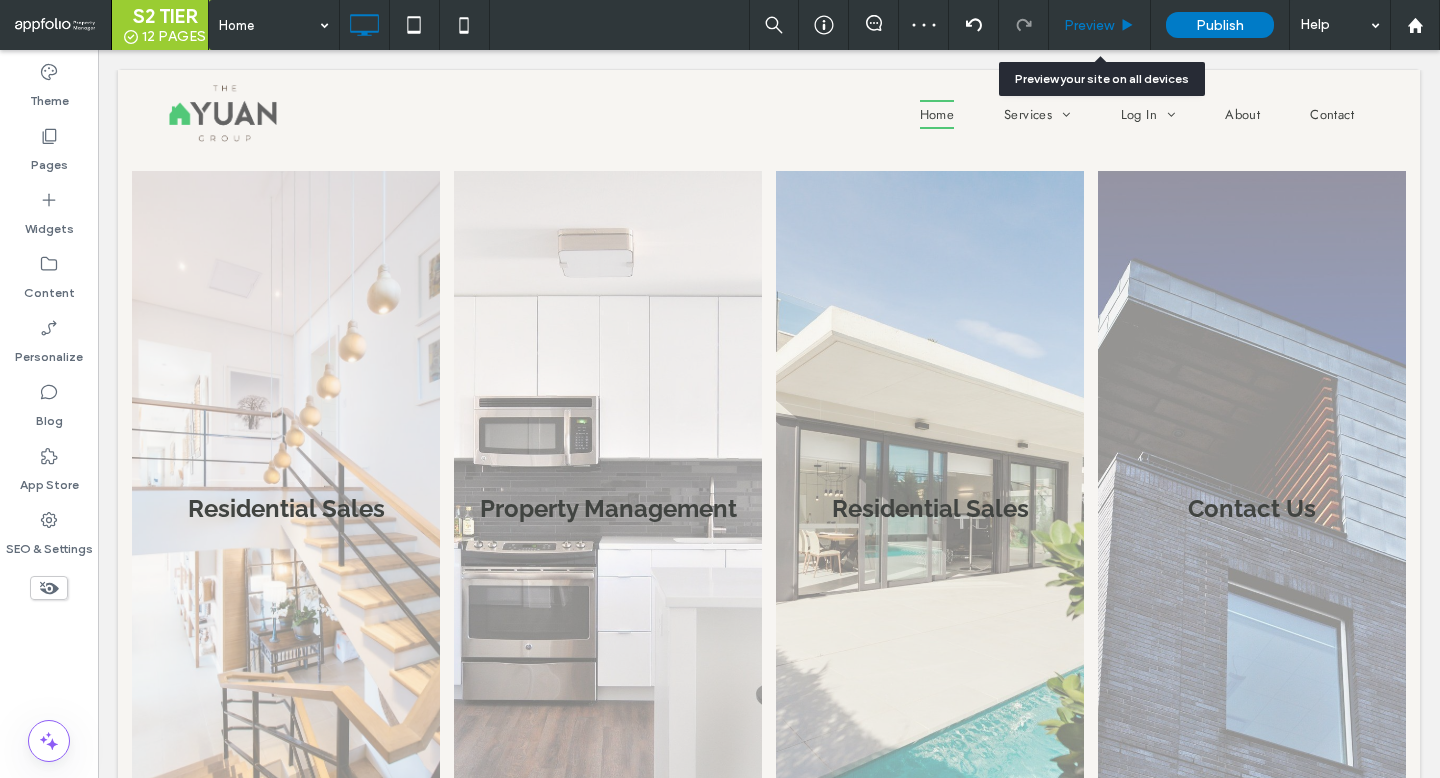 click on "Preview" at bounding box center [1100, 25] 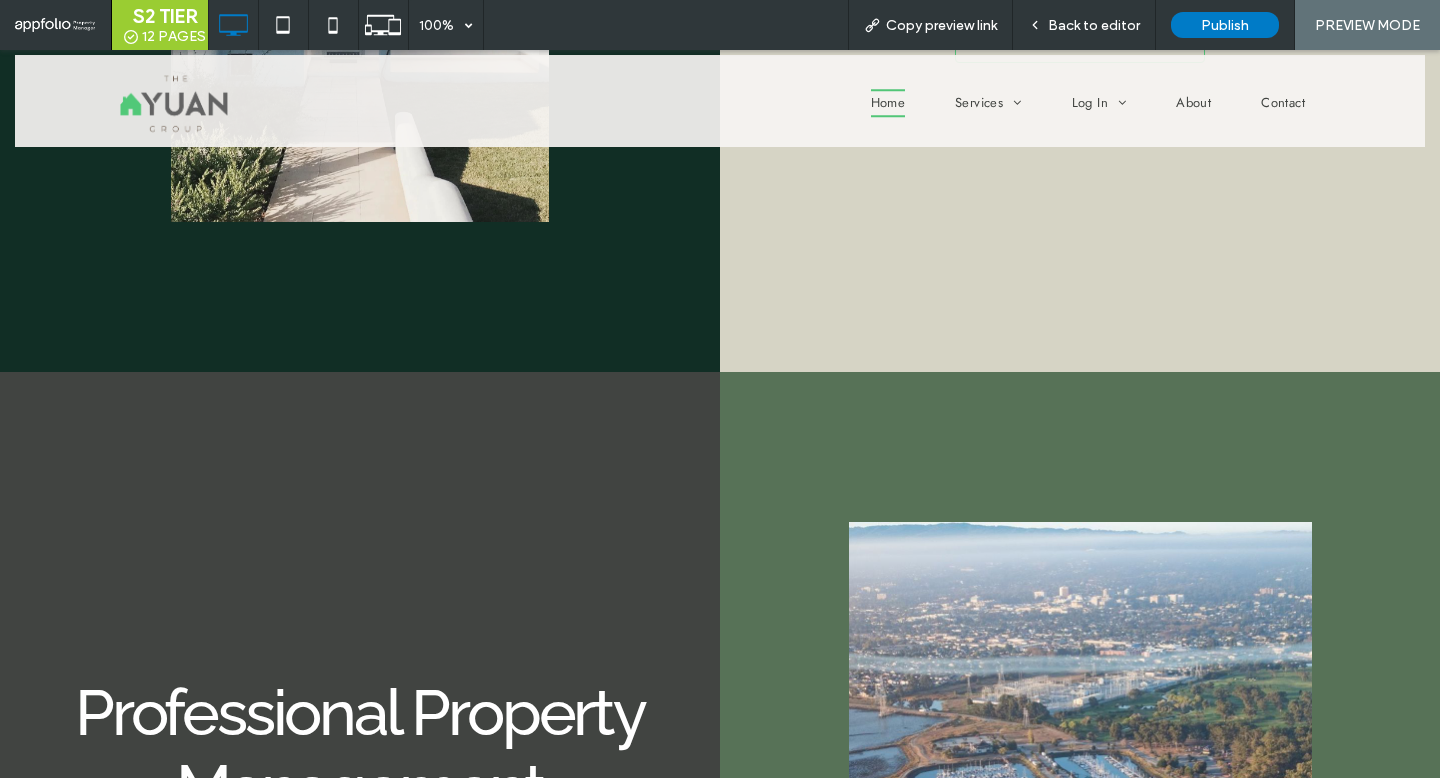 scroll, scrollTop: 1330, scrollLeft: 0, axis: vertical 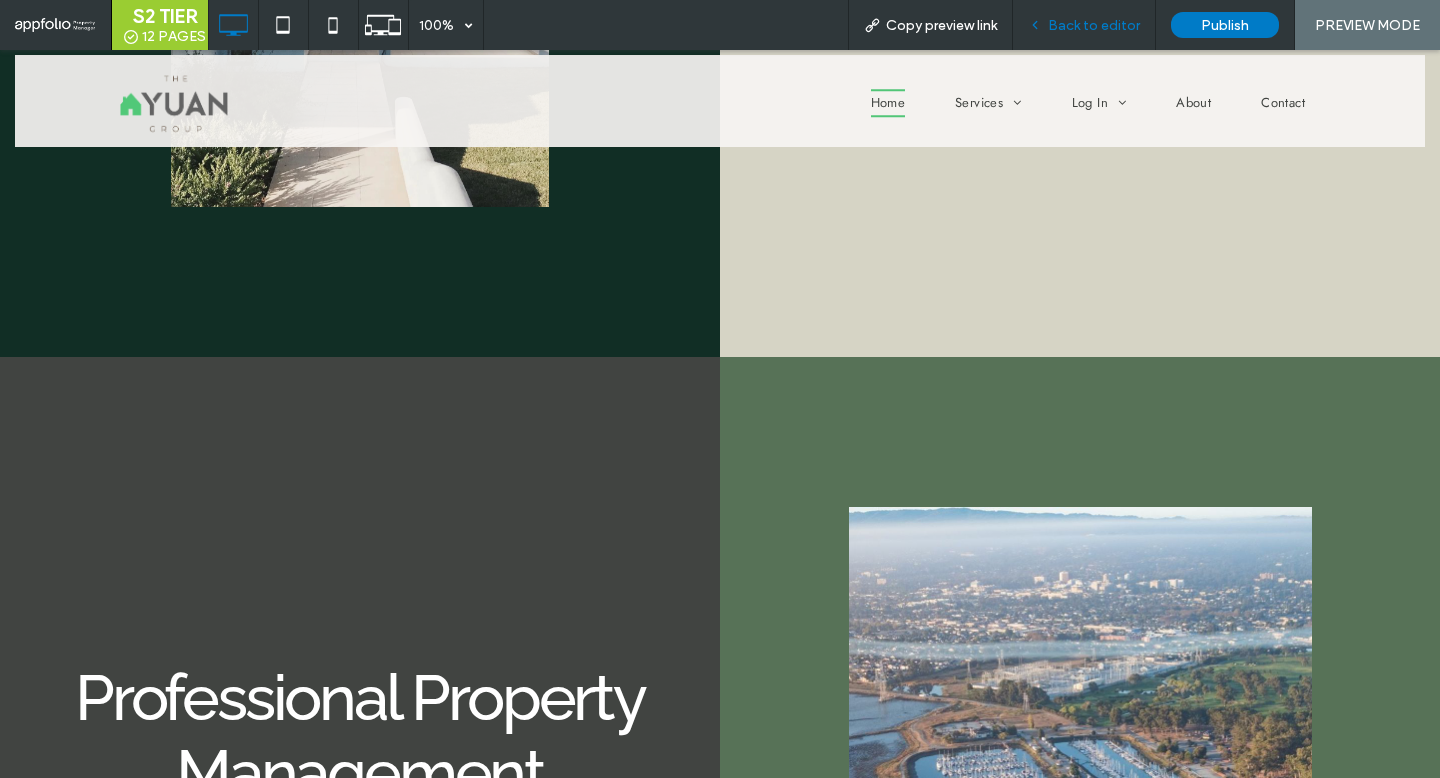 click on "Back to editor" at bounding box center (1094, 25) 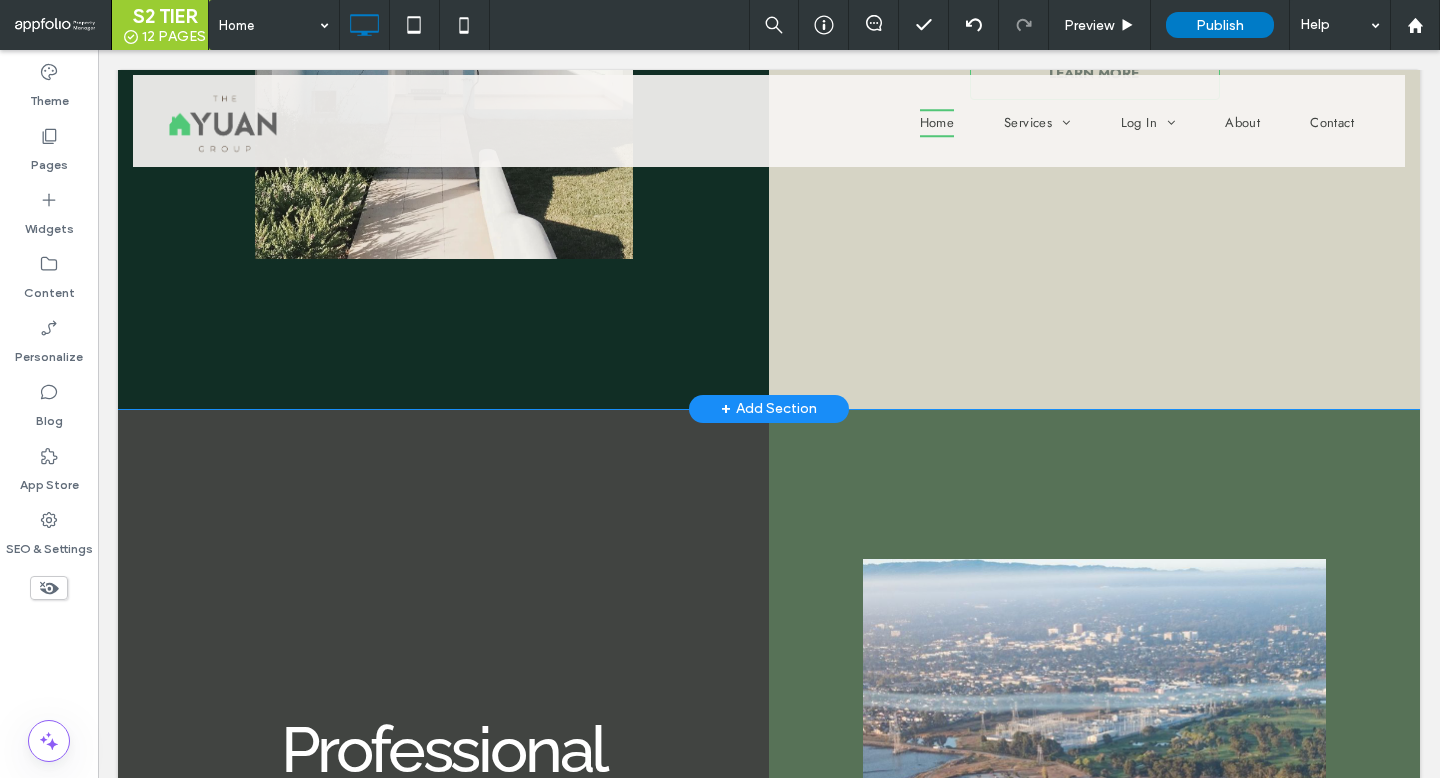 scroll, scrollTop: 1317, scrollLeft: 0, axis: vertical 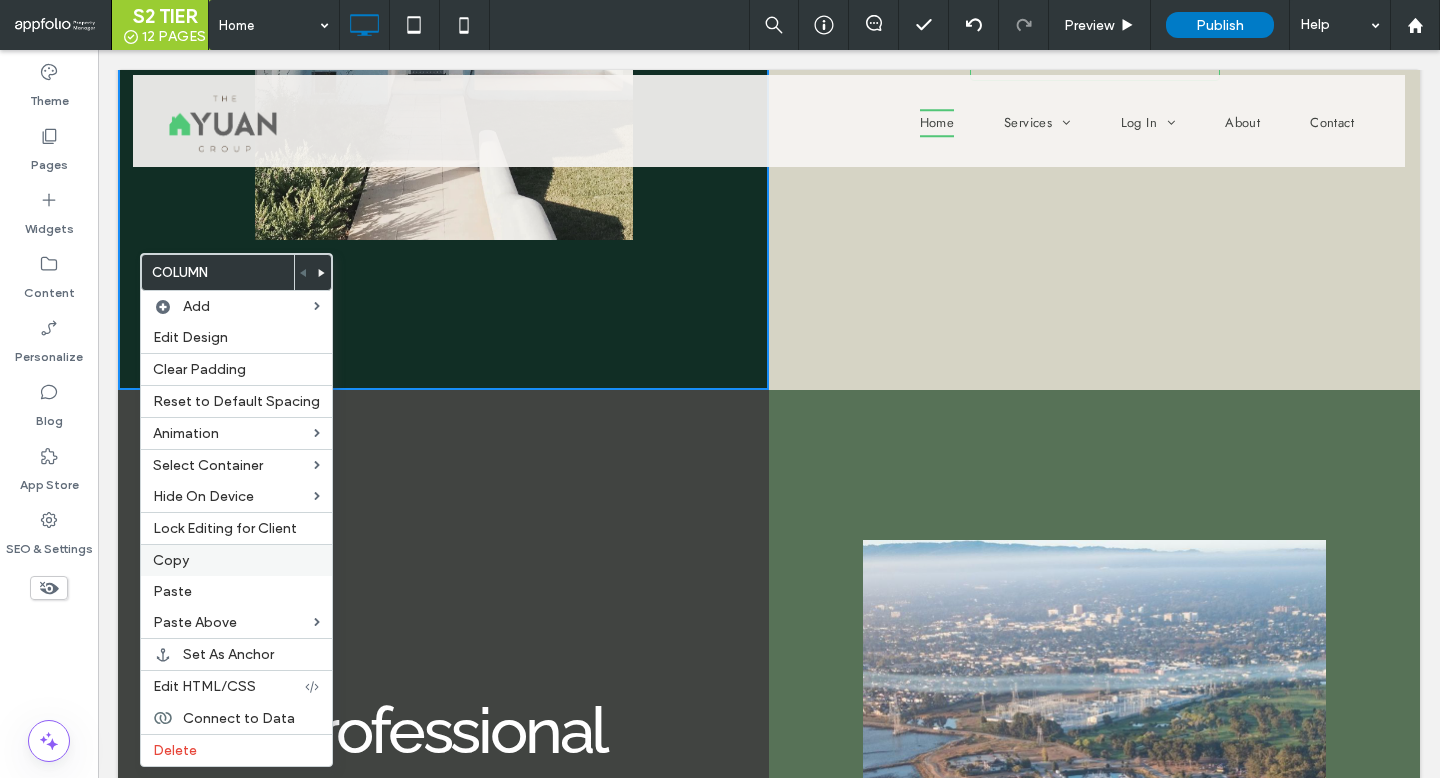 click on "Copy" at bounding box center [236, 560] 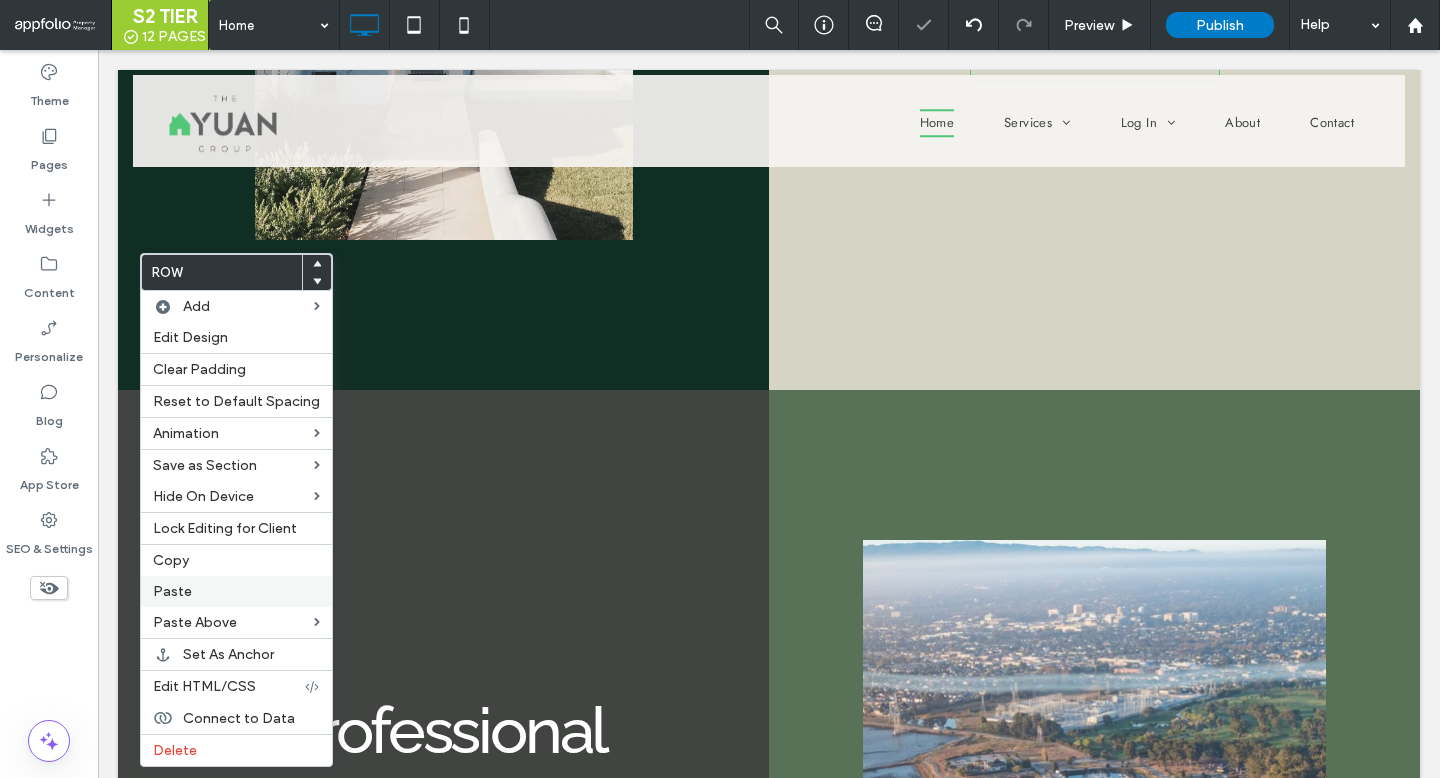 click on "Paste" at bounding box center (236, 591) 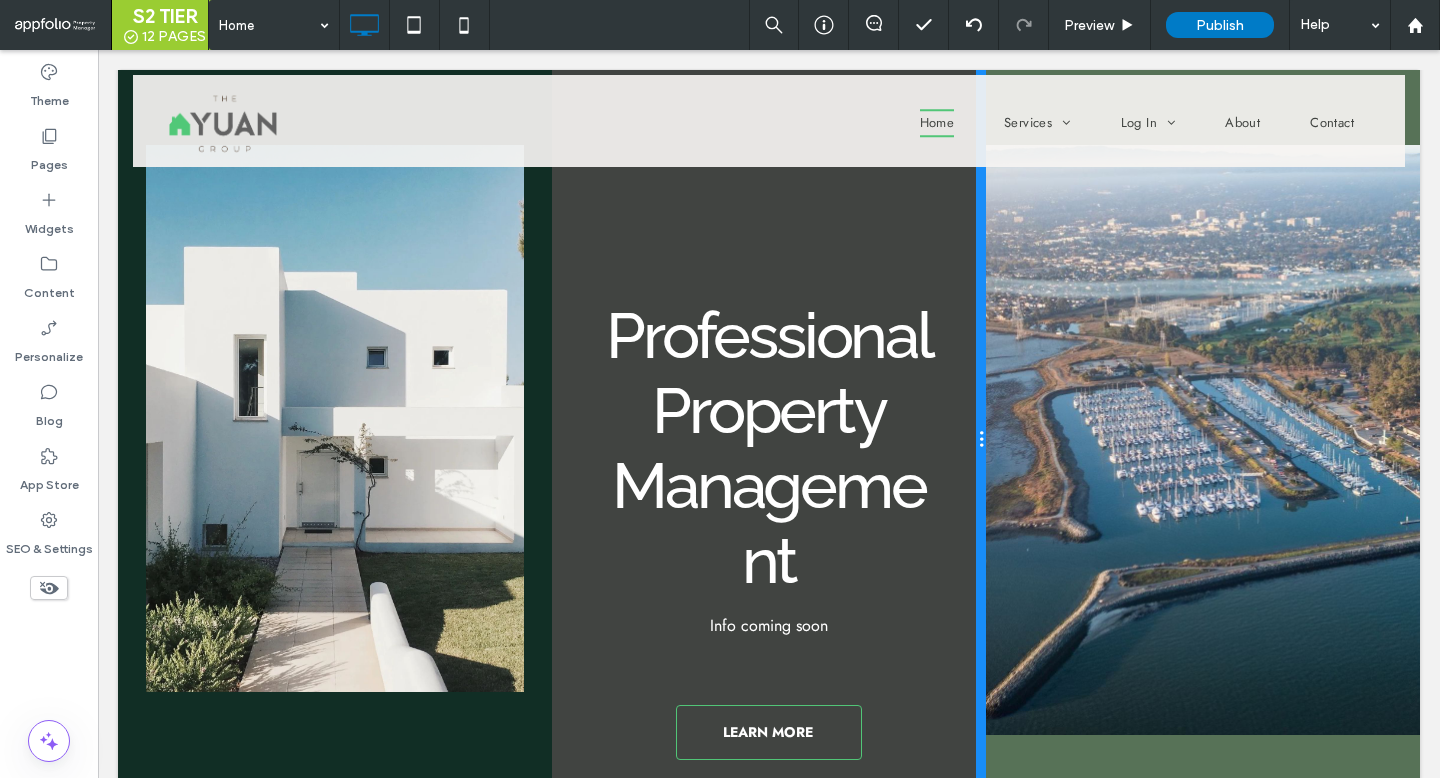 scroll, scrollTop: 1703, scrollLeft: 0, axis: vertical 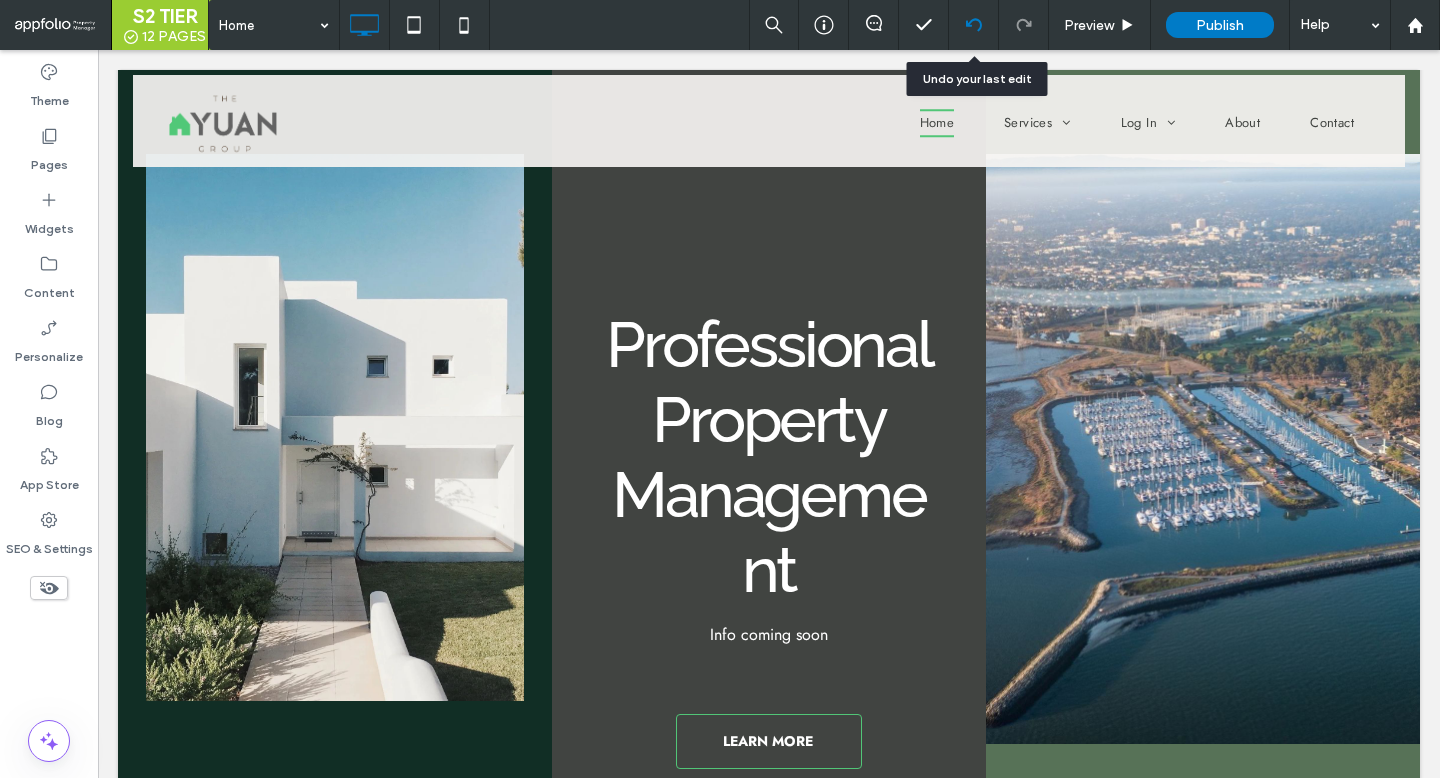 click 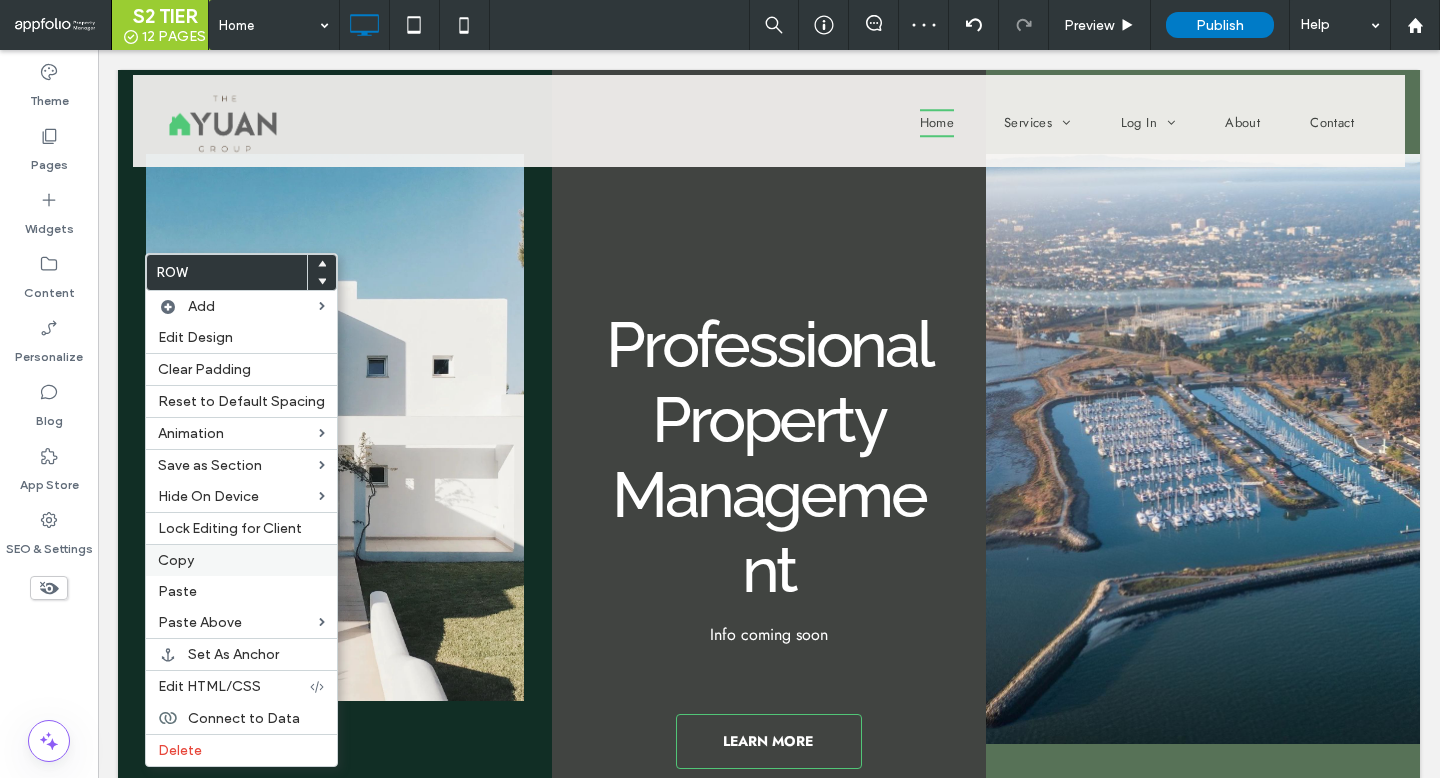 click on "Copy" at bounding box center [176, 560] 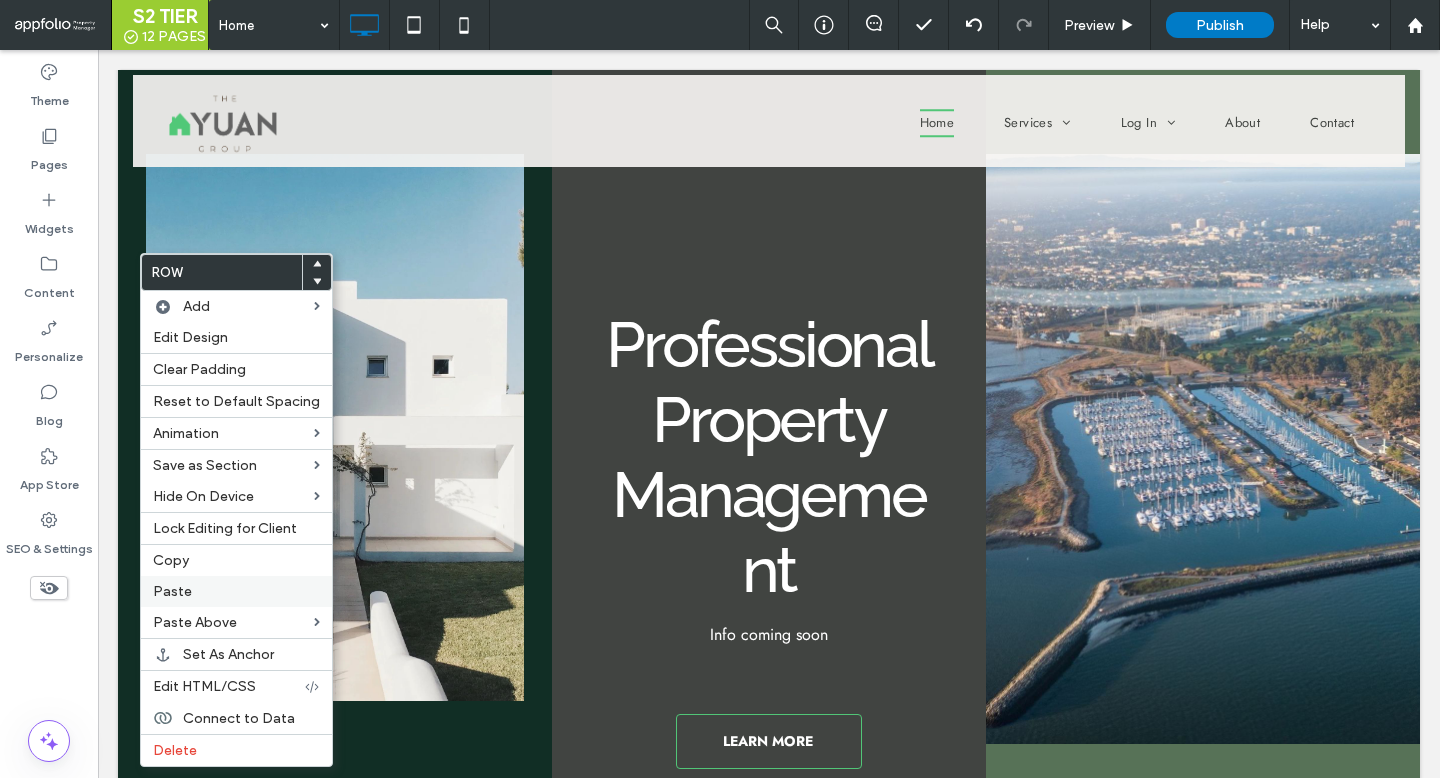click on "Paste" at bounding box center (236, 591) 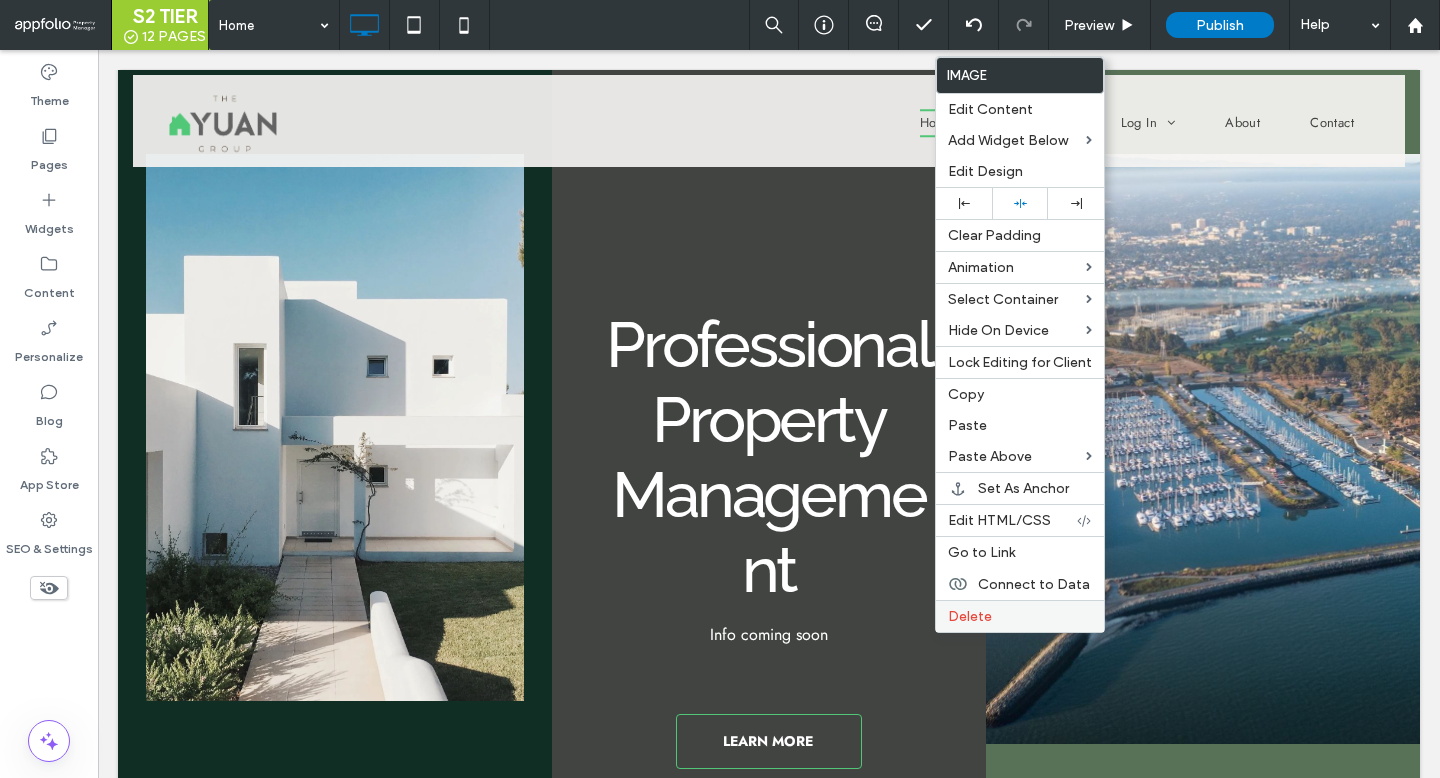 click on "Delete" at bounding box center [970, 616] 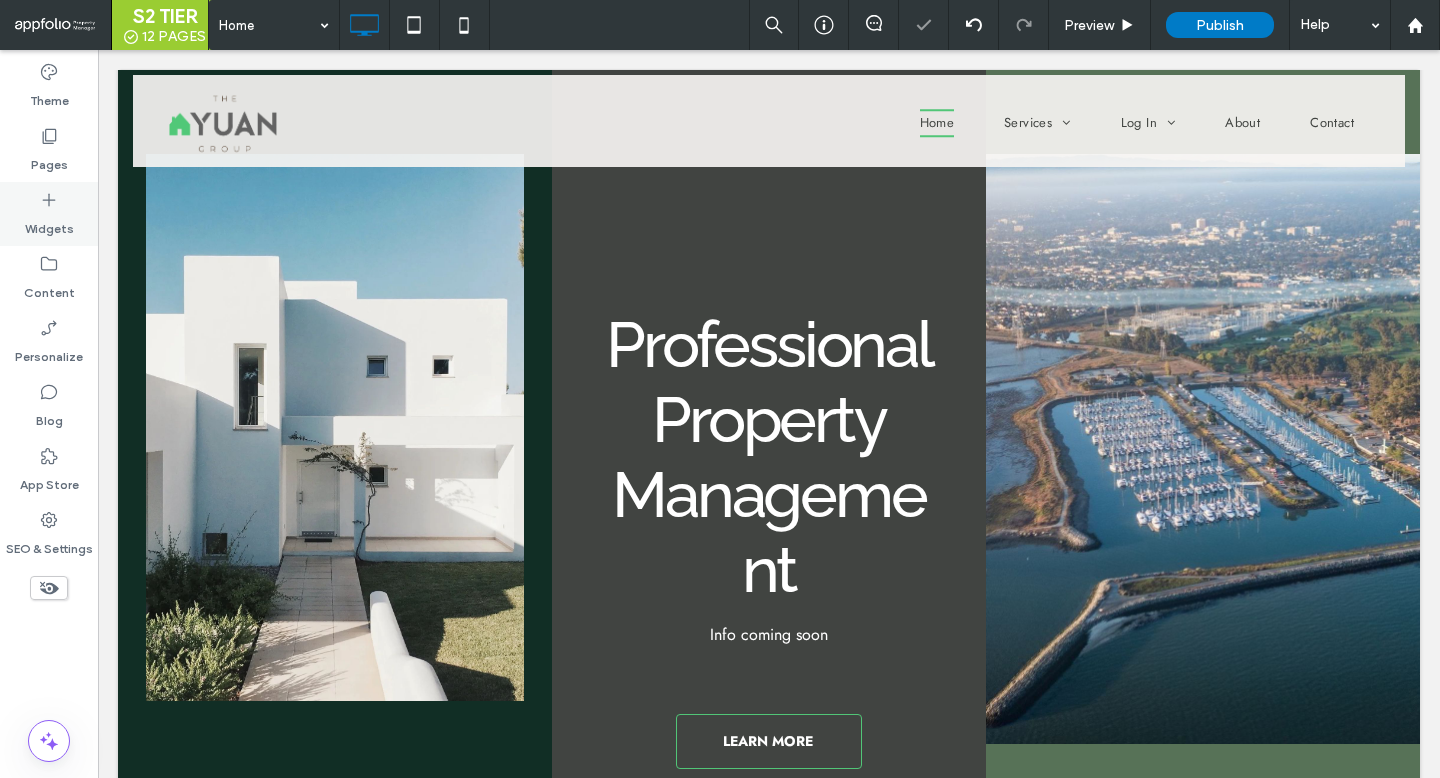 click on "Widgets" at bounding box center [49, 224] 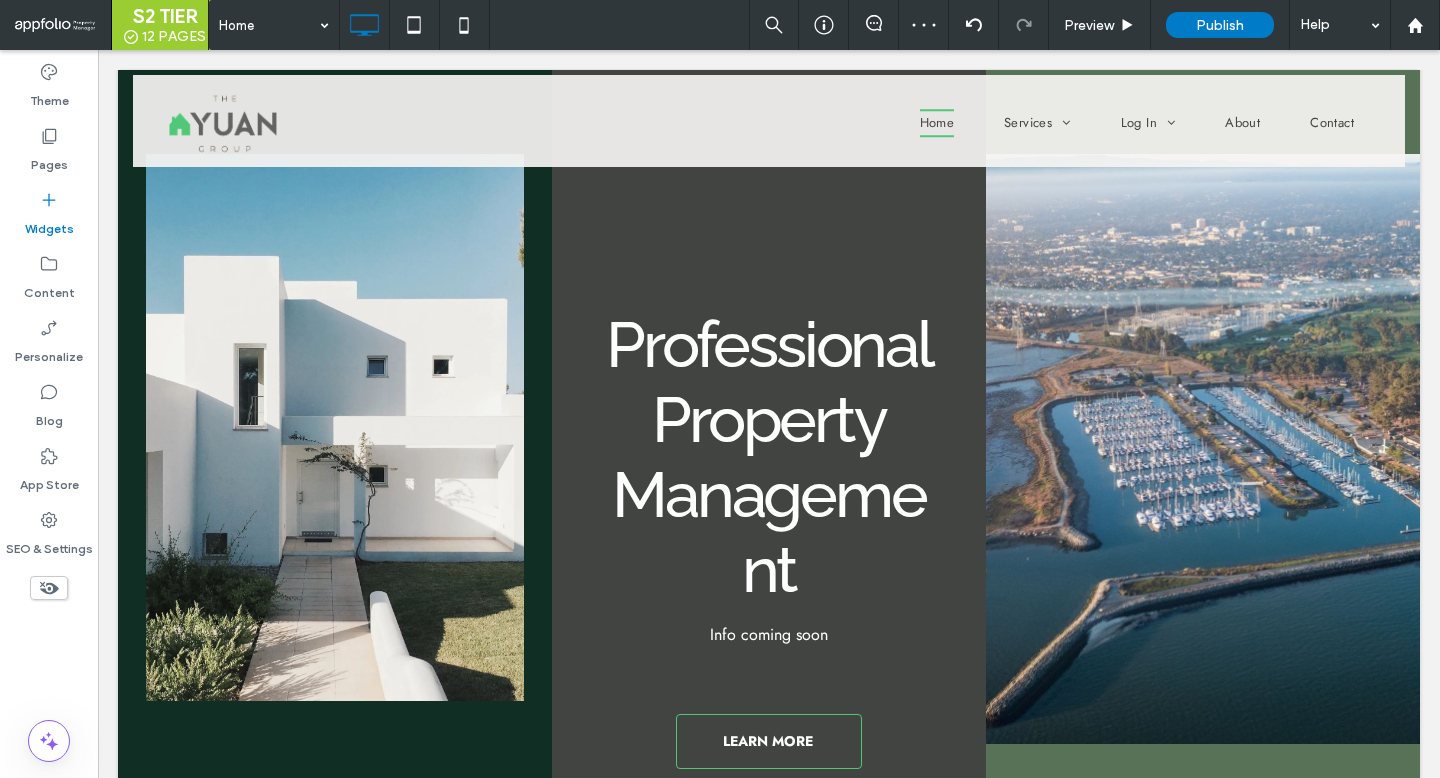 drag, startPoint x: 168, startPoint y: 406, endPoint x: 1064, endPoint y: 453, distance: 897.2319 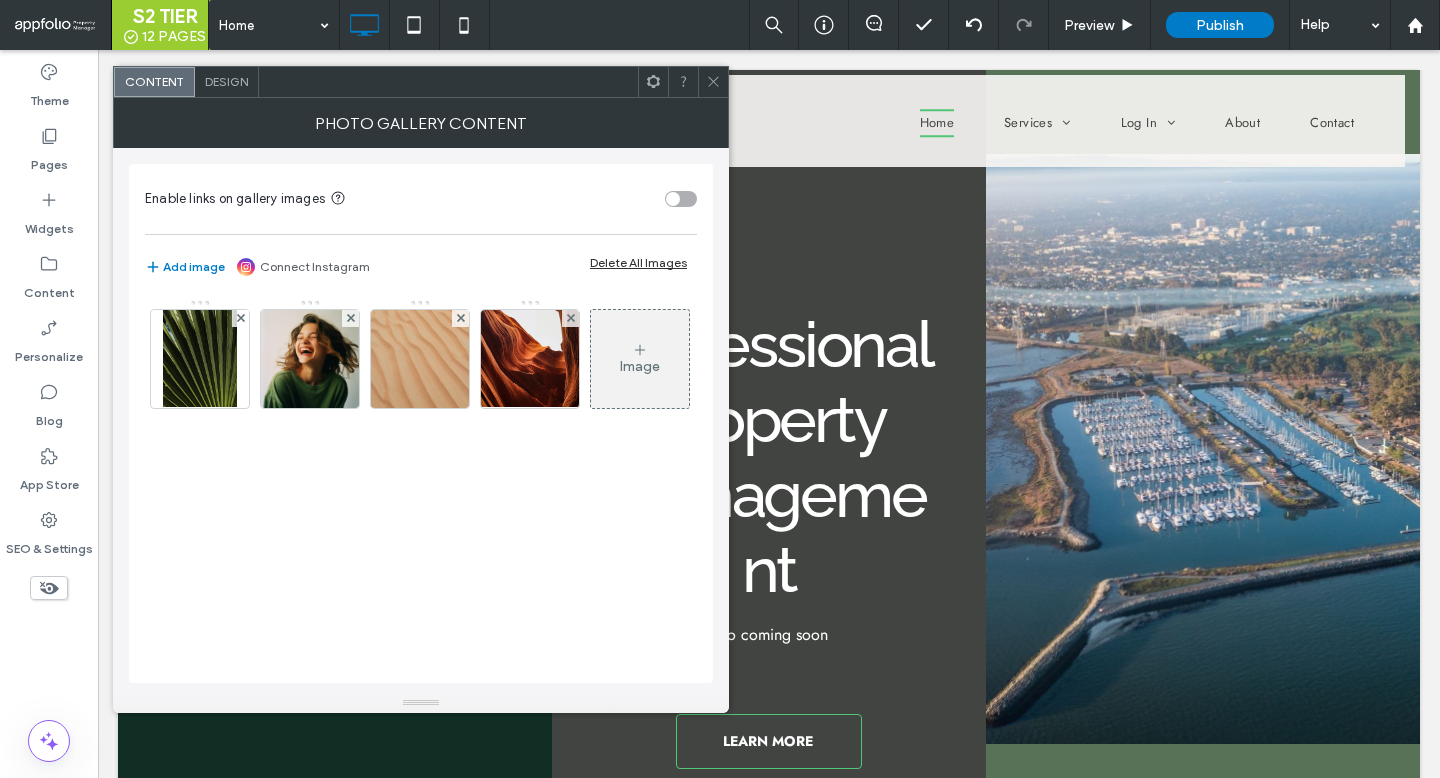 click on "Design" at bounding box center [226, 81] 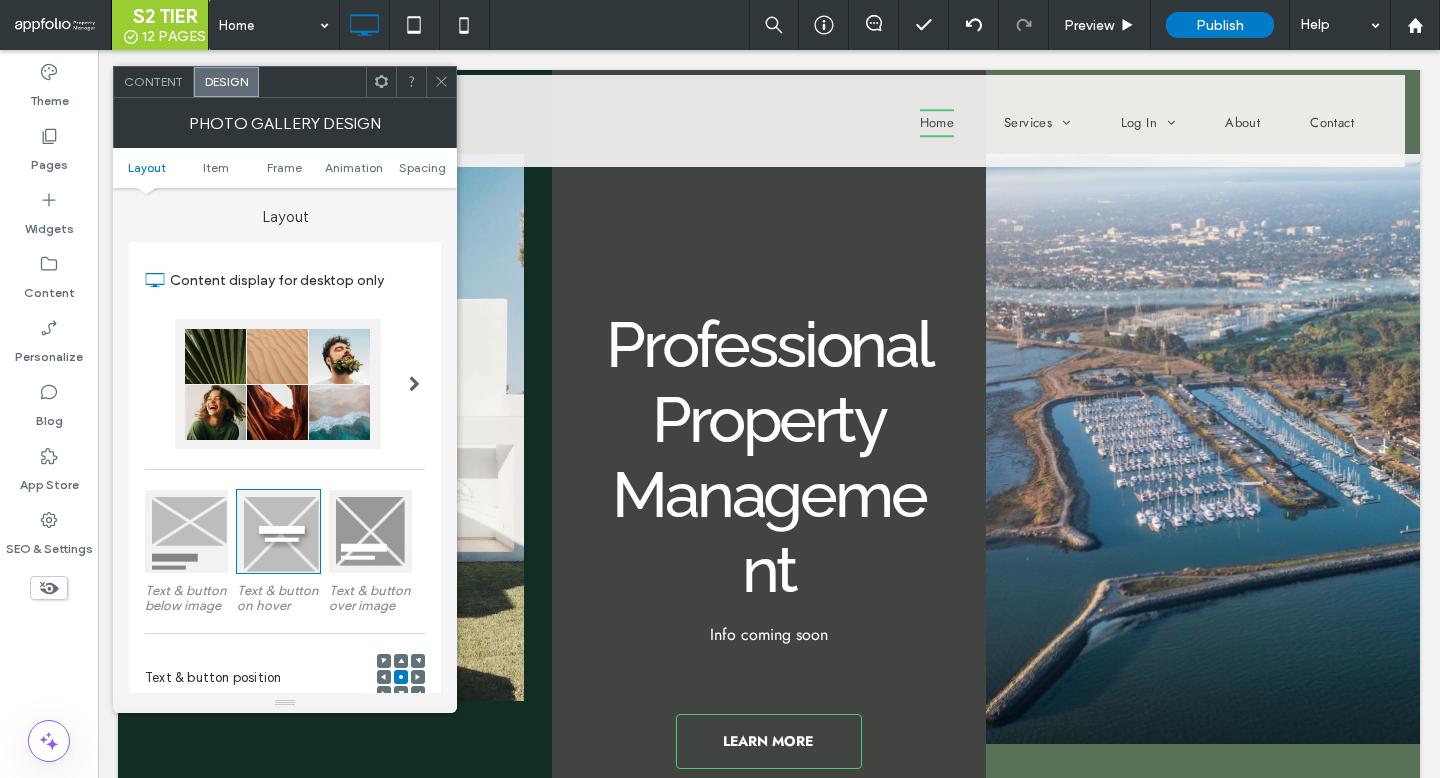 click on "Content" at bounding box center [153, 81] 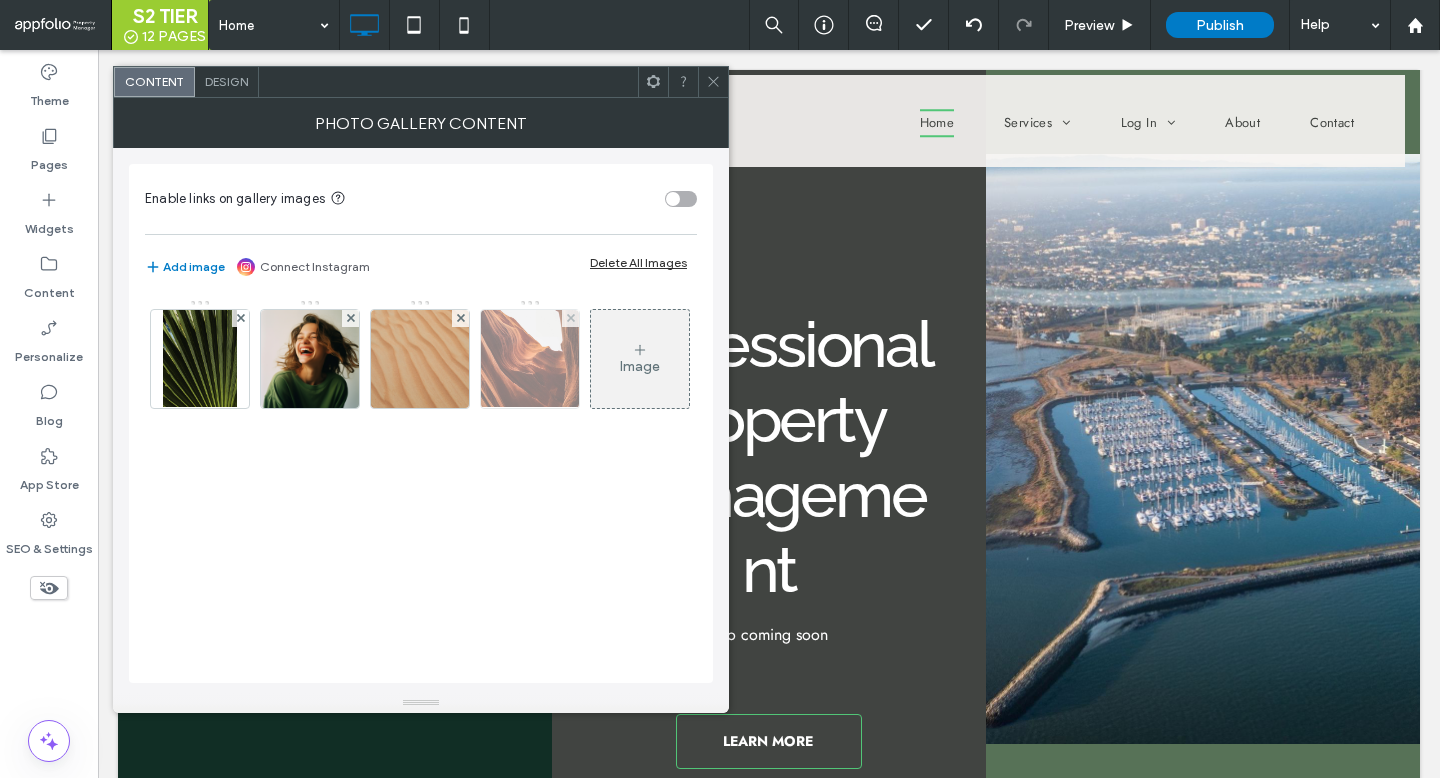 click at bounding box center (570, 318) 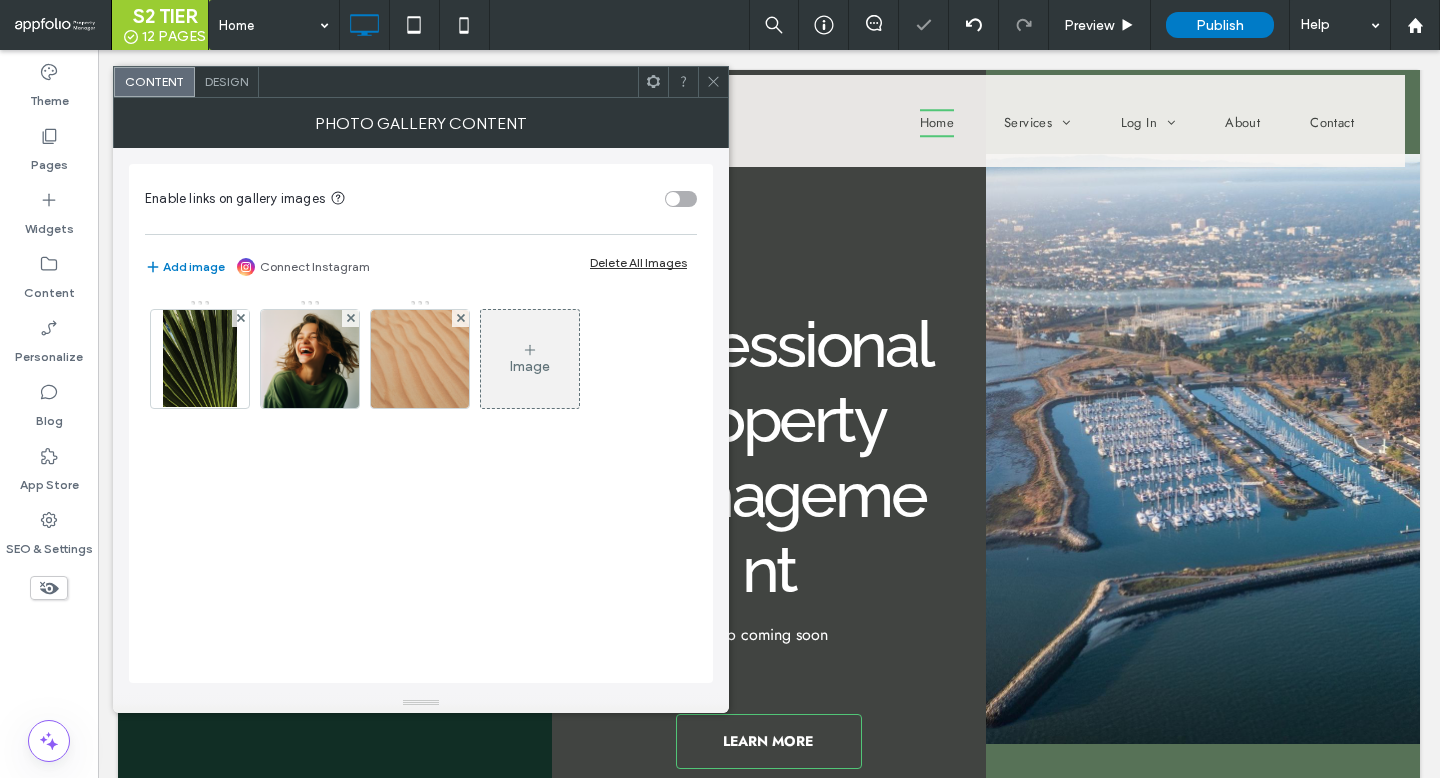click on "Design" at bounding box center [226, 81] 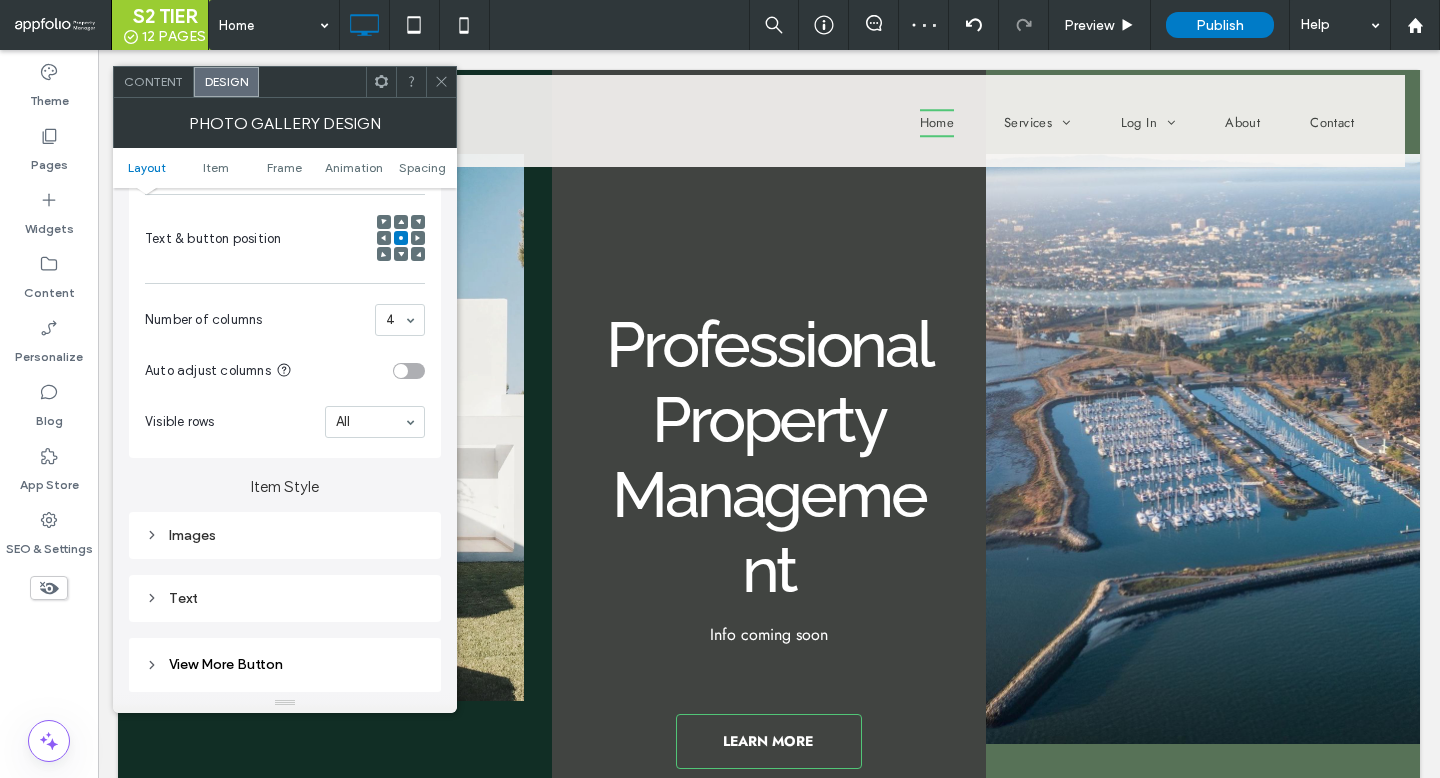 scroll, scrollTop: 573, scrollLeft: 0, axis: vertical 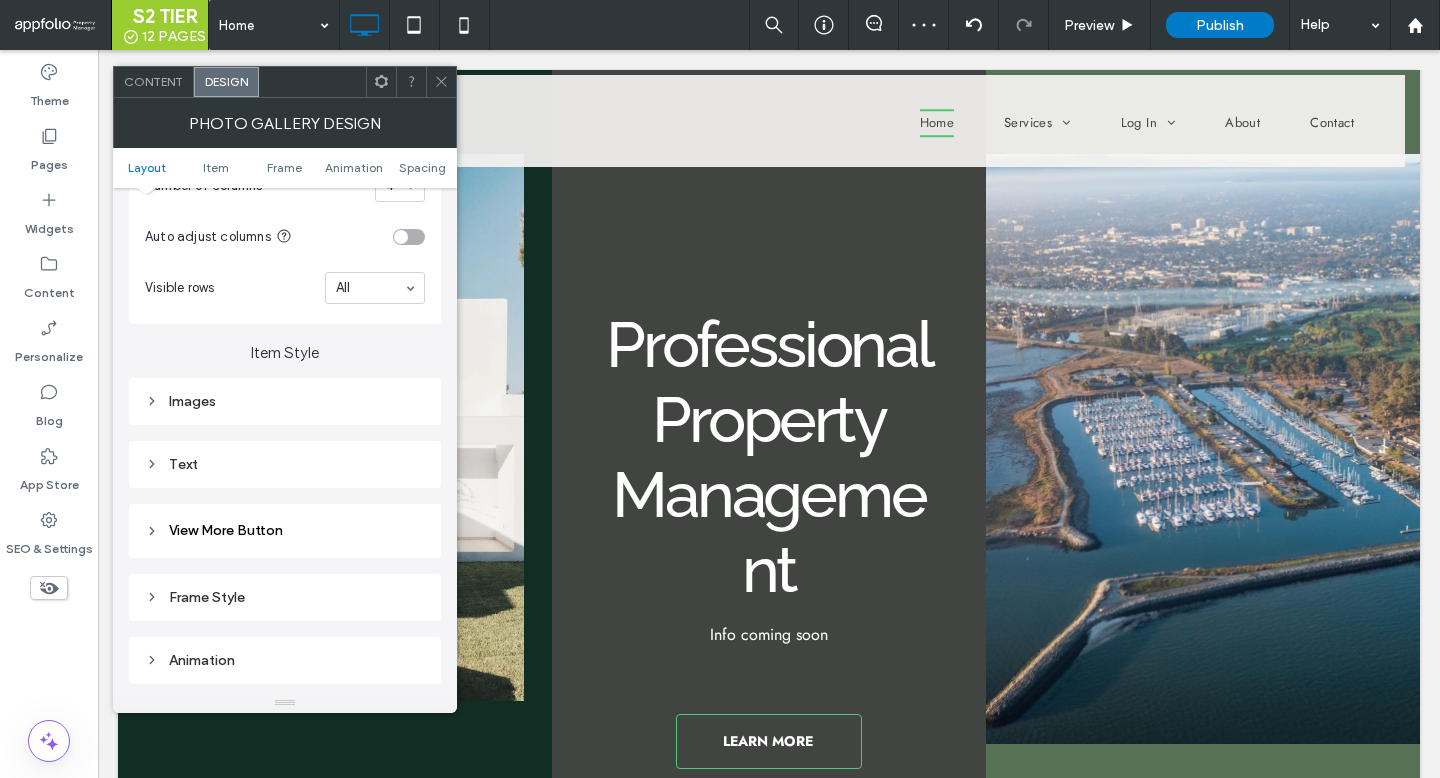 click on "Images" at bounding box center [285, 401] 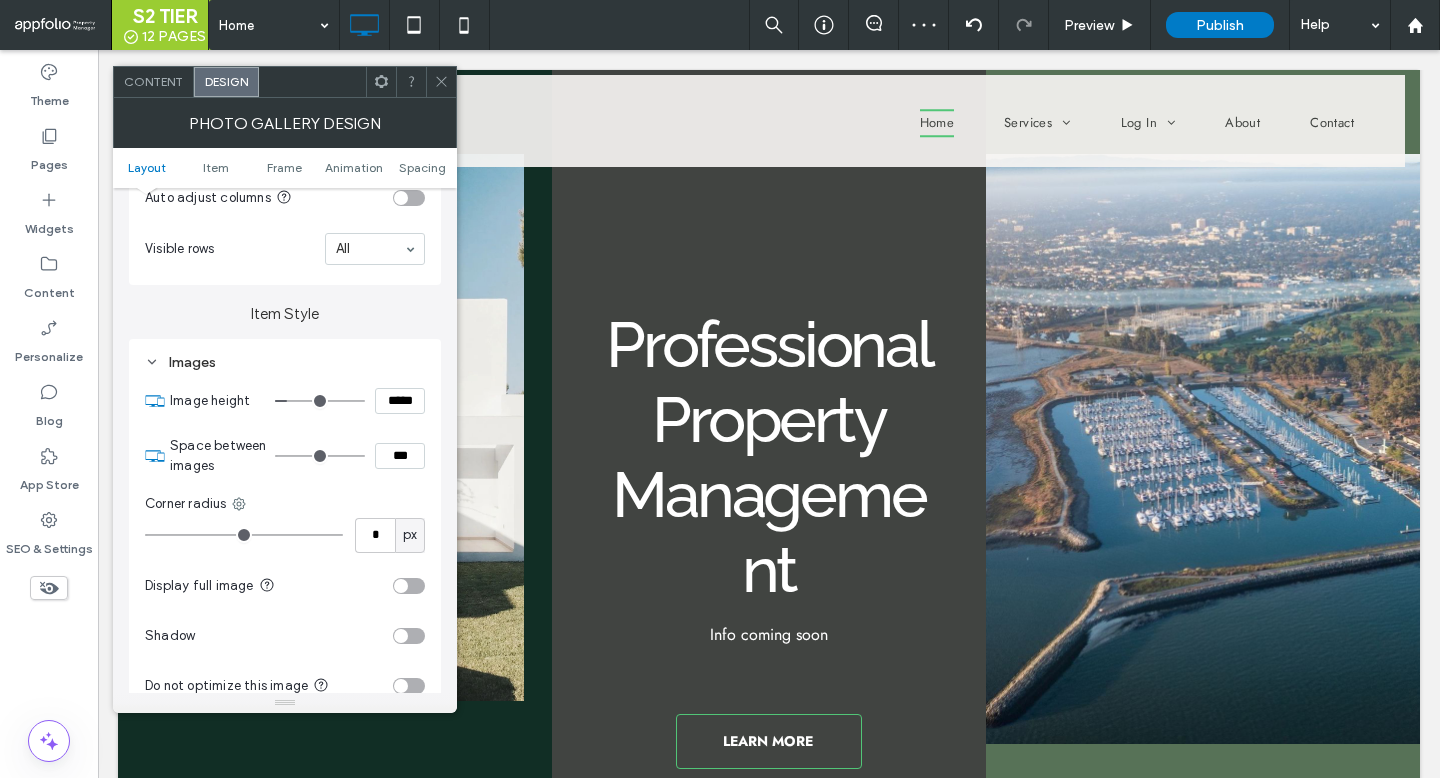 scroll, scrollTop: 655, scrollLeft: 0, axis: vertical 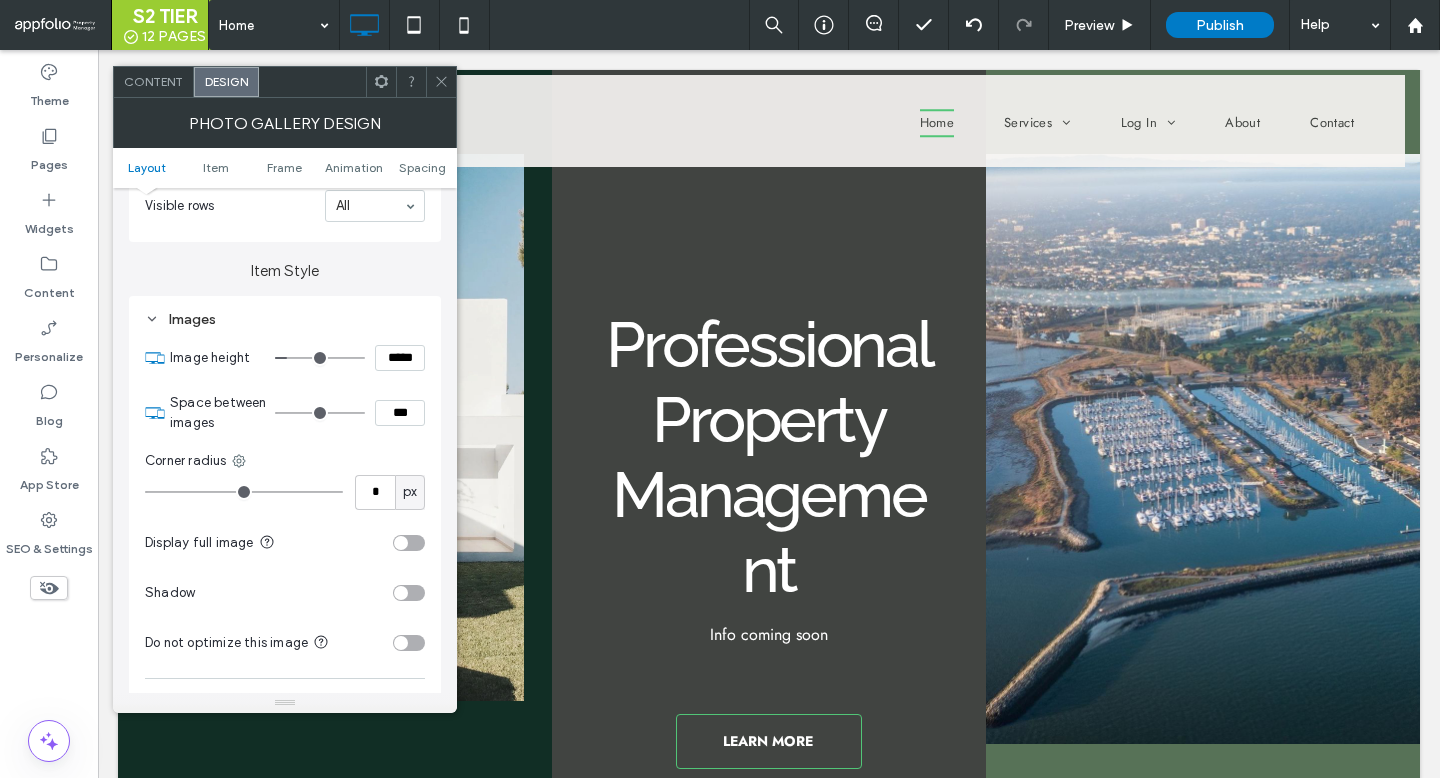 type on "***" 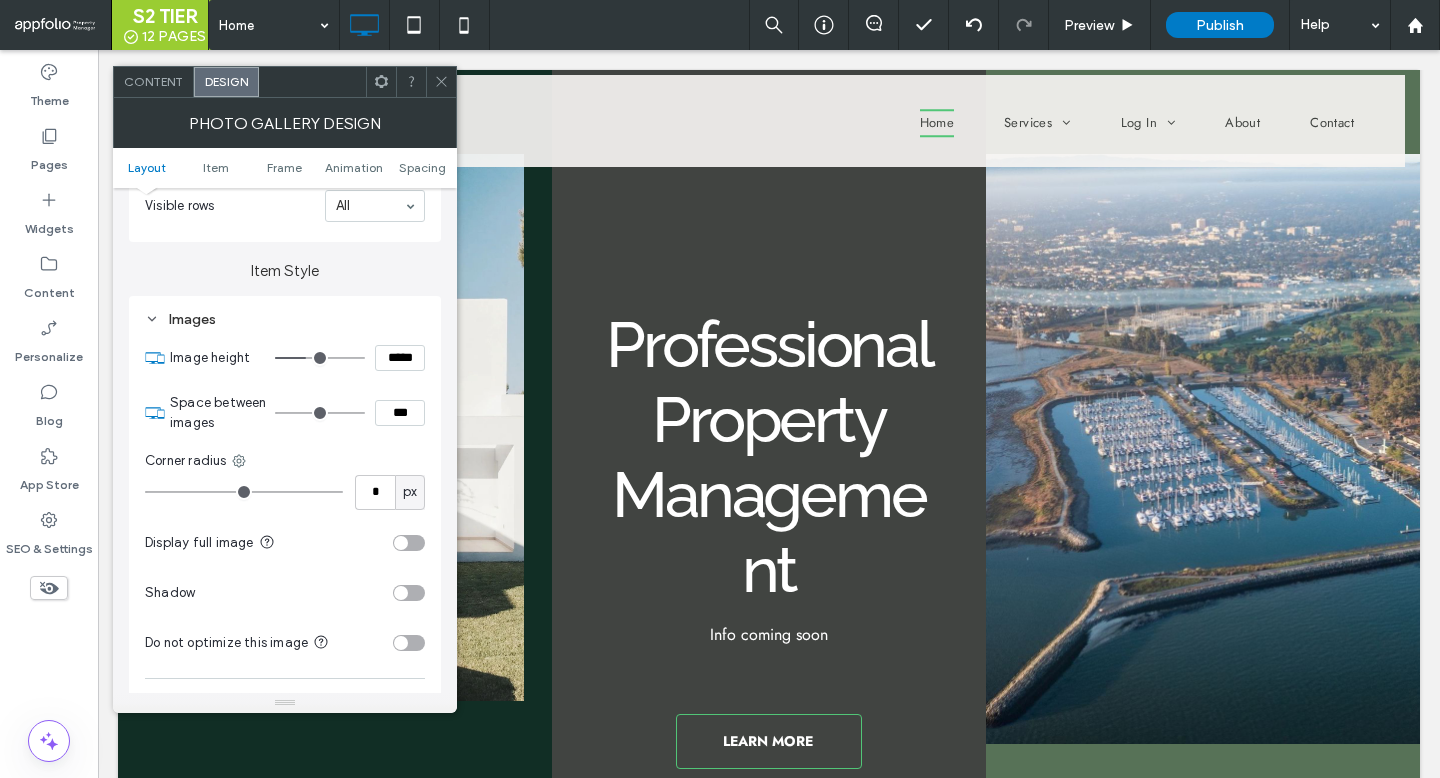 type on "***" 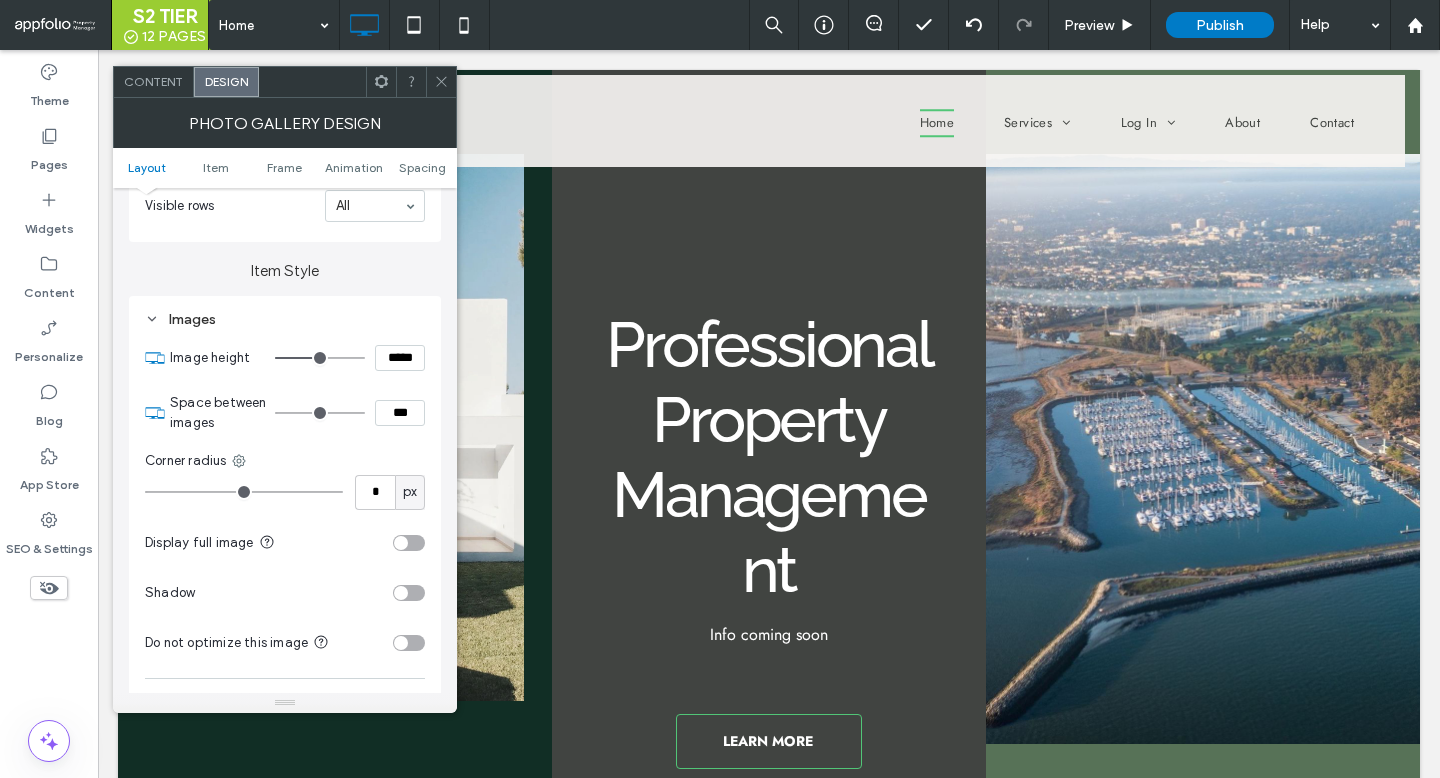 type on "***" 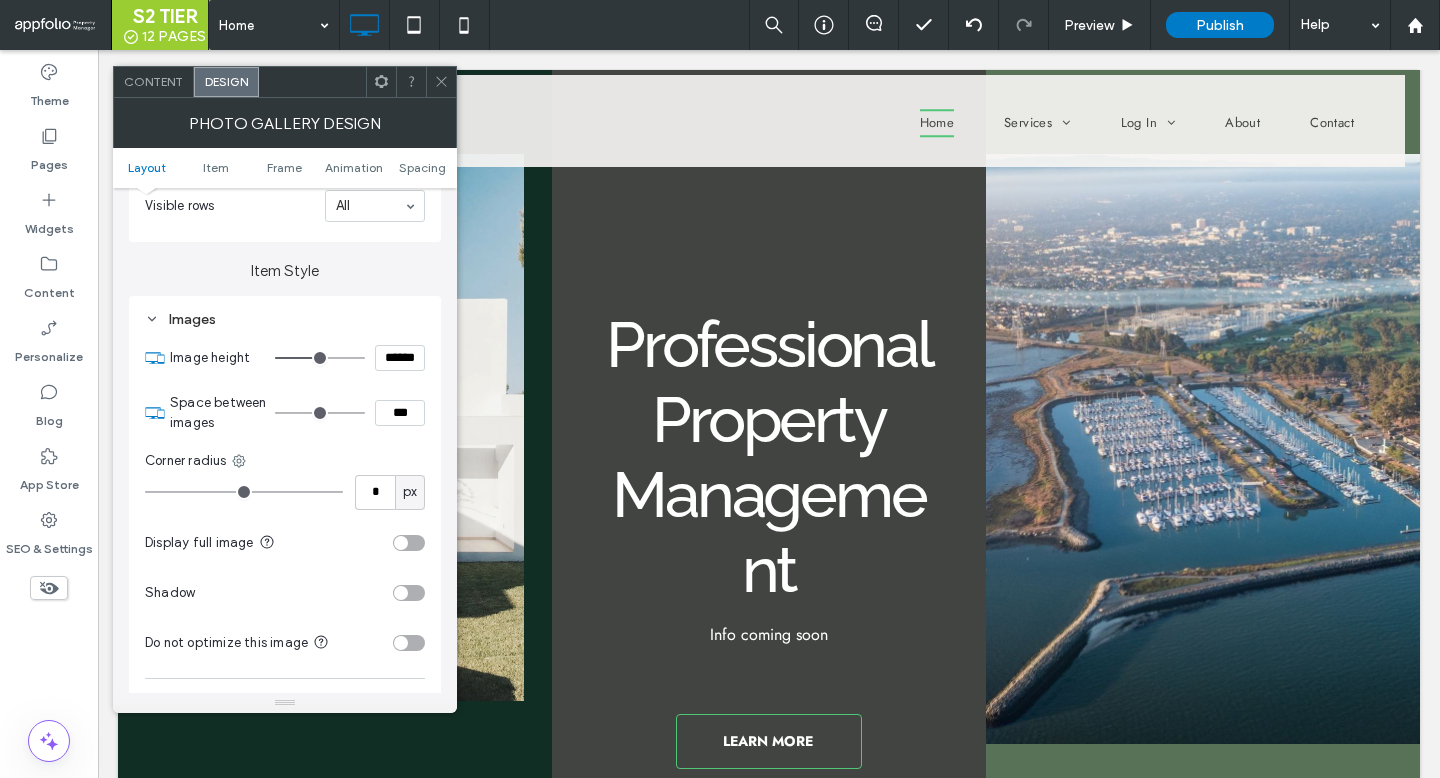 type on "****" 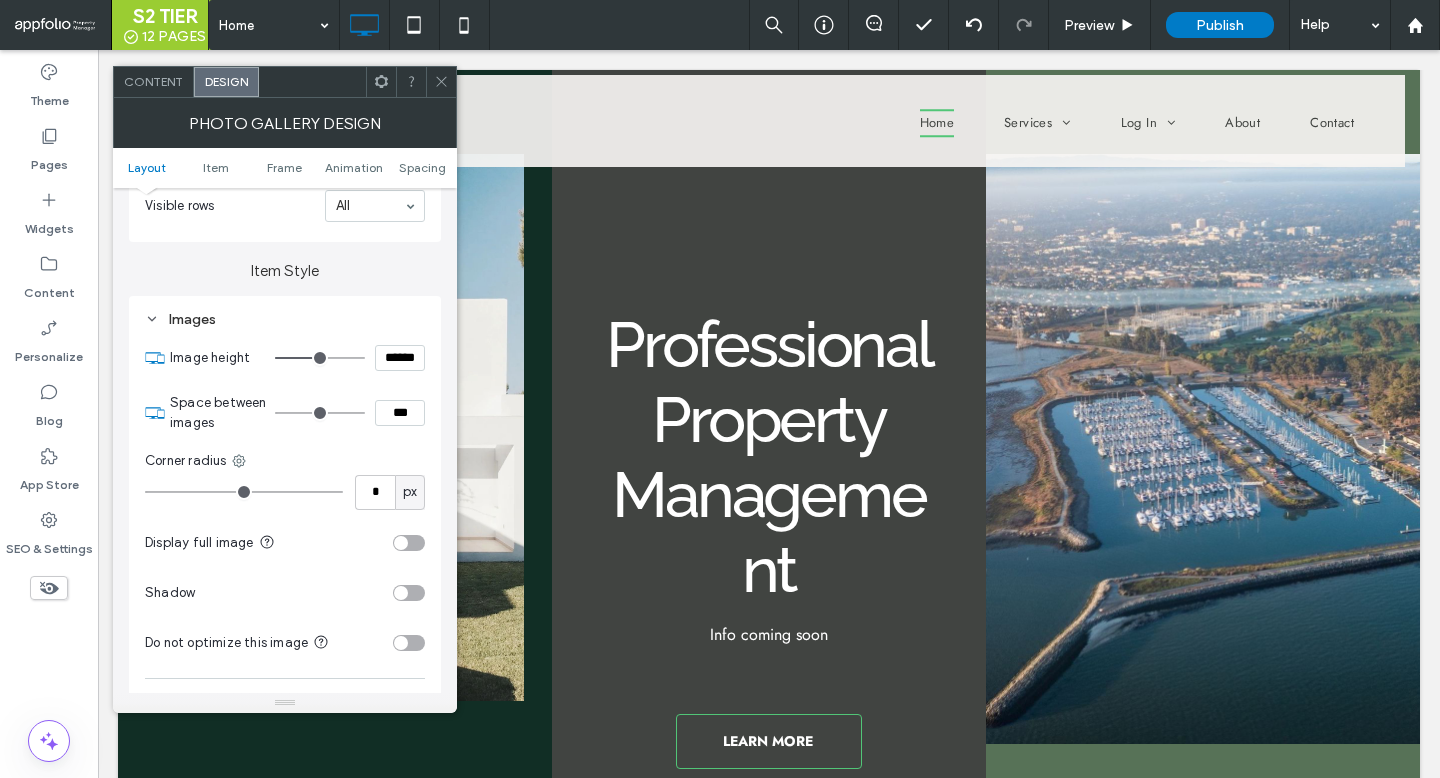 type on "******" 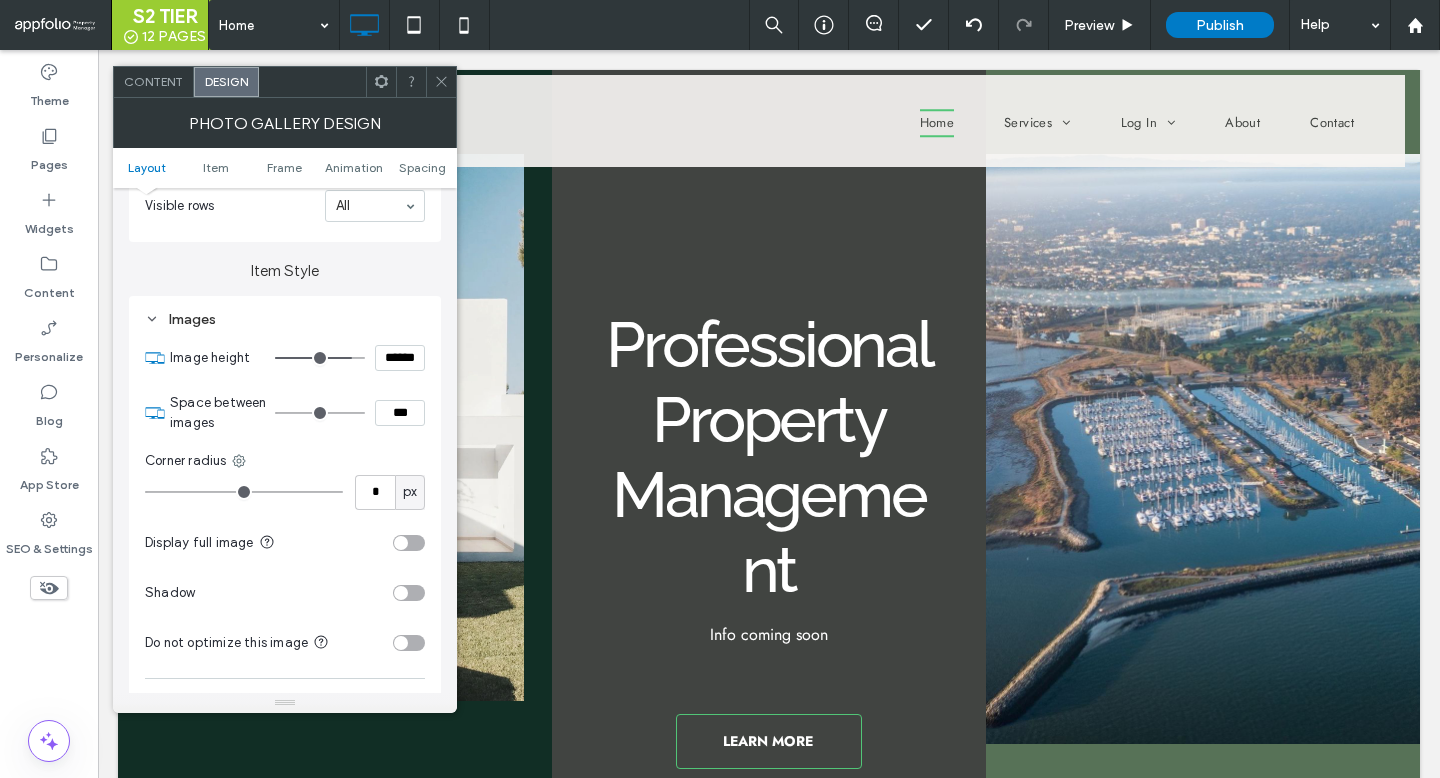 type on "****" 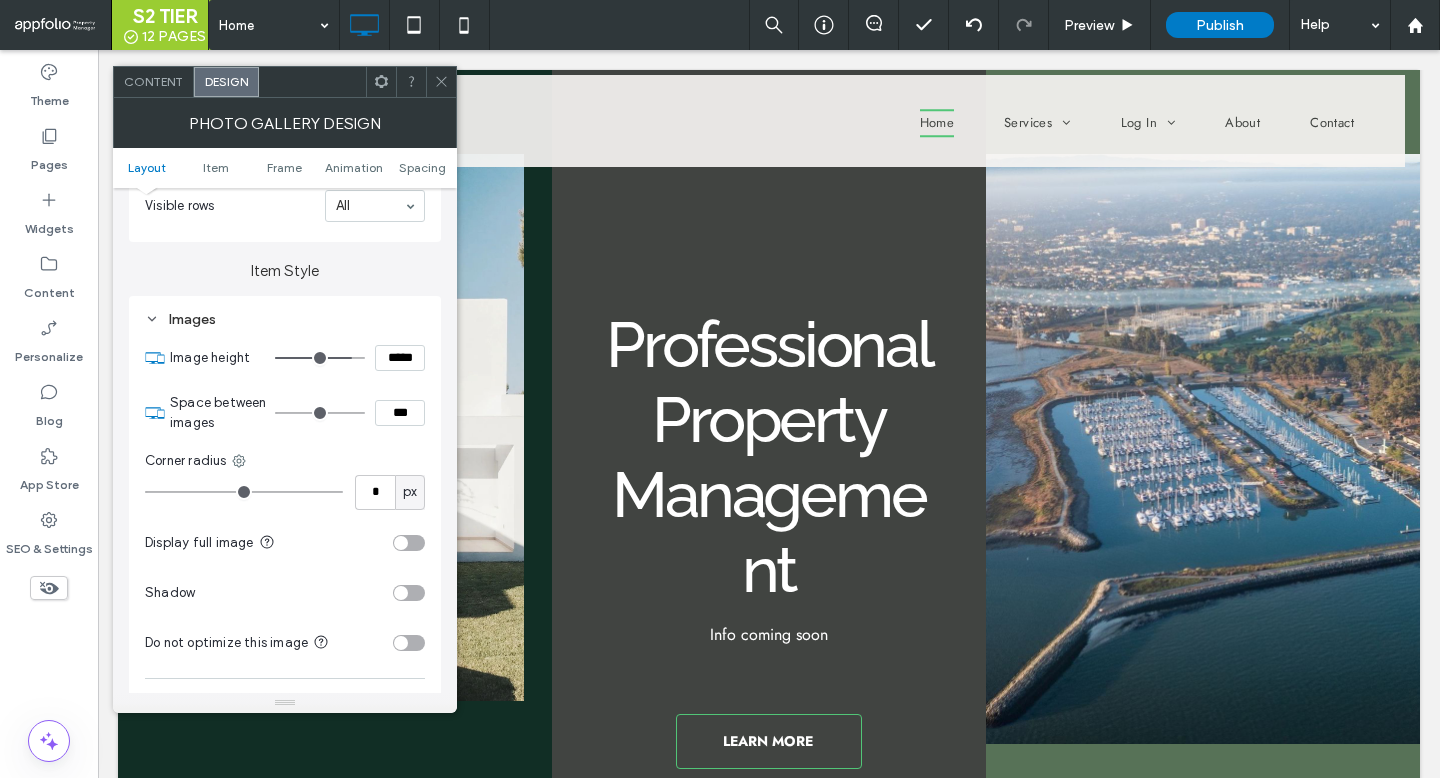 type on "***" 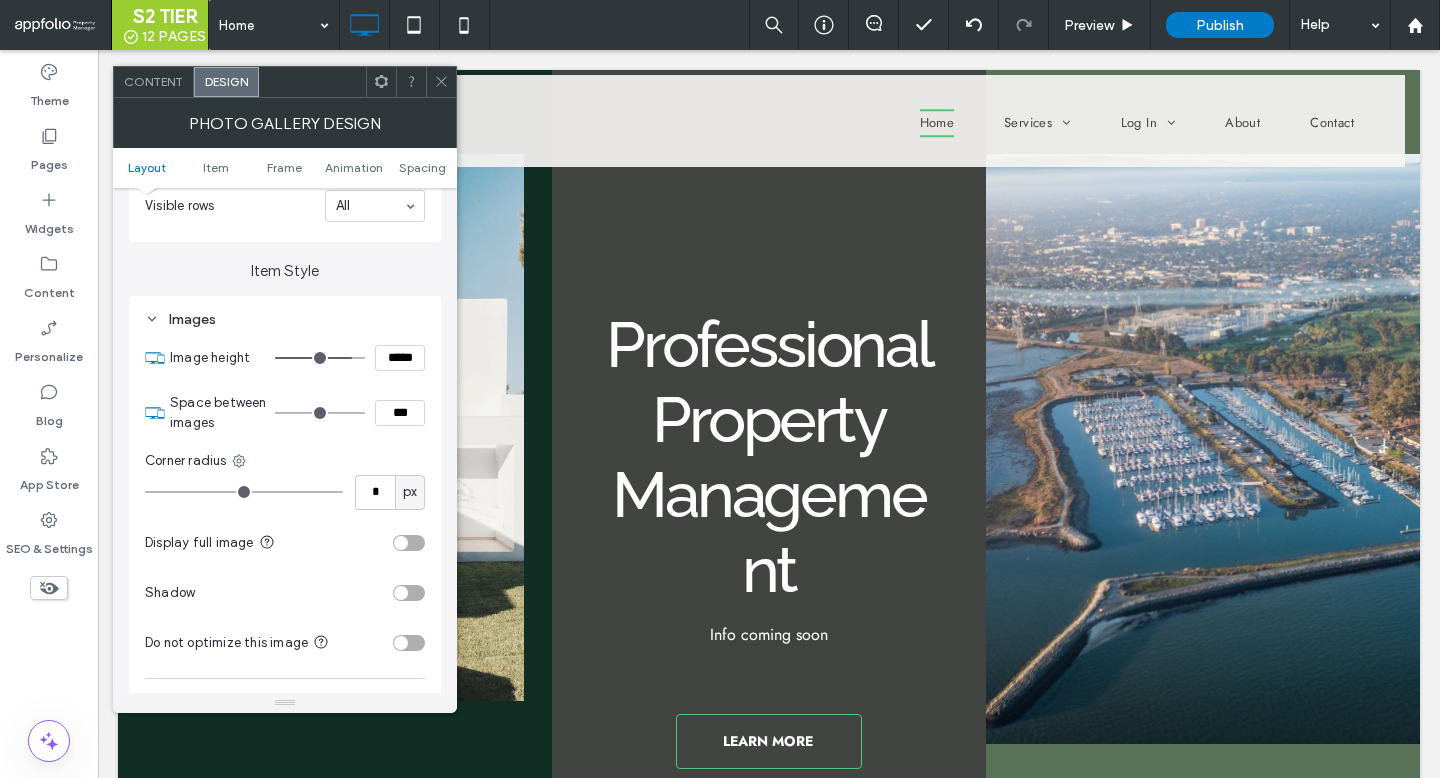 type on "*****" 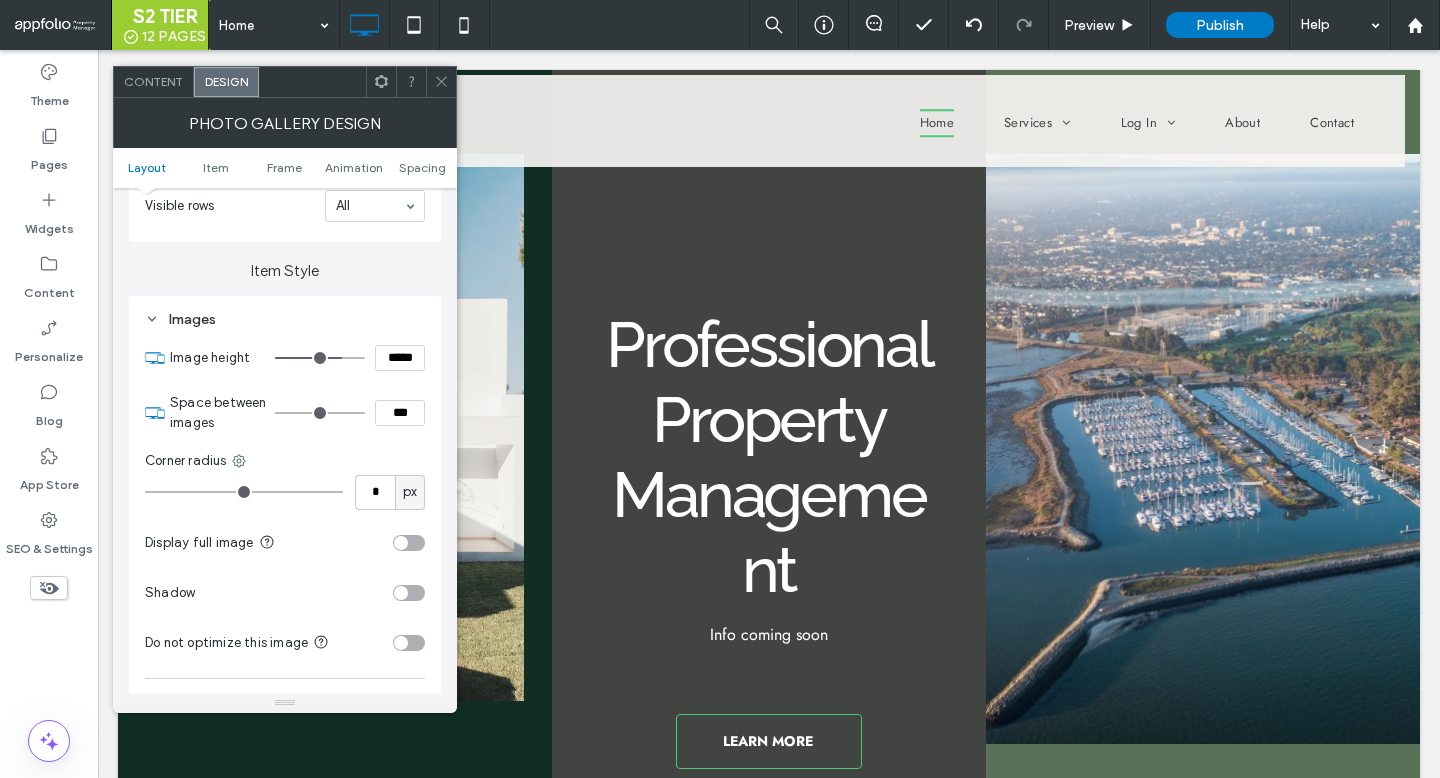 type on "***" 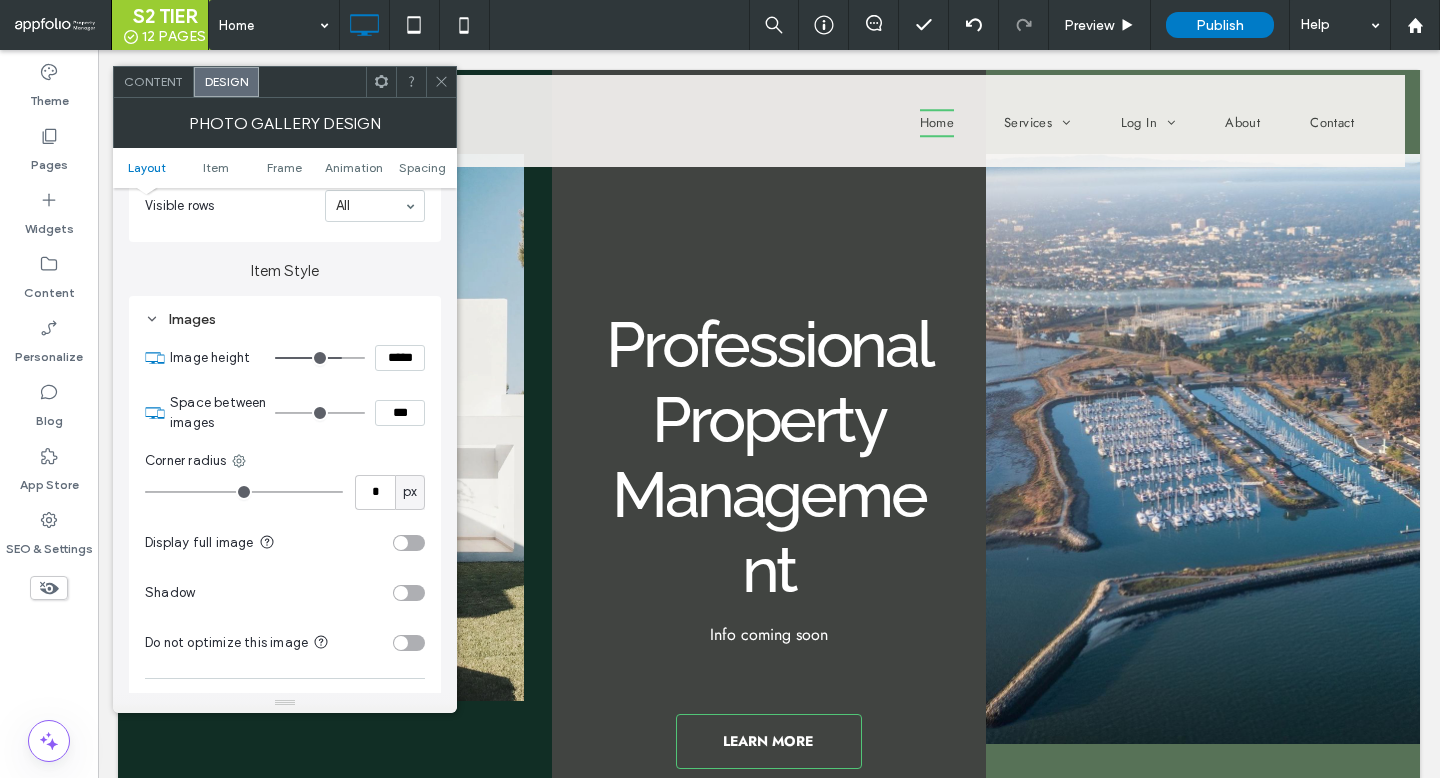 type on "*****" 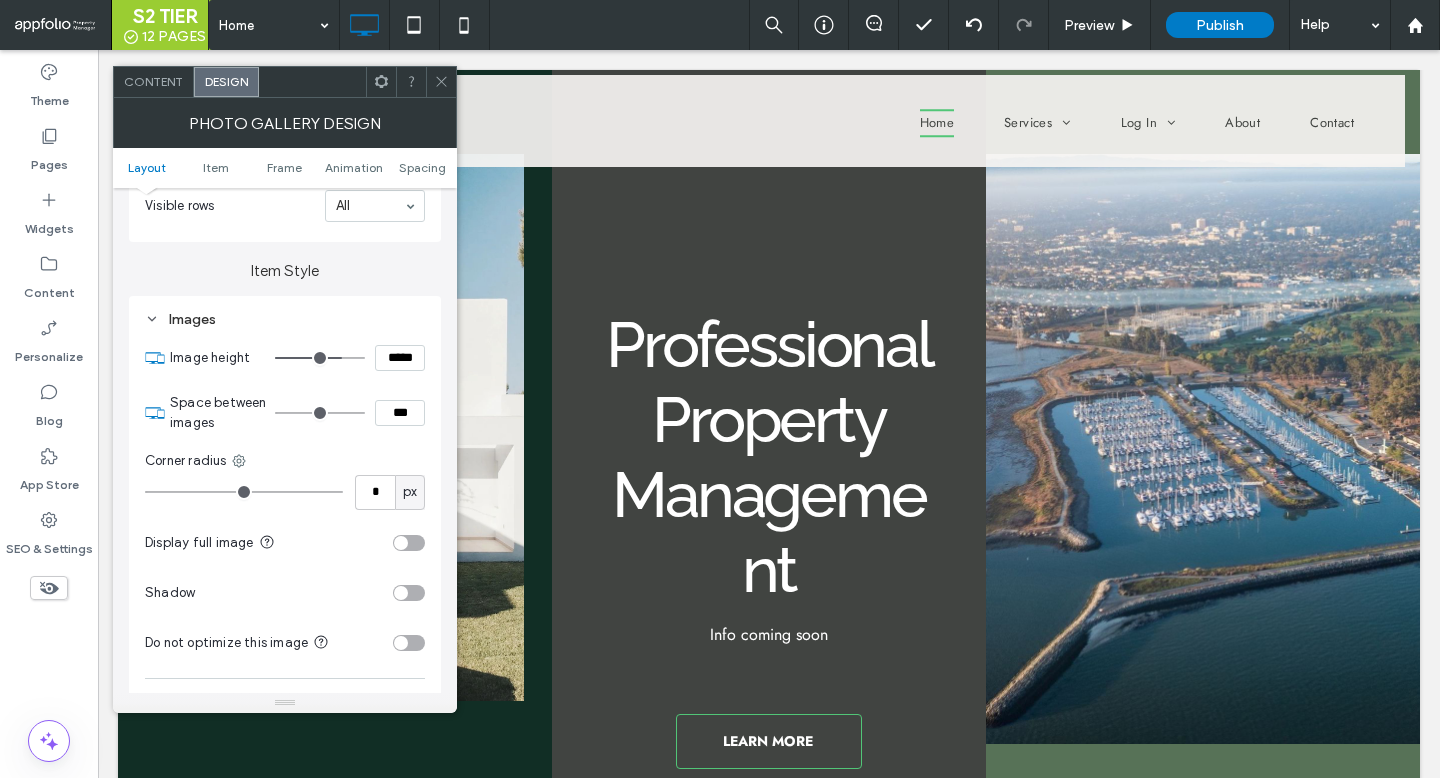 type on "***" 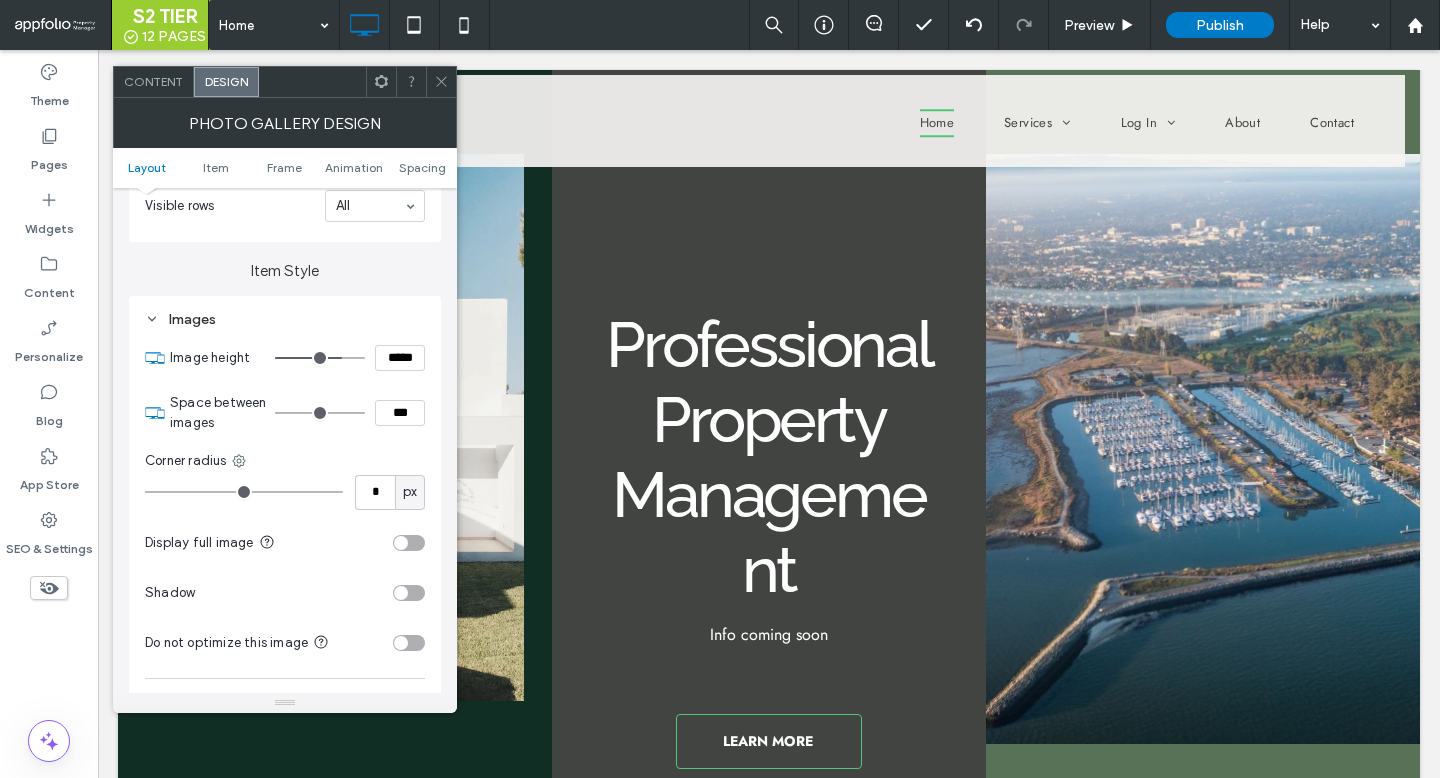 type on "*****" 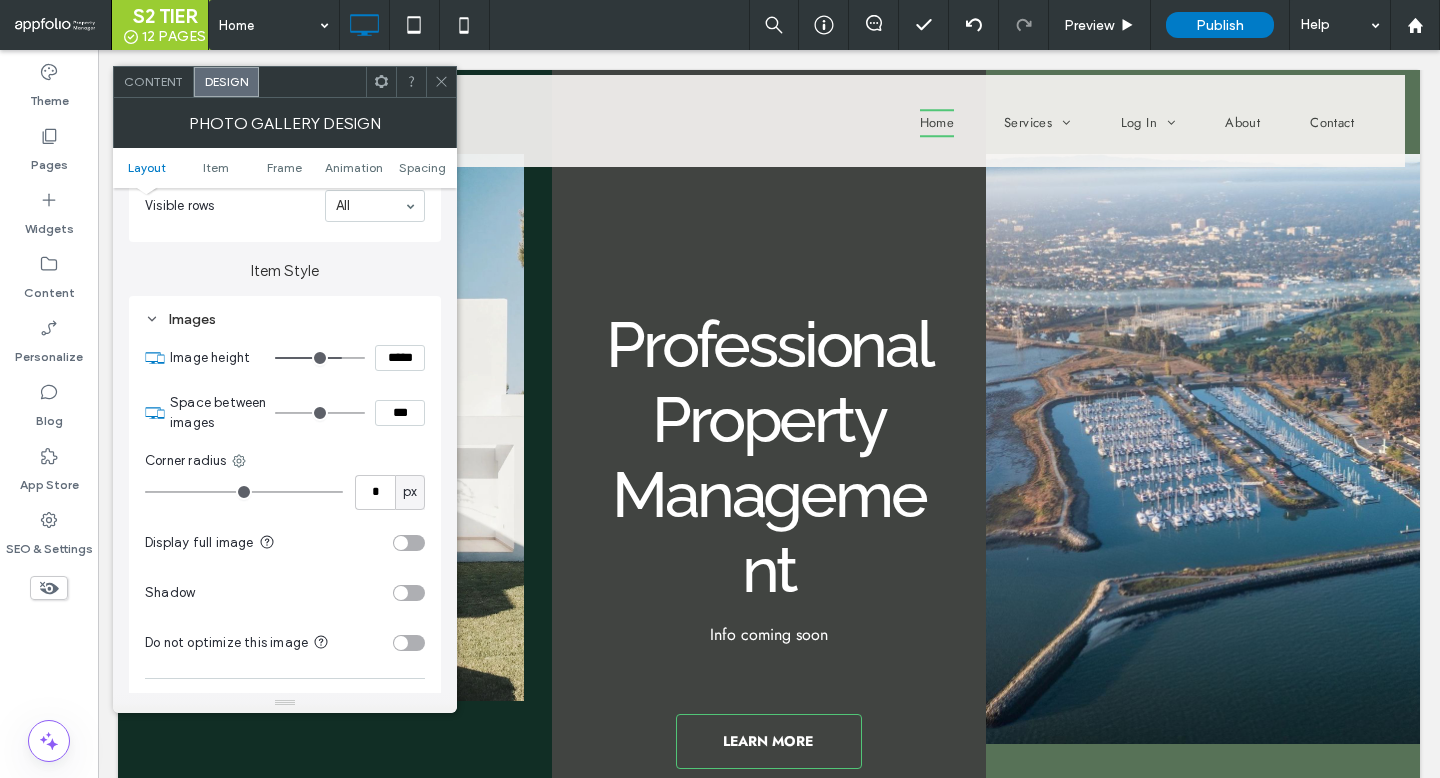 type on "***" 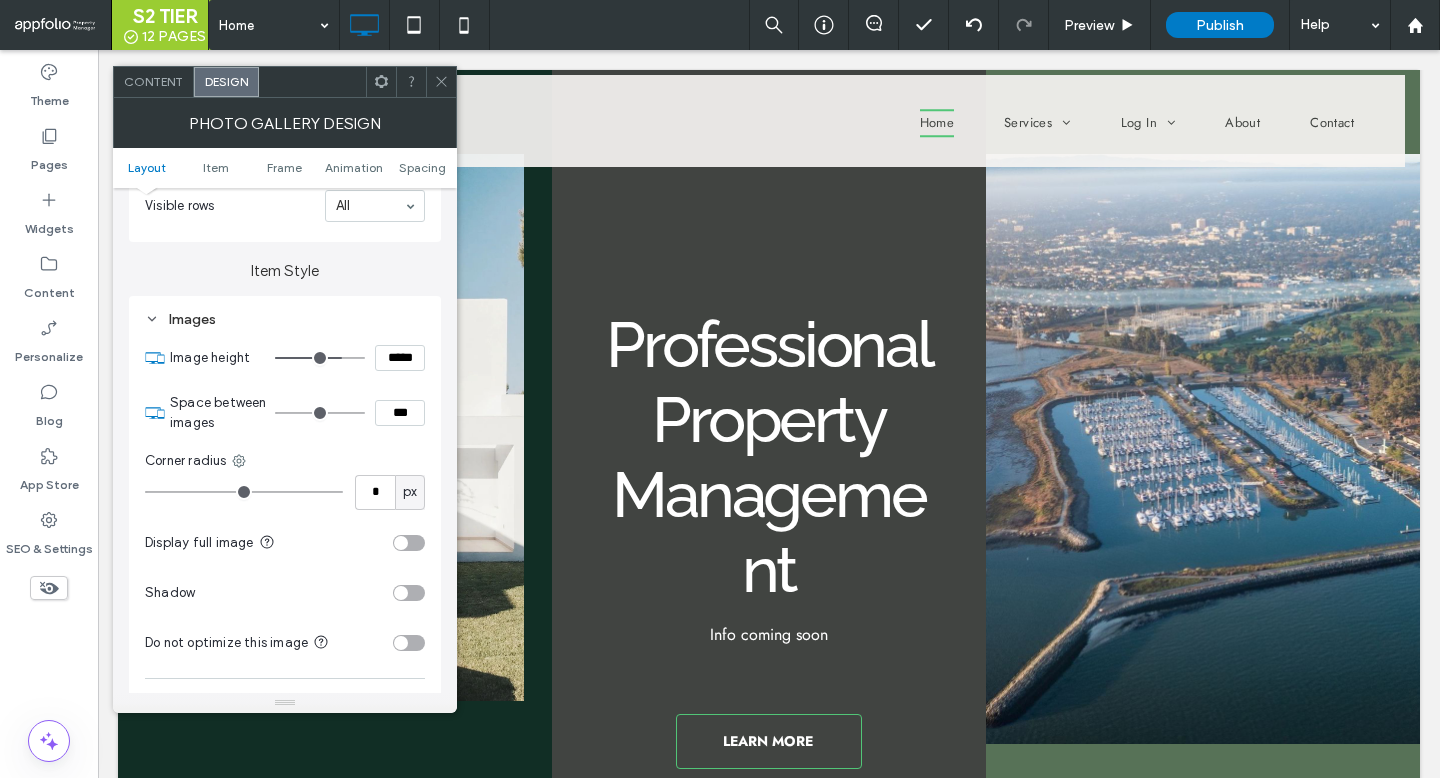type on "*****" 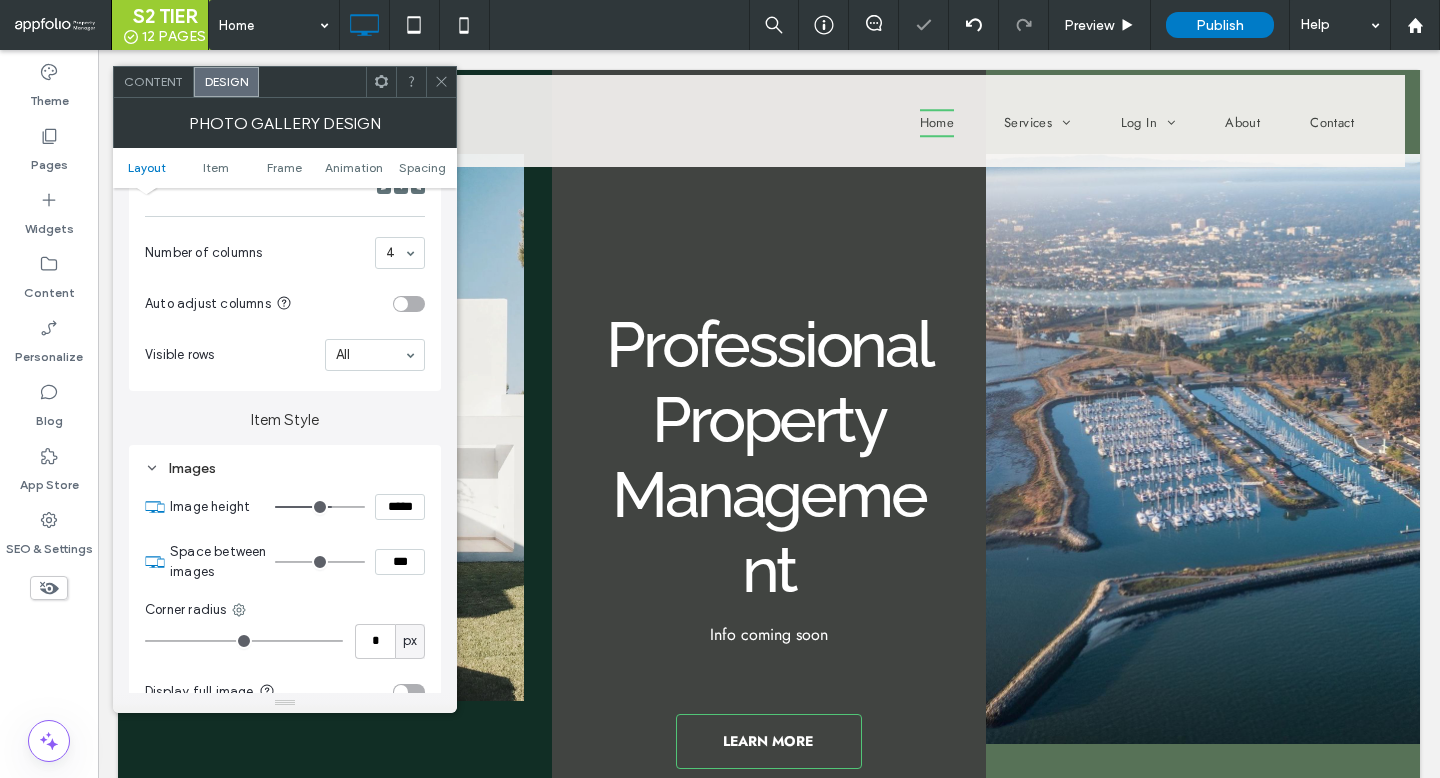 scroll, scrollTop: 335, scrollLeft: 0, axis: vertical 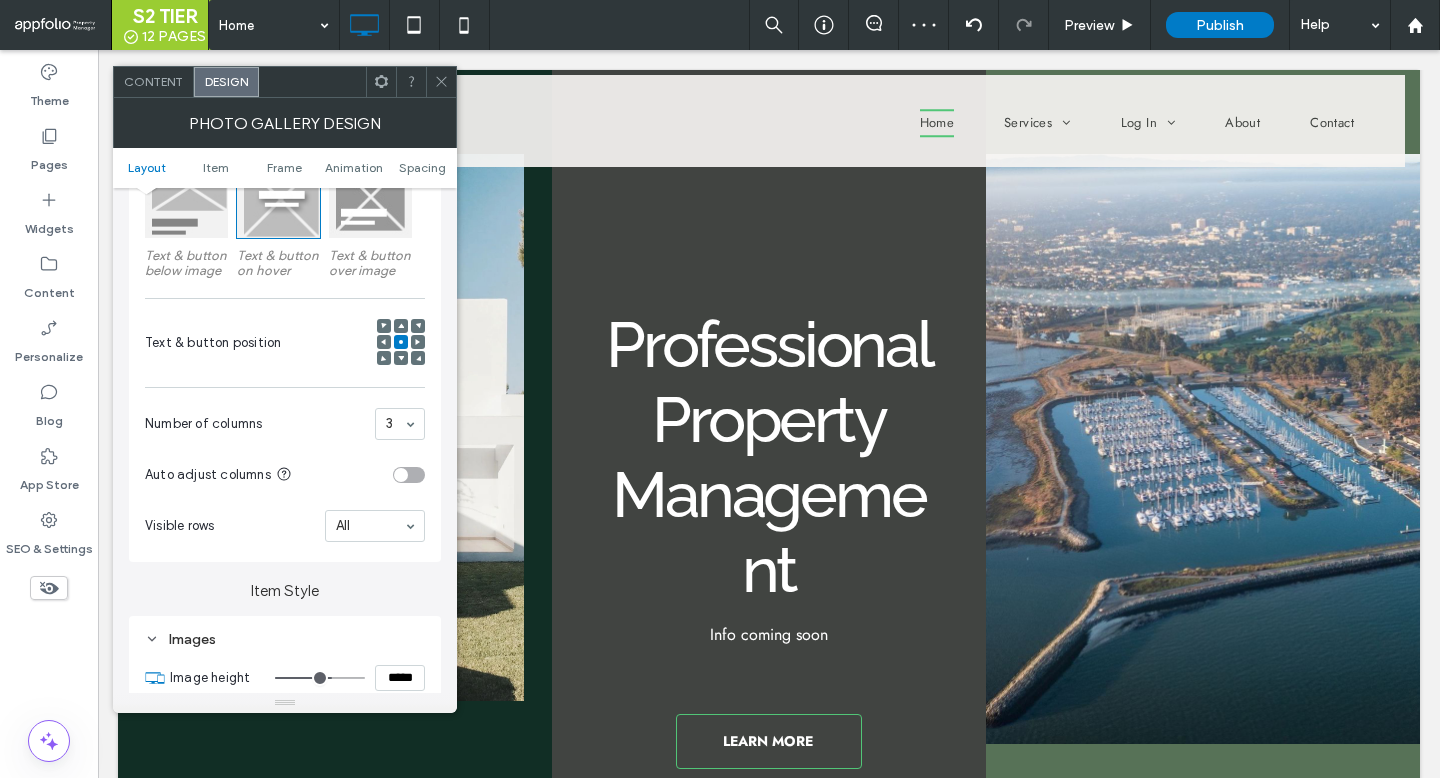 click 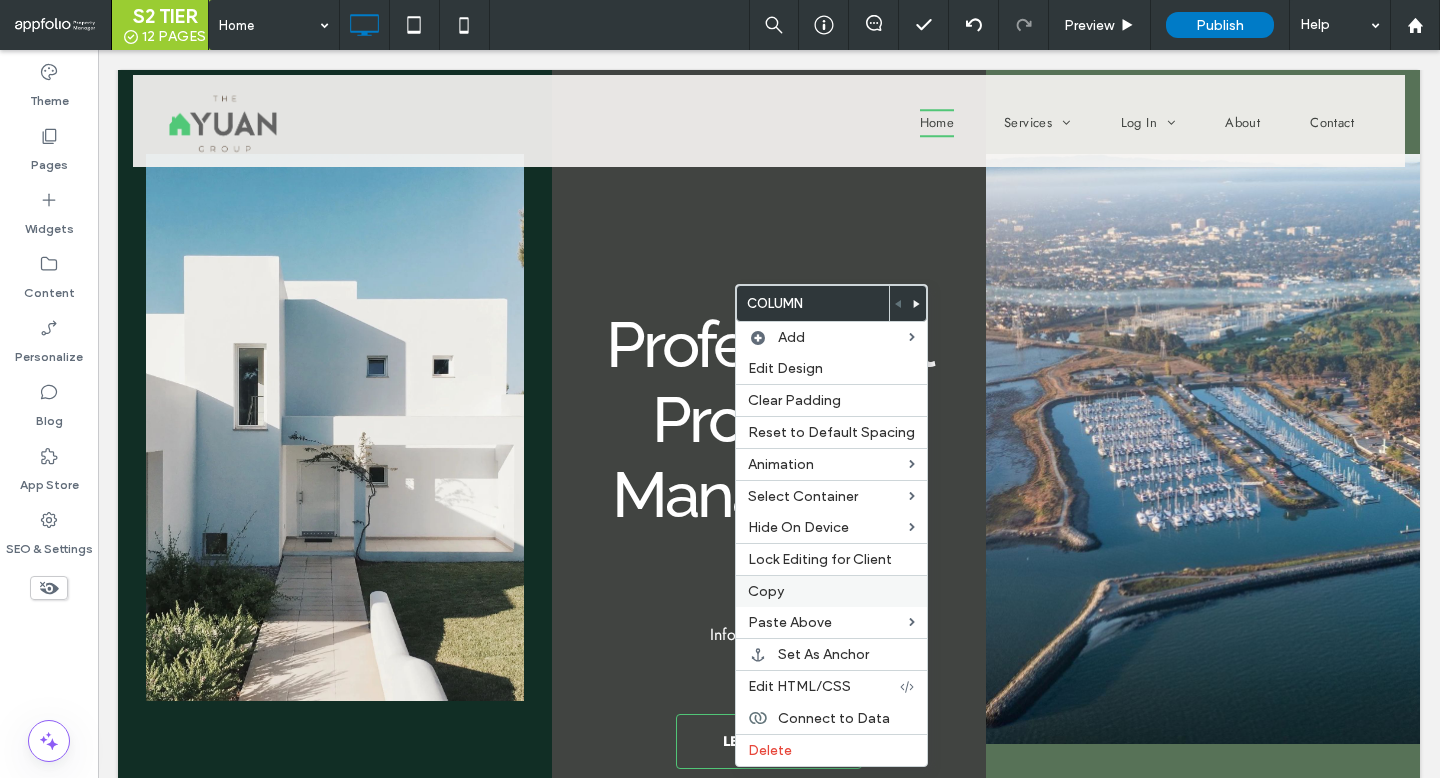 click on "Copy" at bounding box center [766, 591] 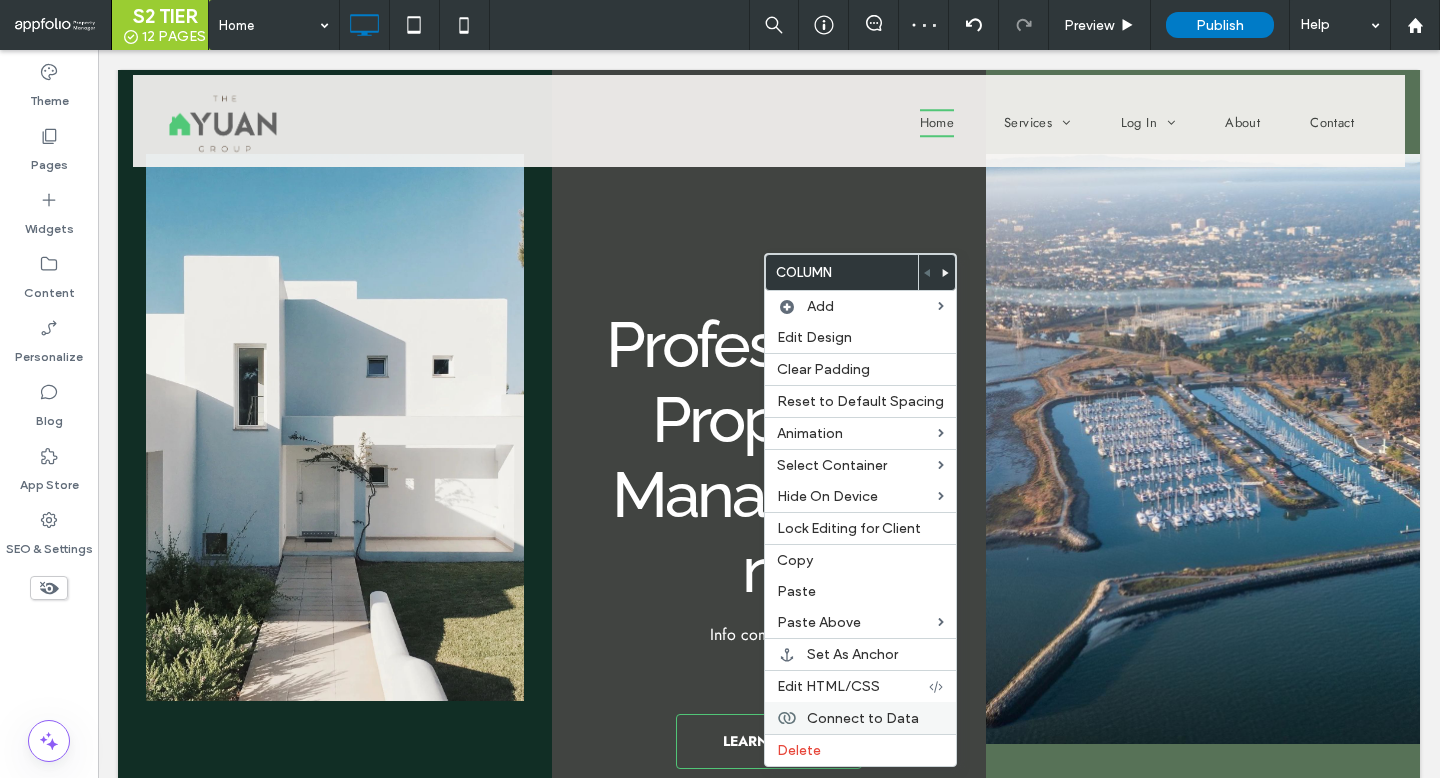 click on "Connect to Data" at bounding box center [860, 718] 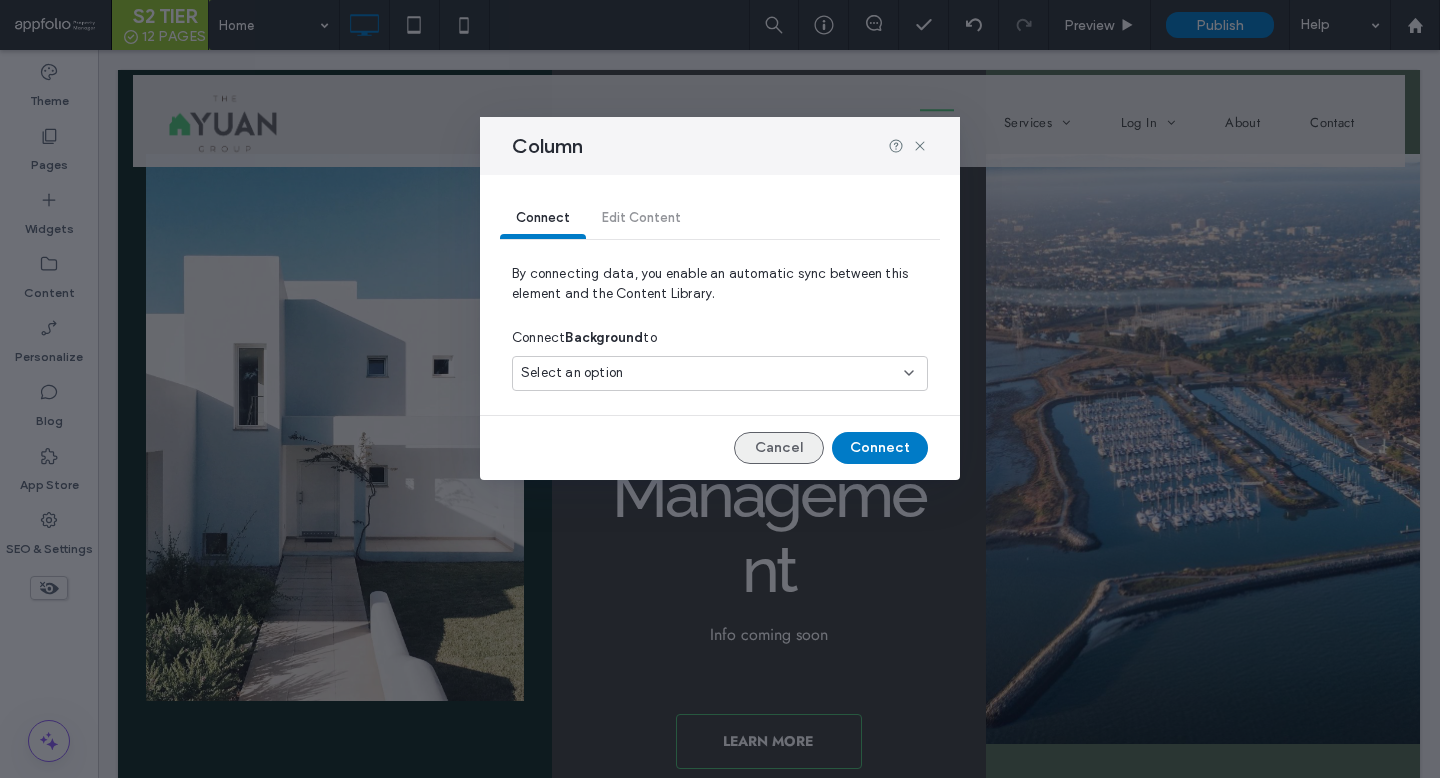 click on "Cancel" at bounding box center [779, 448] 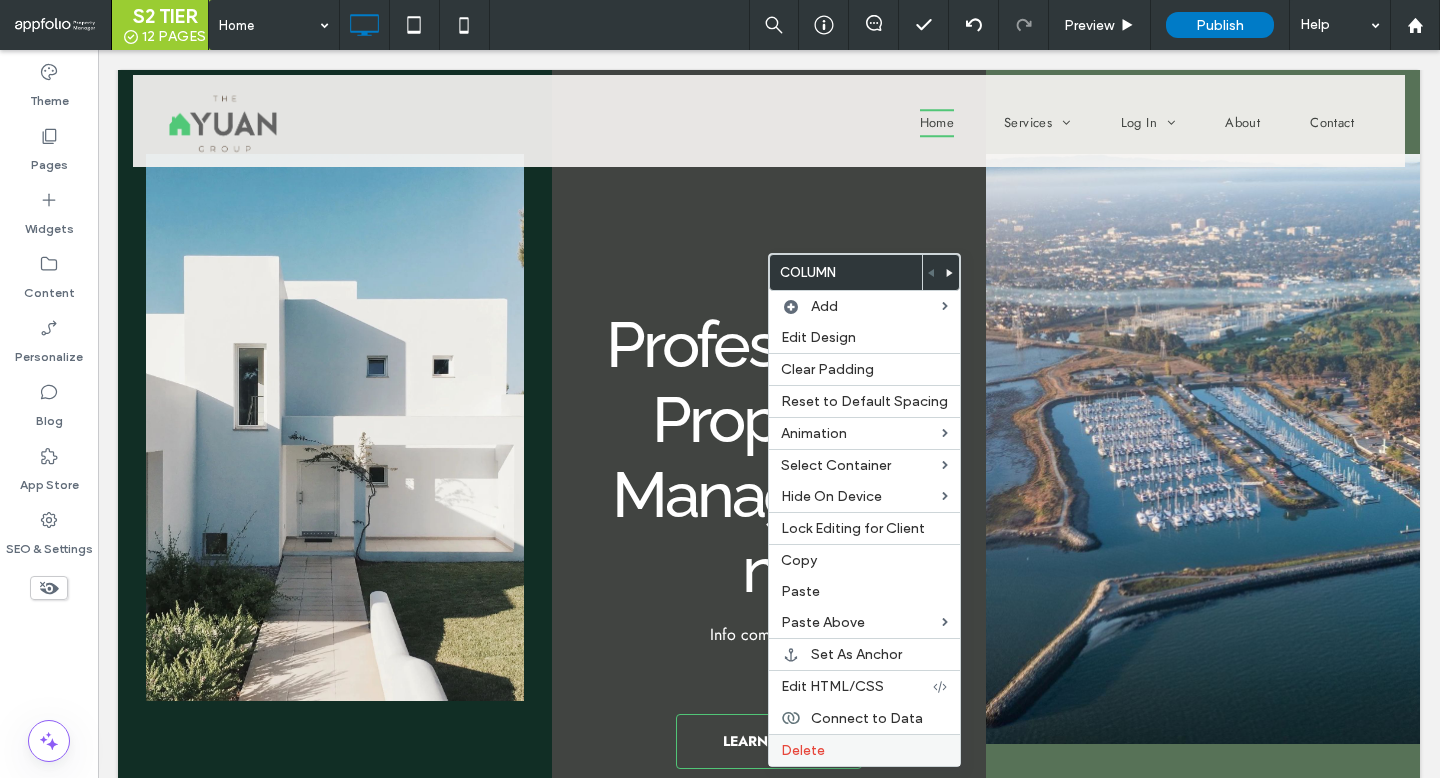 click on "Delete" at bounding box center [803, 750] 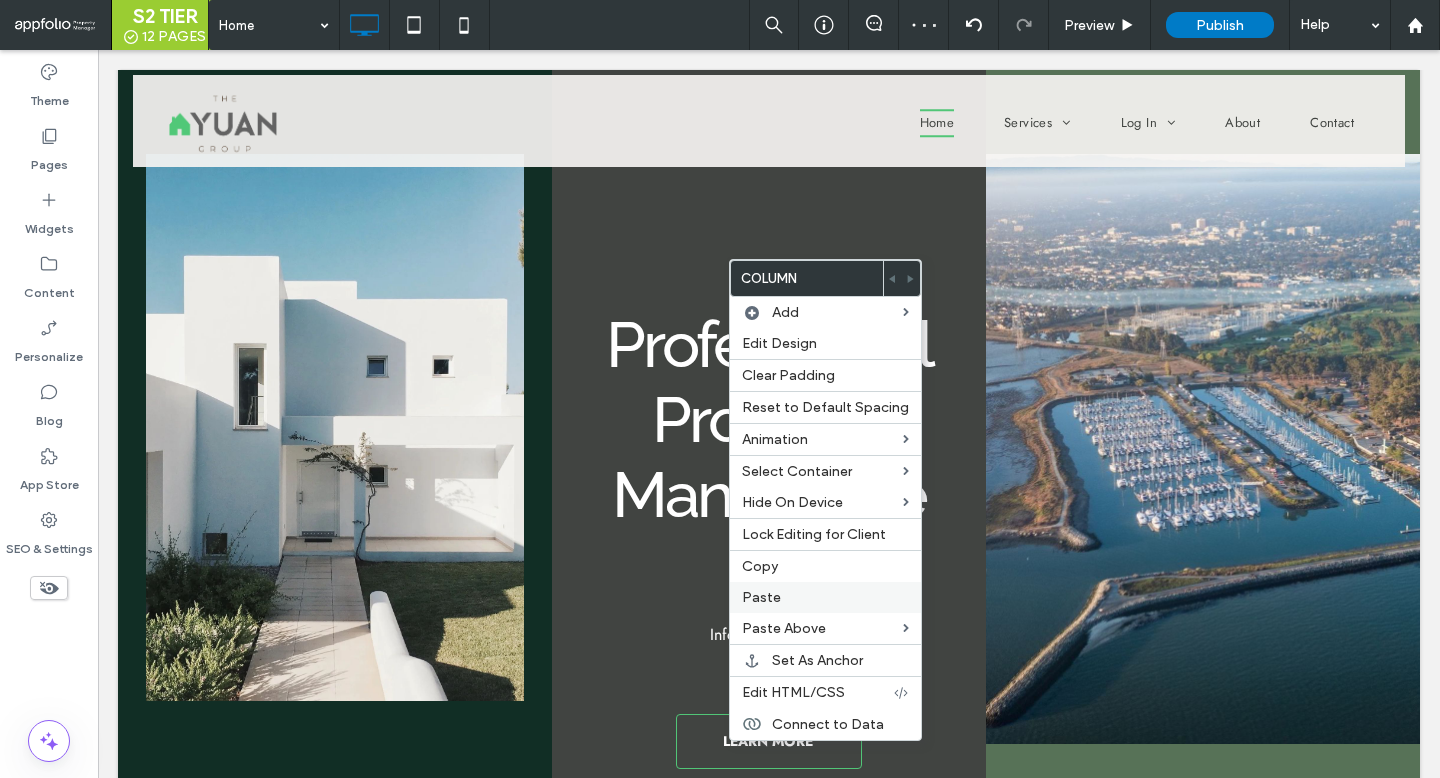 click on "Paste" at bounding box center (825, 597) 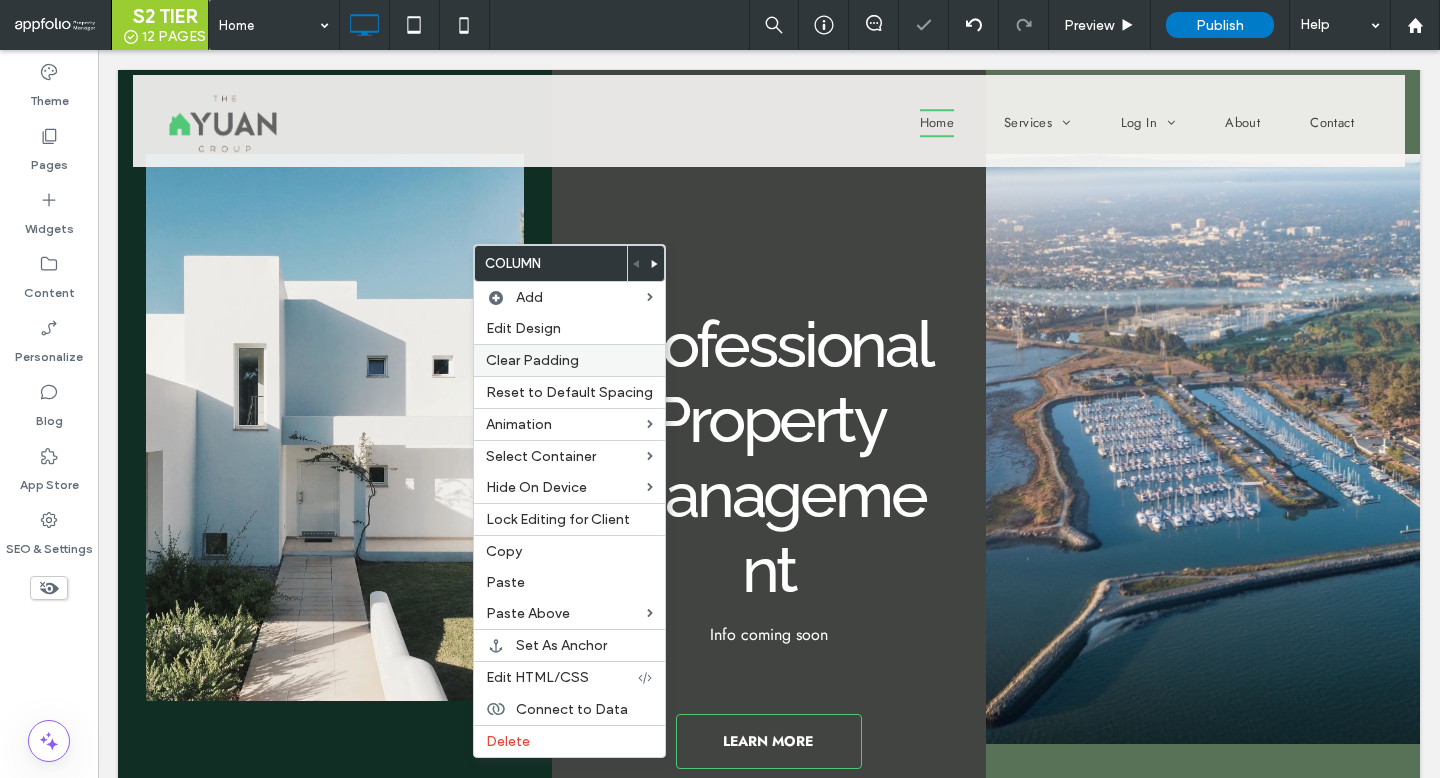 click on "Clear Padding" at bounding box center [532, 360] 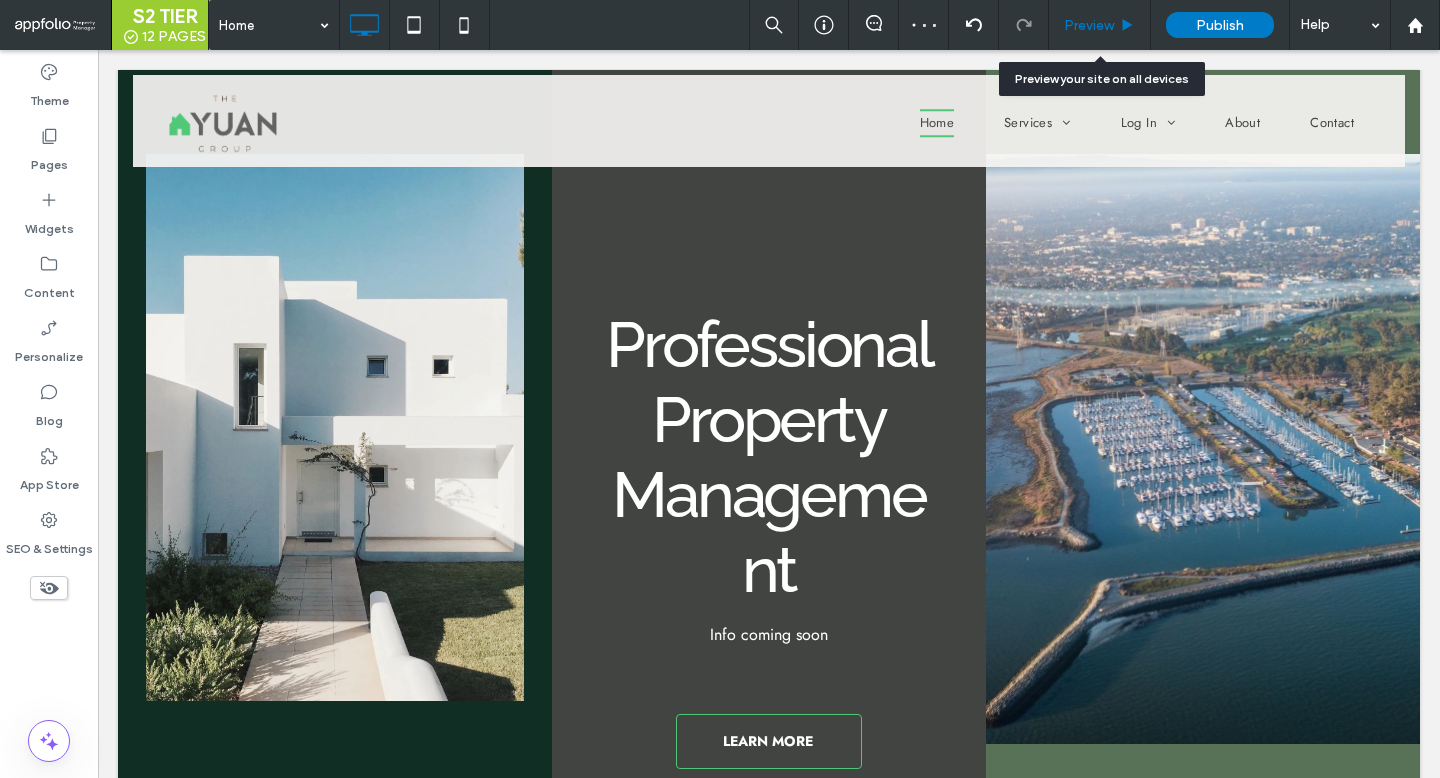 click on "Preview" at bounding box center (1100, 25) 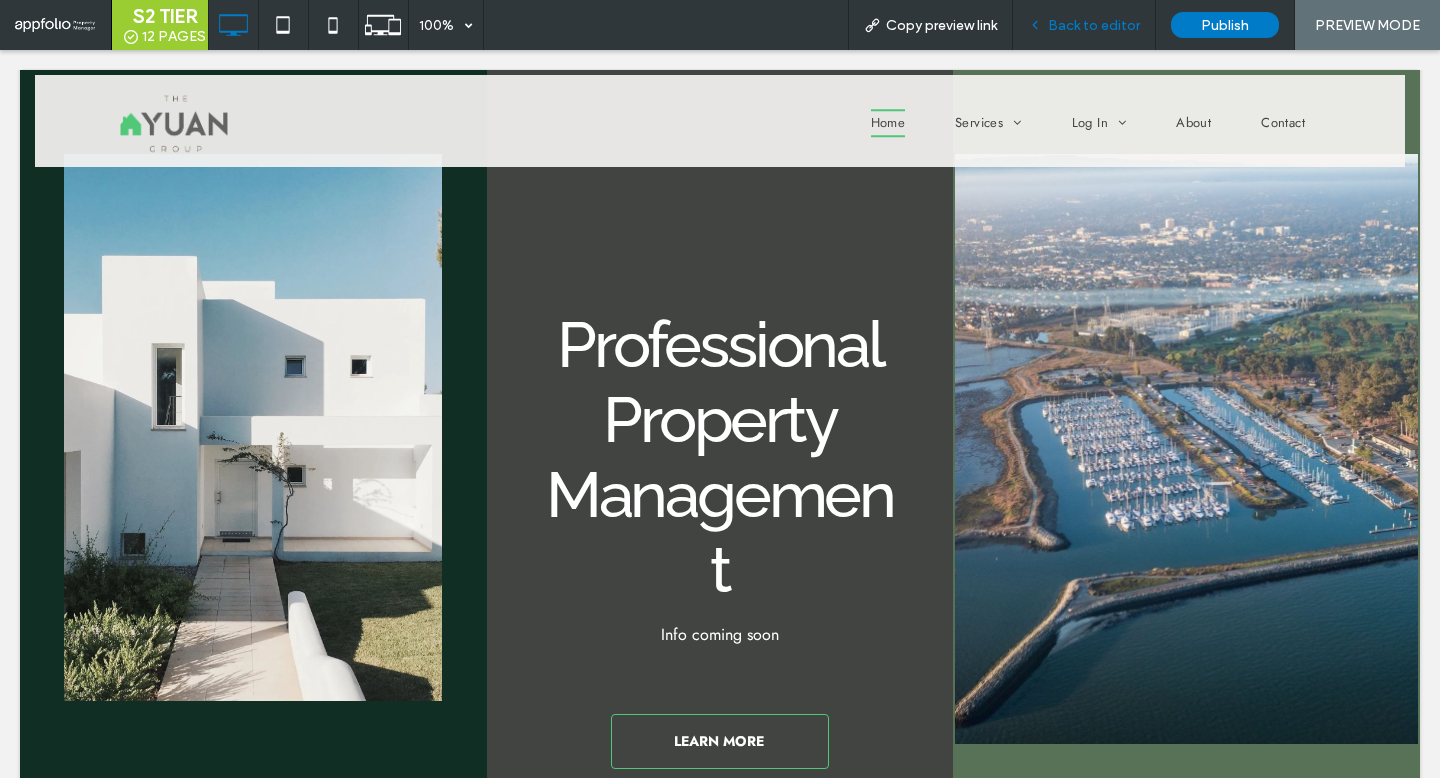 click on "Back to editor" at bounding box center (1084, 25) 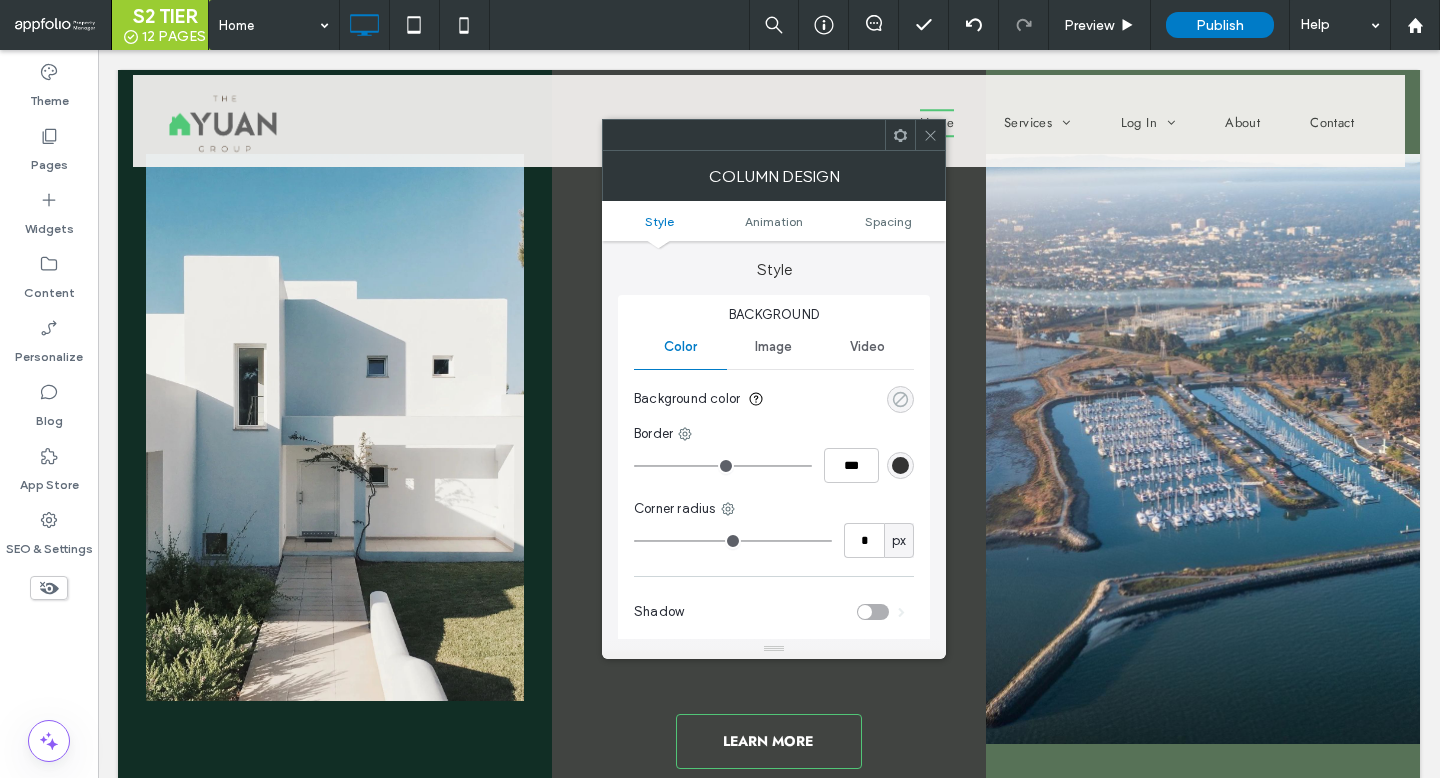 click at bounding box center [900, 399] 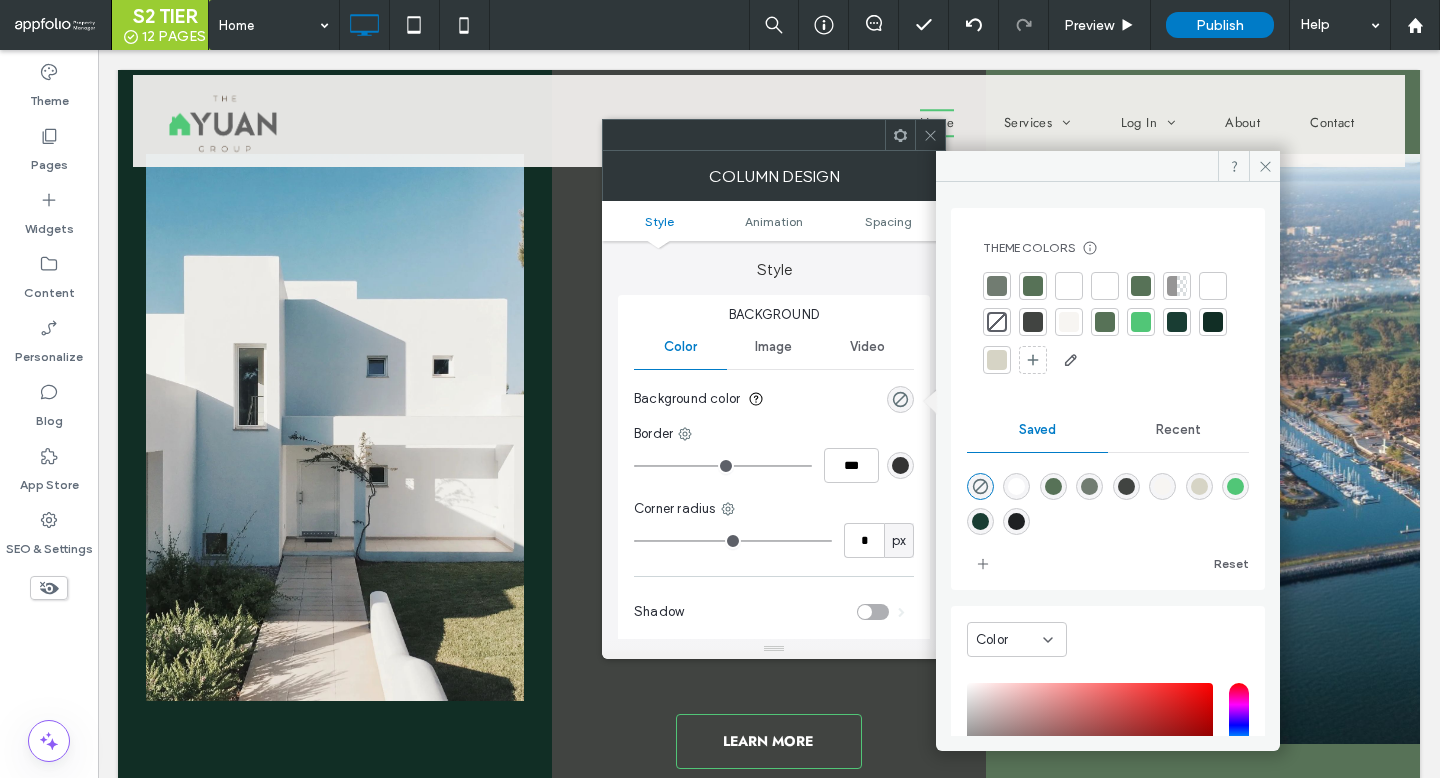 click at bounding box center (1213, 322) 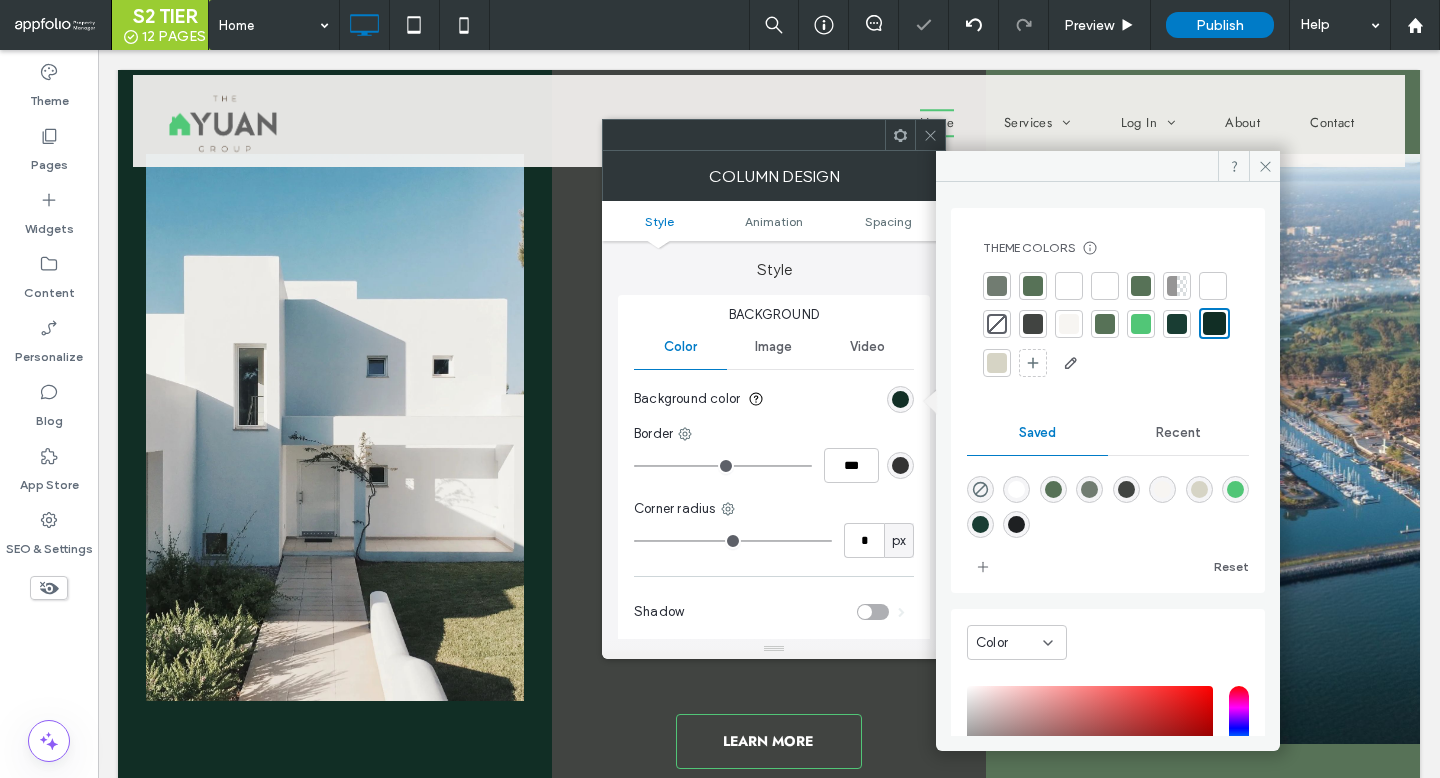 click 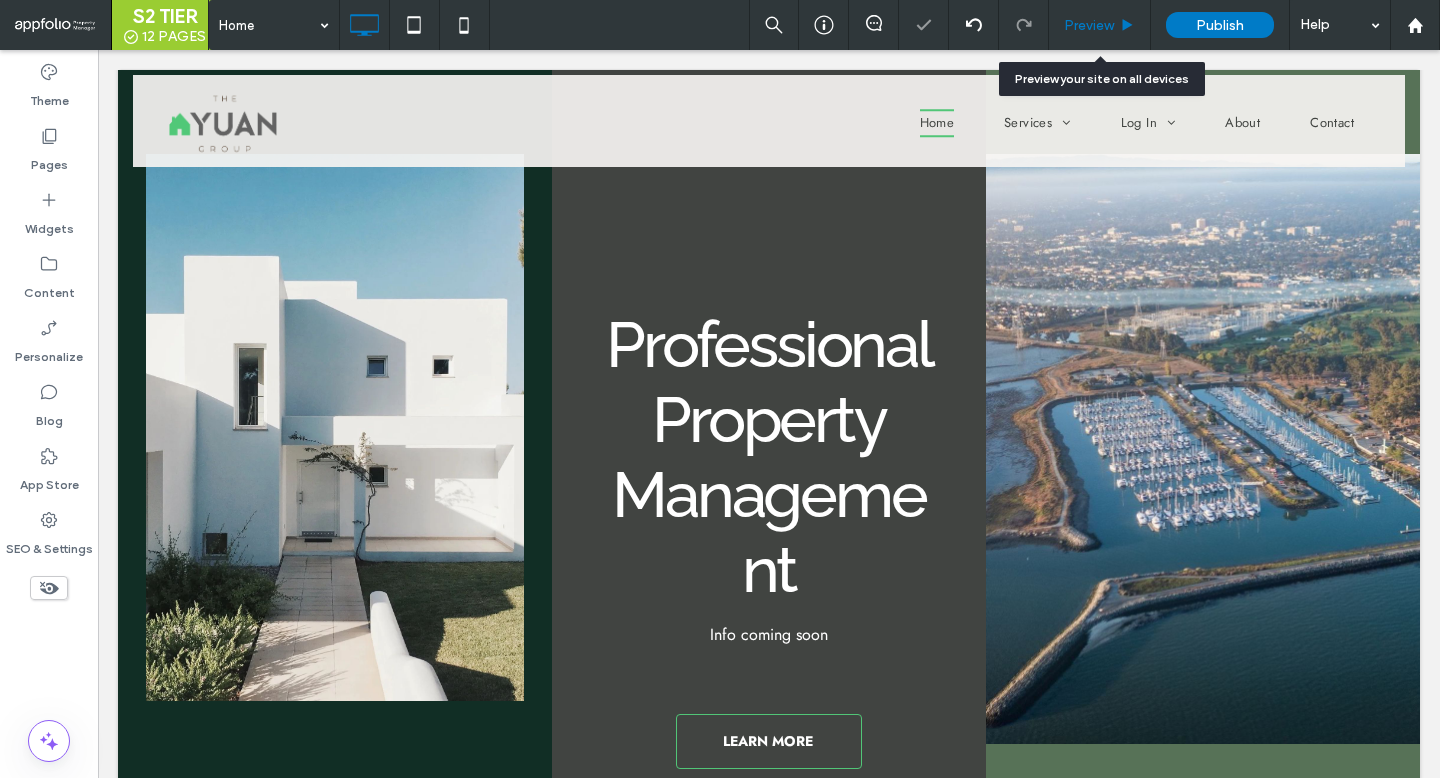 click on "Preview" at bounding box center (1100, 25) 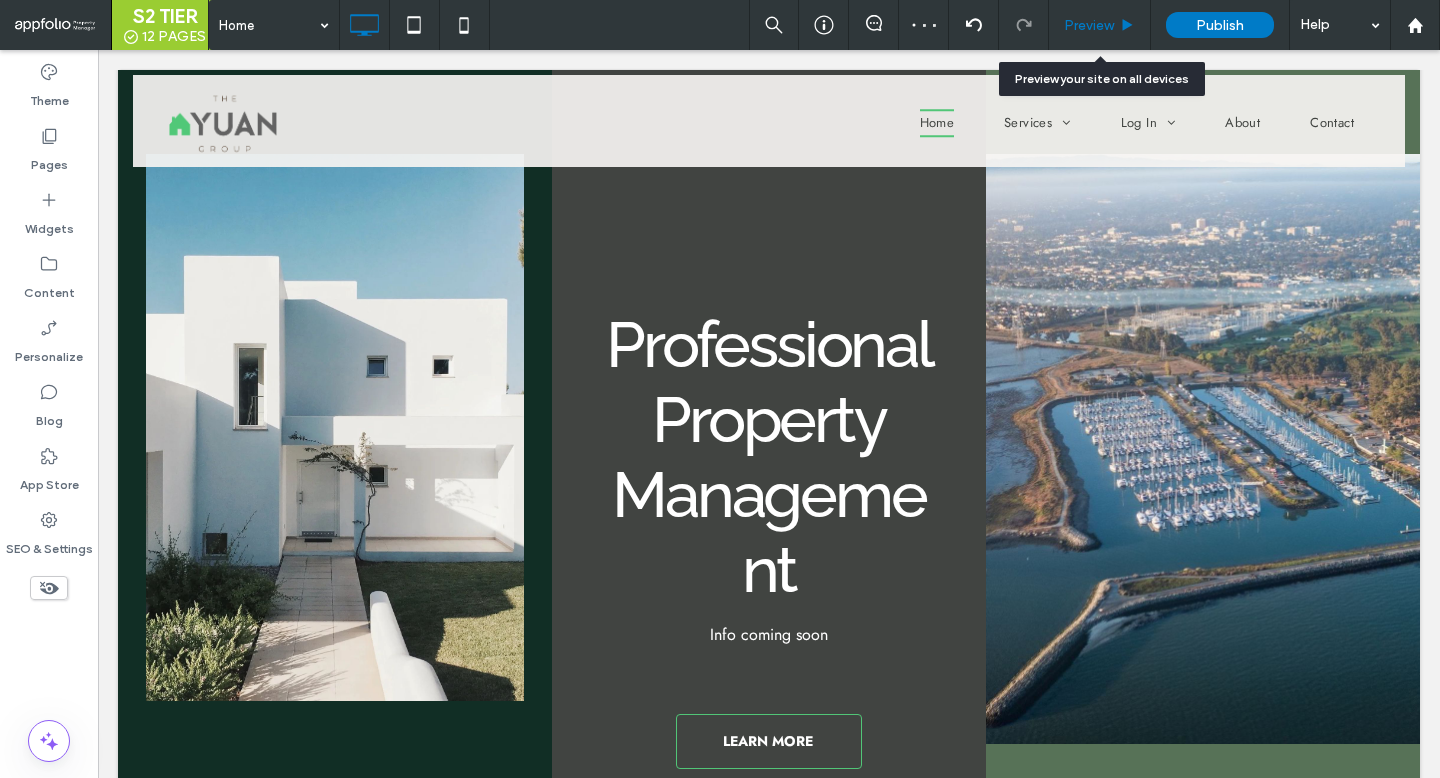 click on "Preview" at bounding box center [1100, 25] 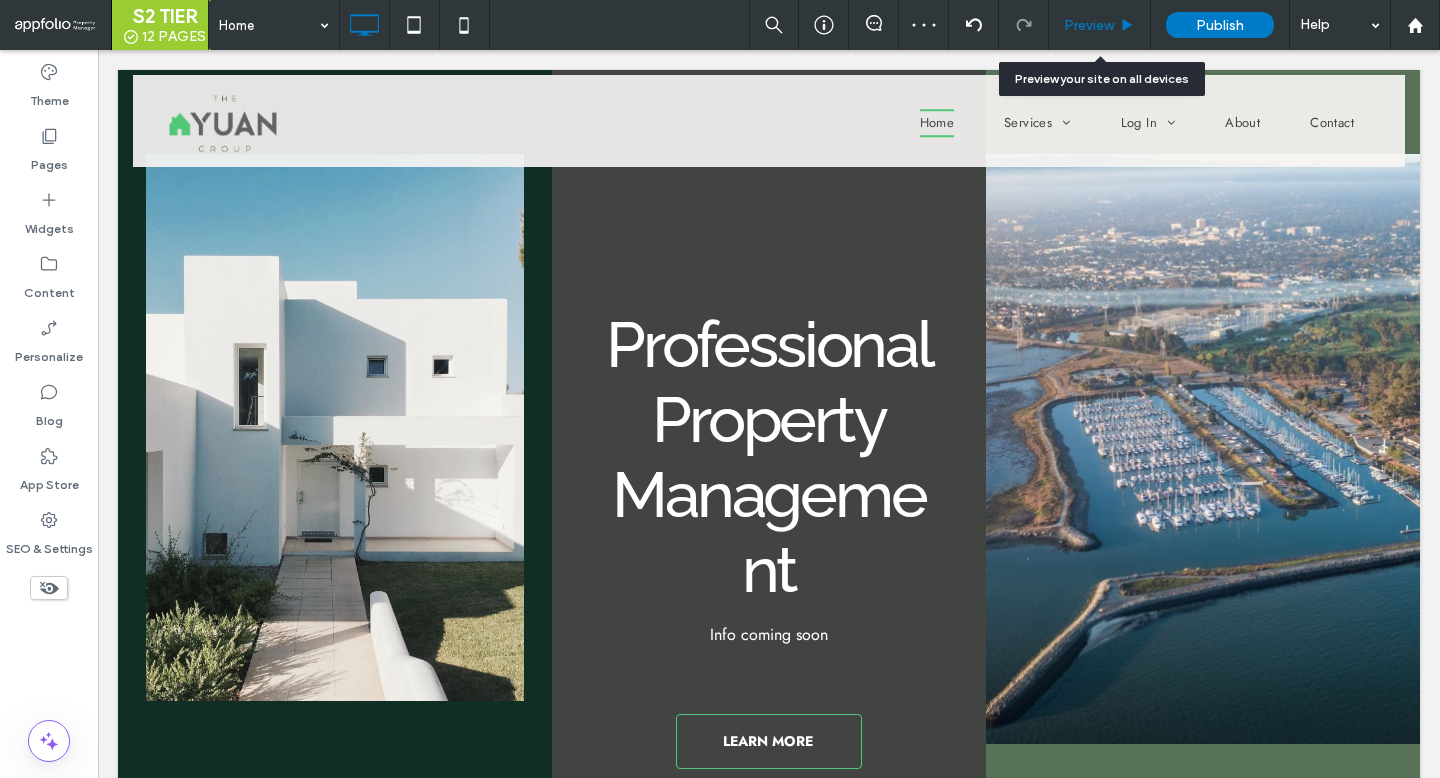 click on "Preview" at bounding box center [1100, 25] 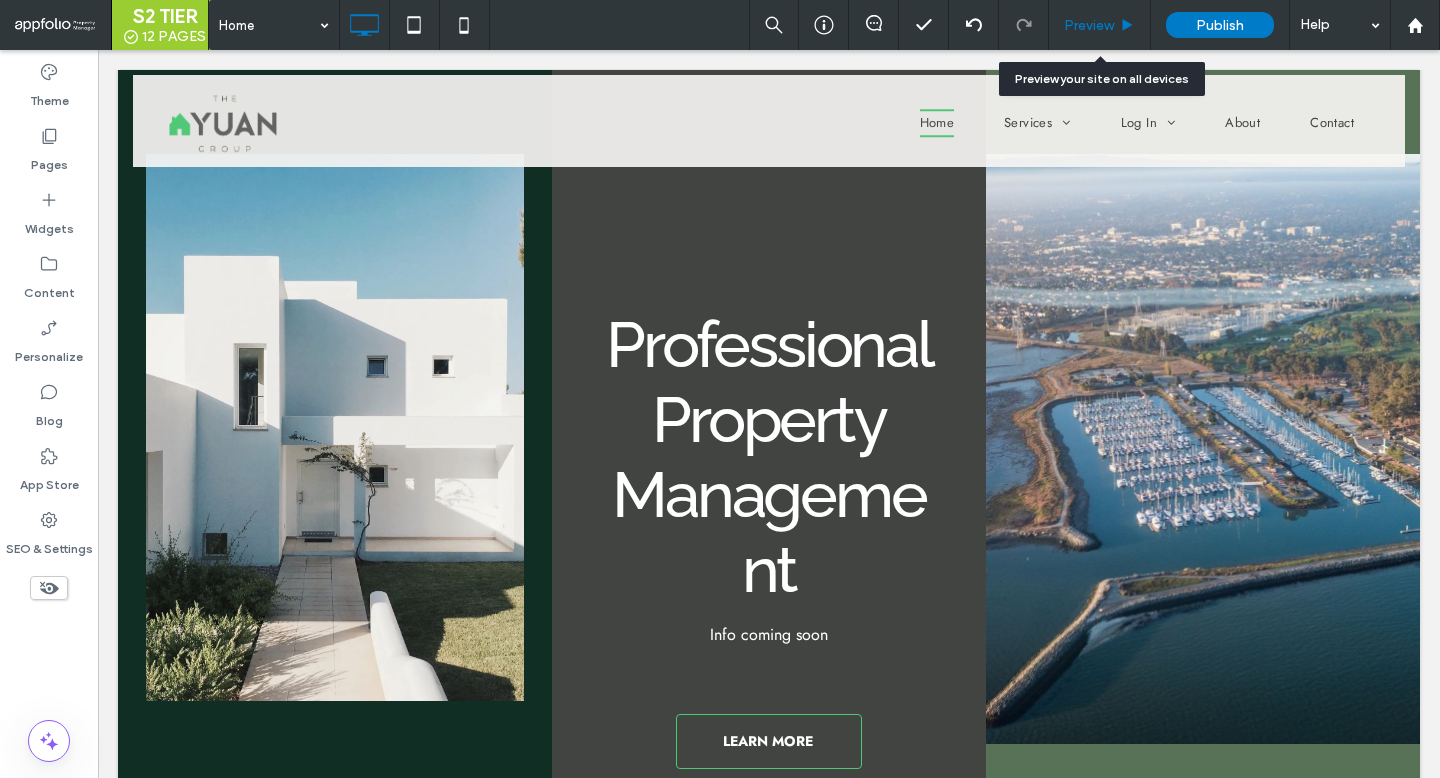 click on "Preview" at bounding box center (1100, 25) 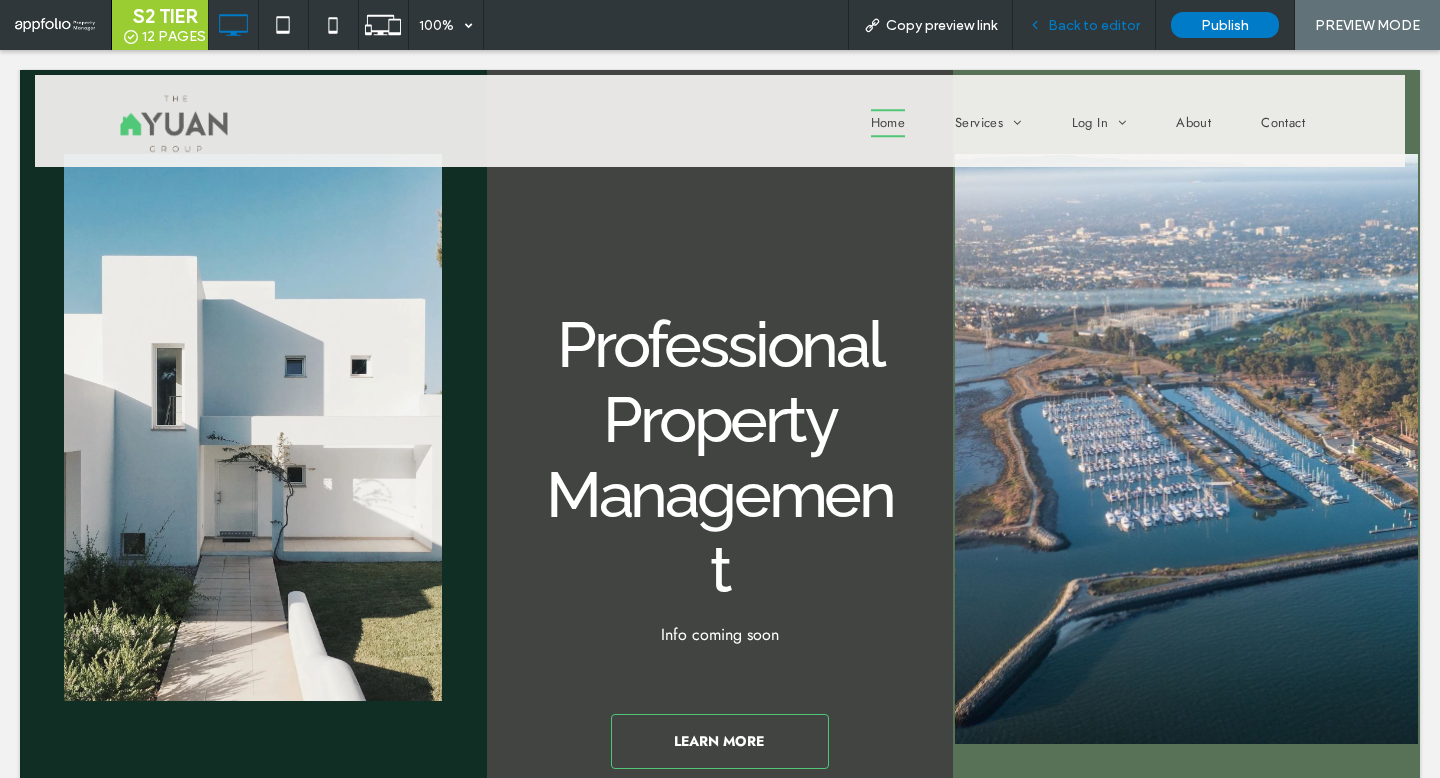click on "Back to editor" at bounding box center (1094, 25) 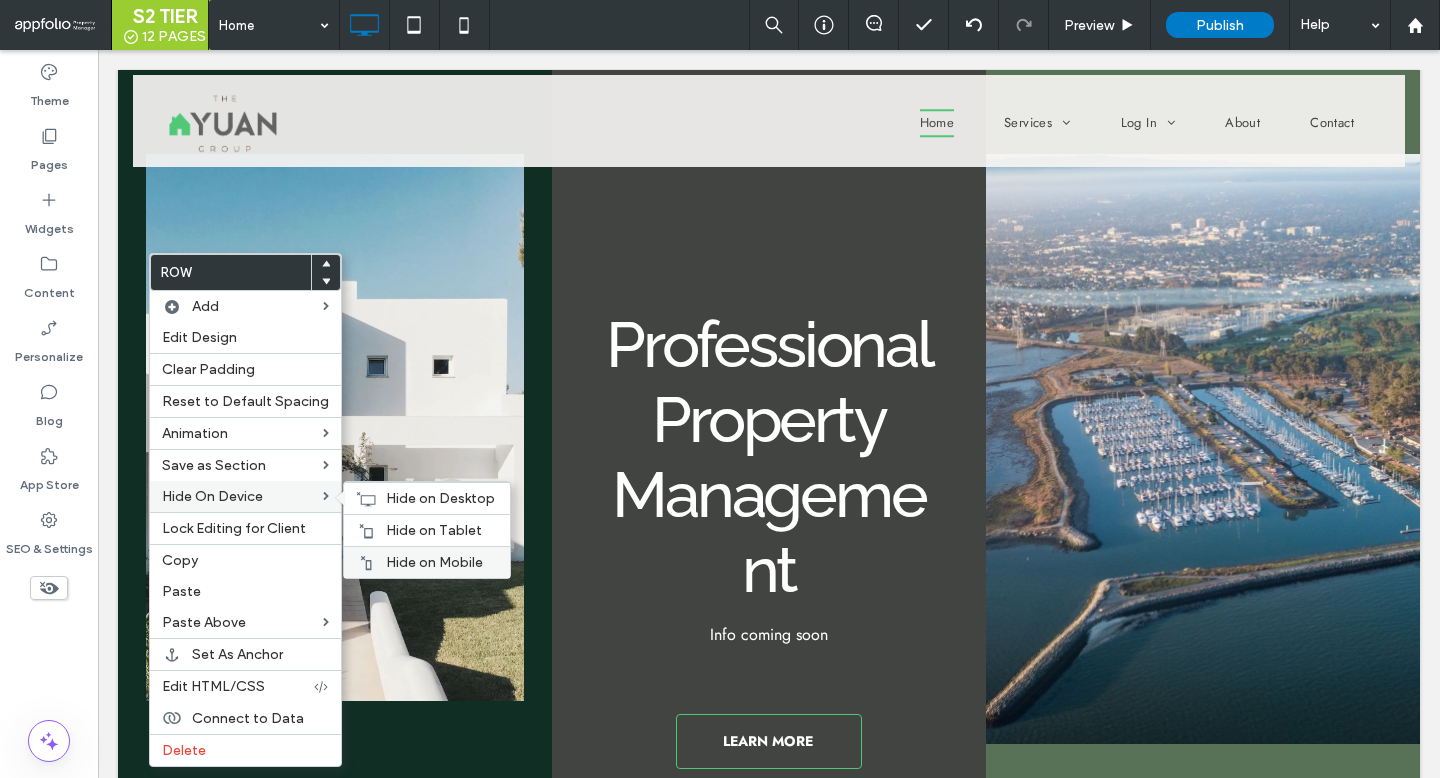 click on "Hide on Mobile" at bounding box center [434, 562] 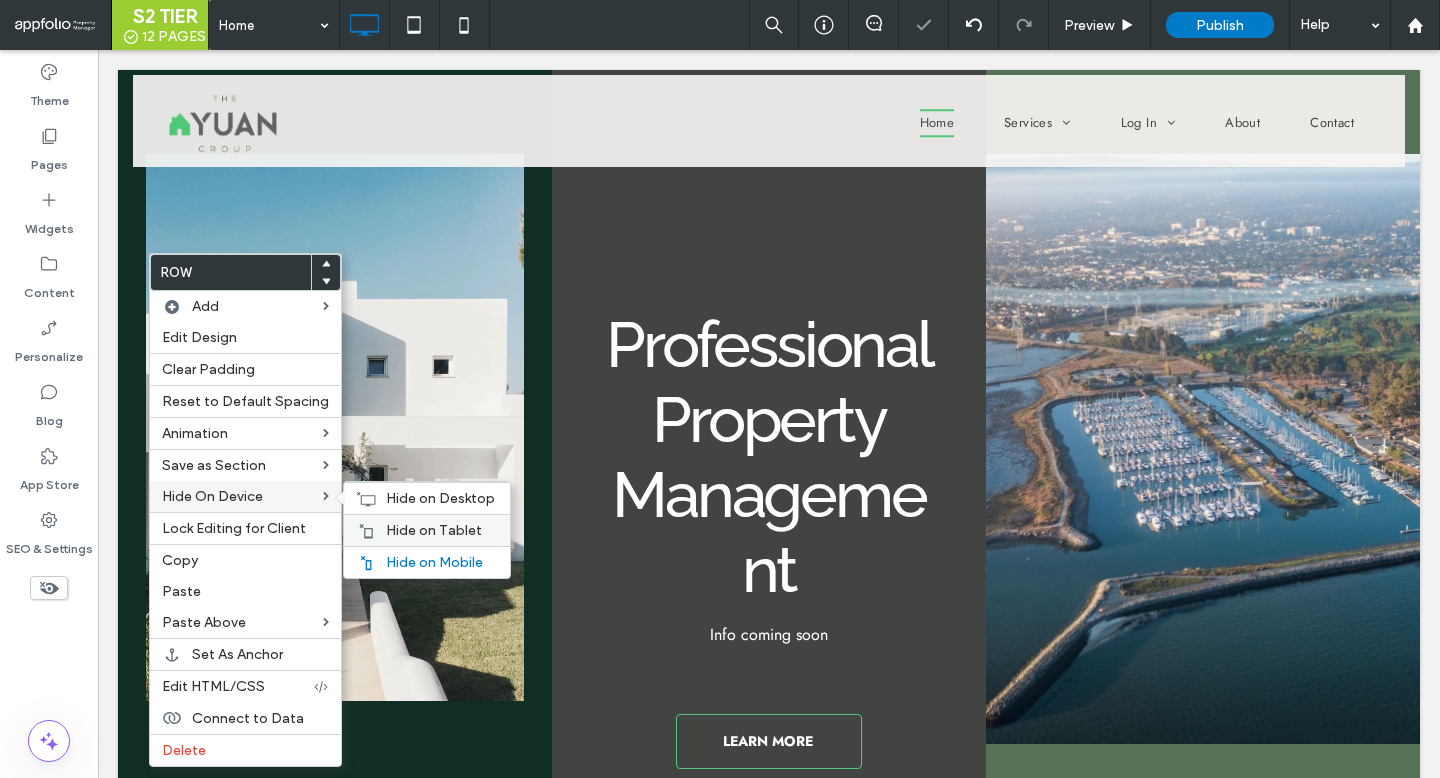 click on "Hide on Tablet" at bounding box center [427, 530] 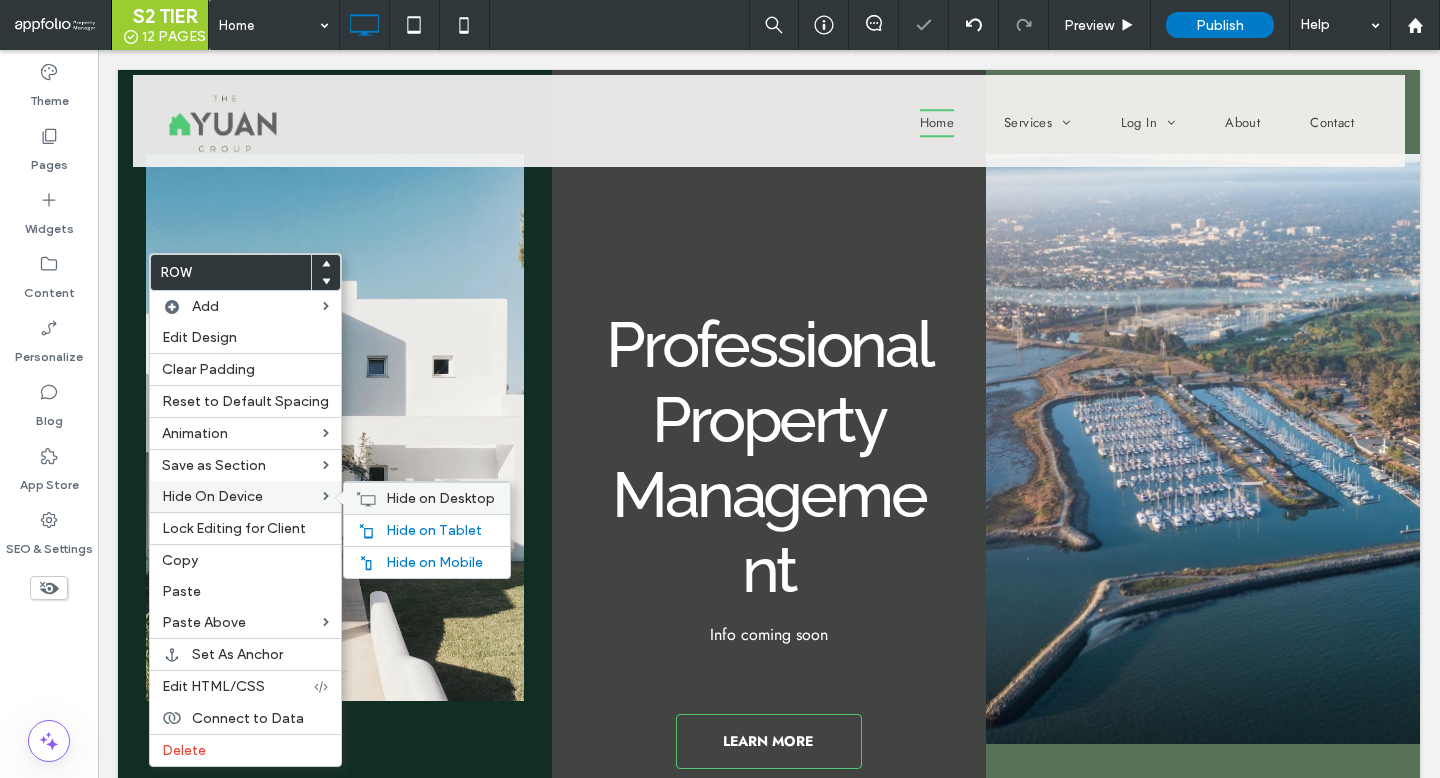 click on "Hide on Desktop" at bounding box center [440, 498] 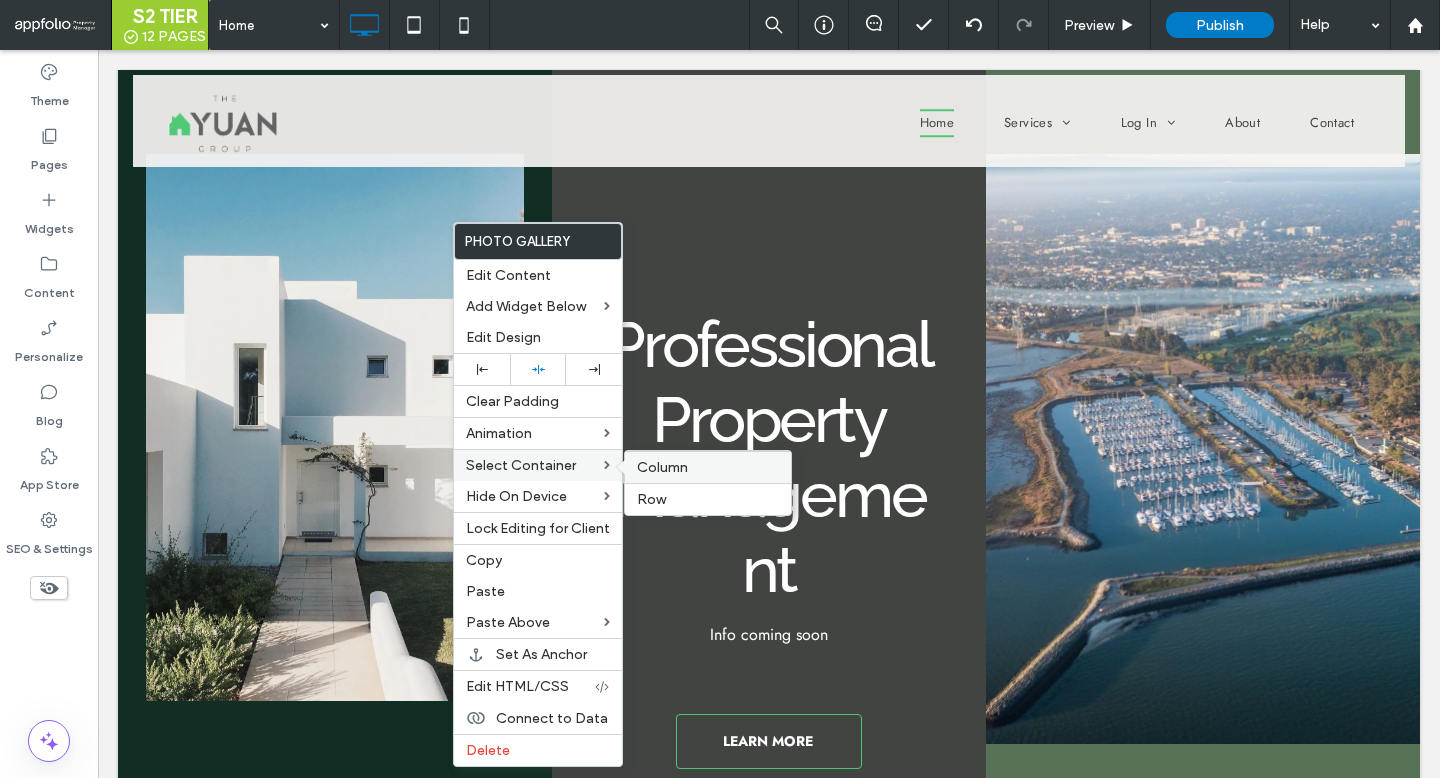 click on "Column" at bounding box center [662, 467] 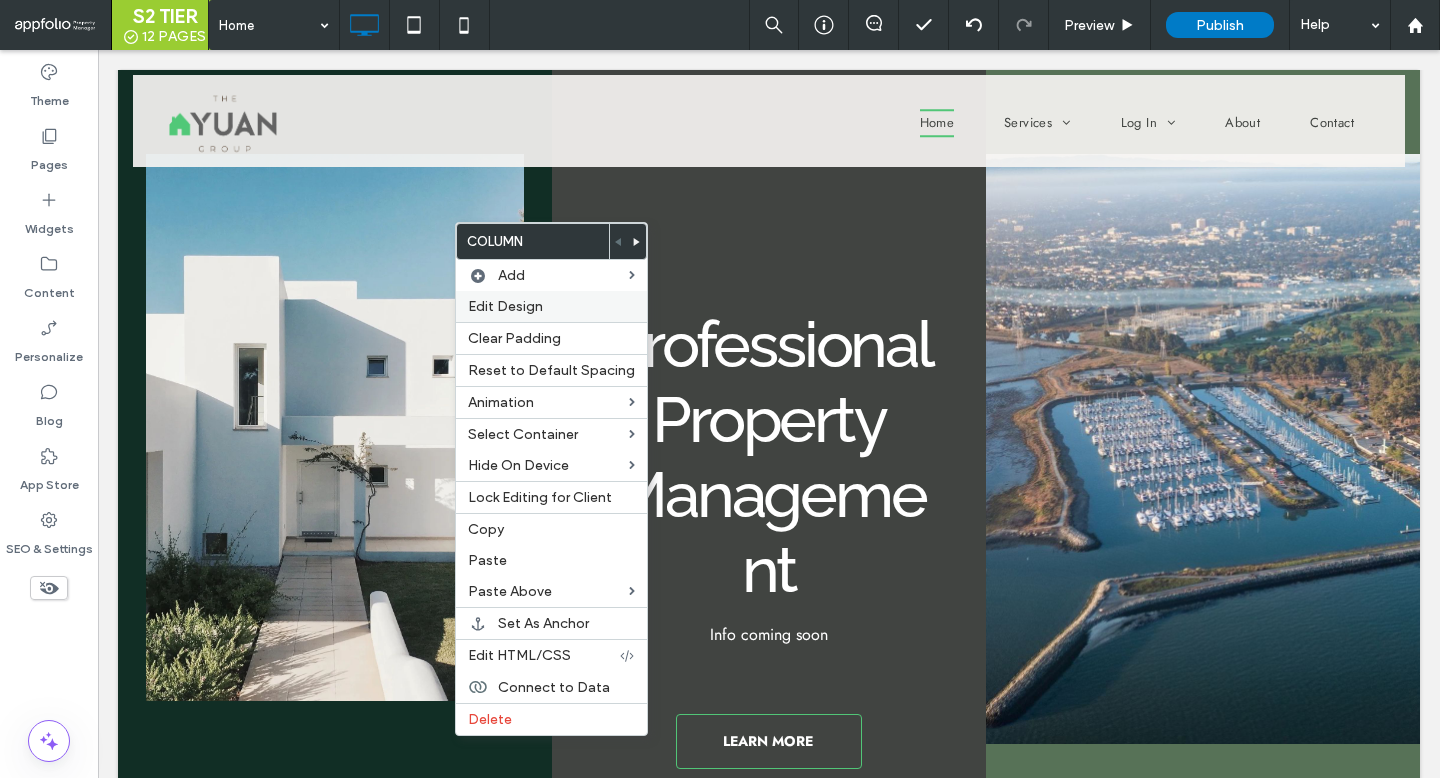 click on "Edit Design" at bounding box center (551, 306) 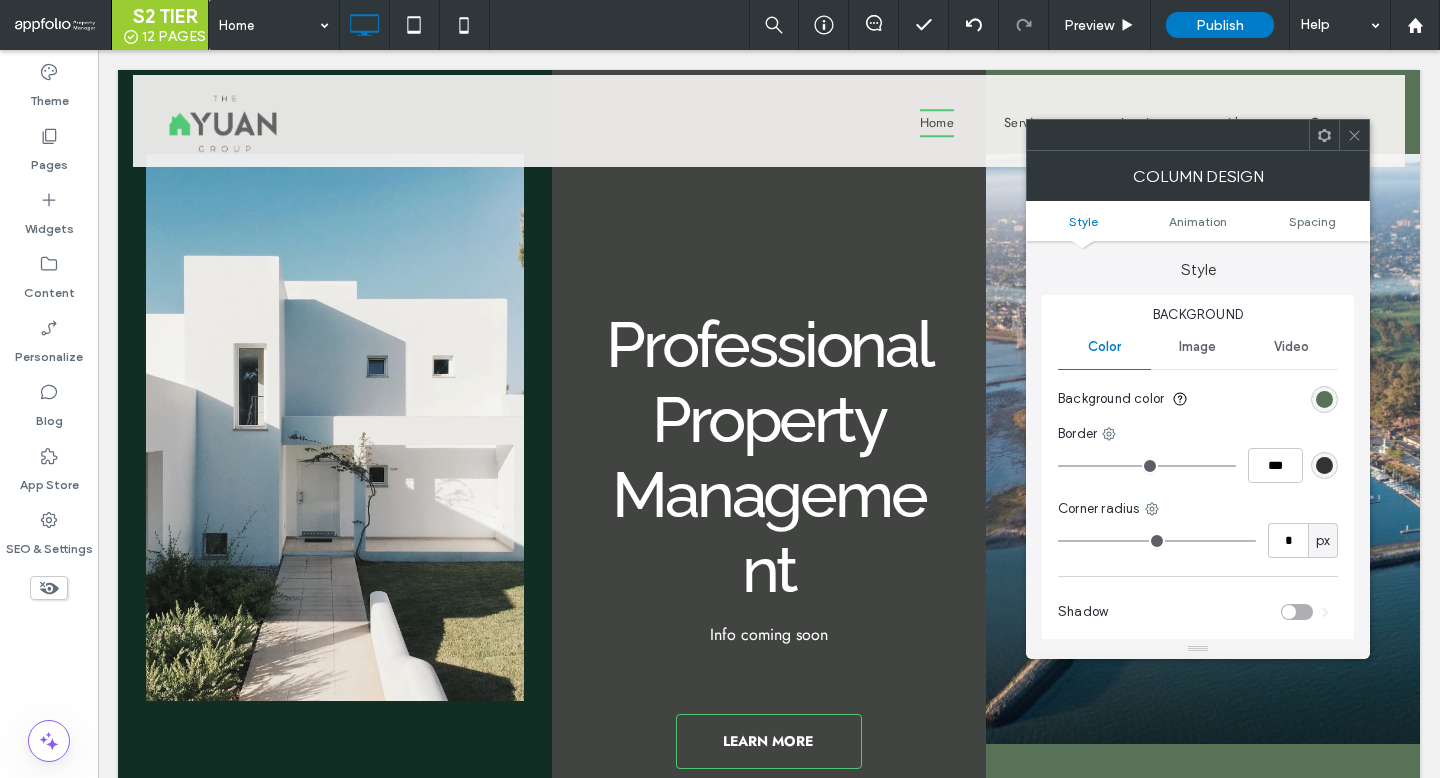 click on "Style Animation Spacing" at bounding box center [1198, 221] 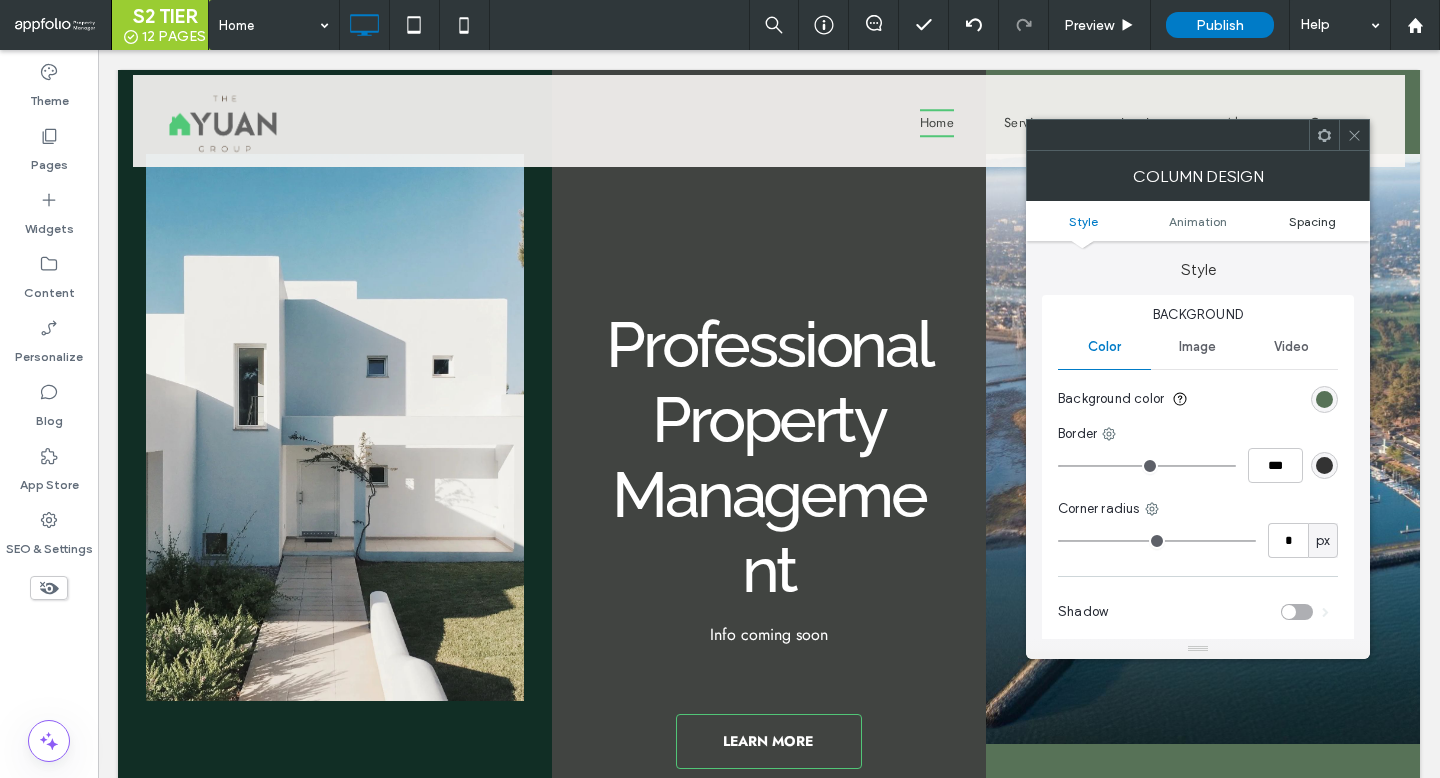 click on "Spacing" at bounding box center (1312, 221) 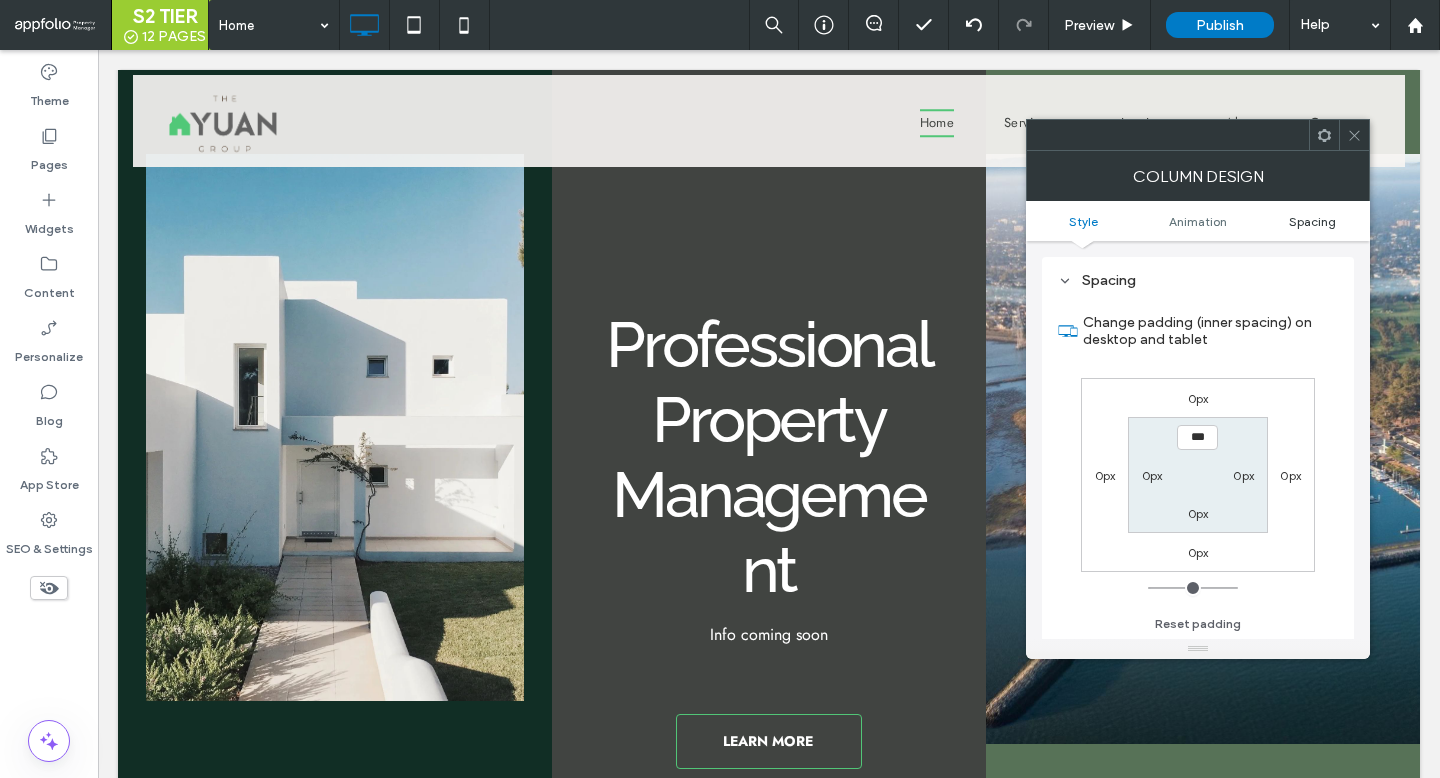 scroll, scrollTop: 470, scrollLeft: 0, axis: vertical 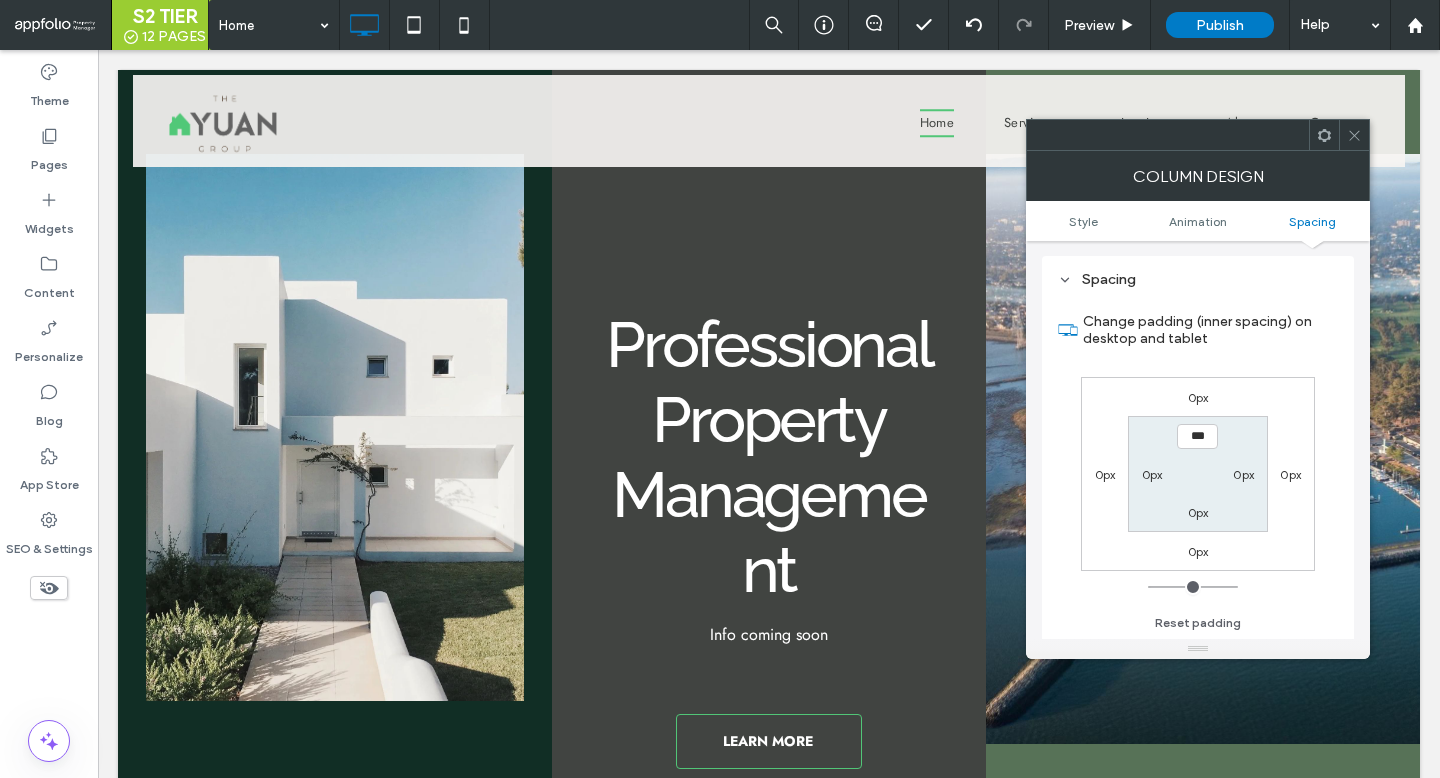 click 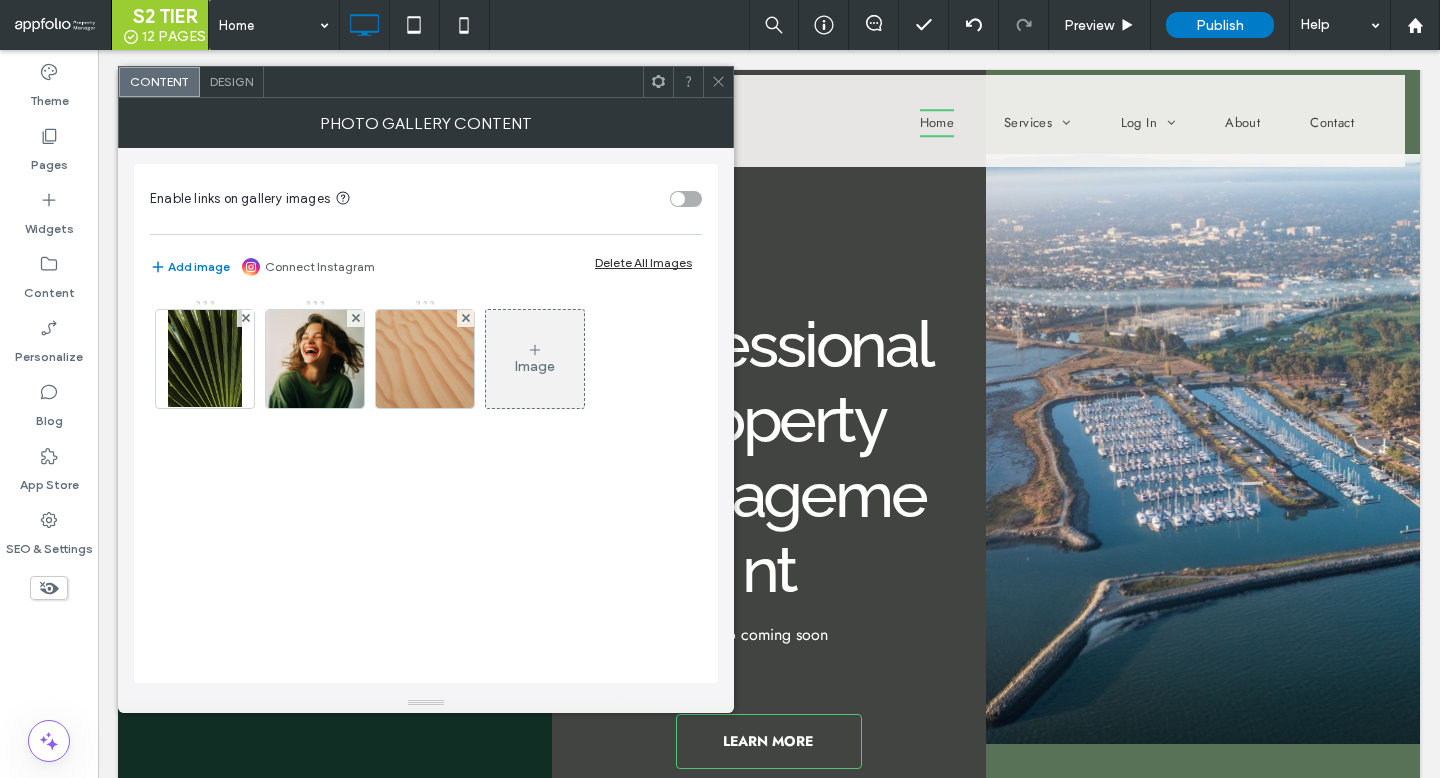click on "Design" at bounding box center [232, 82] 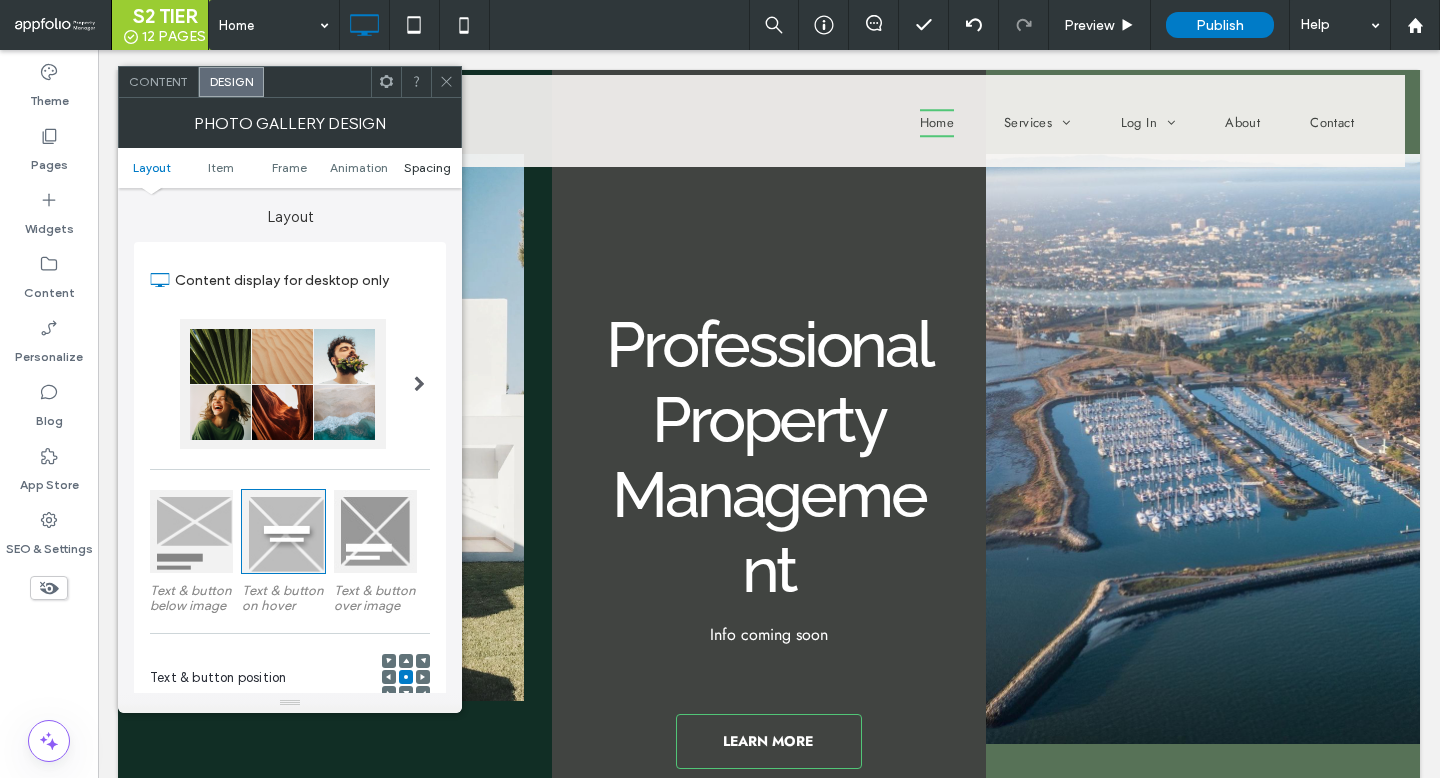click on "Spacing" at bounding box center [427, 167] 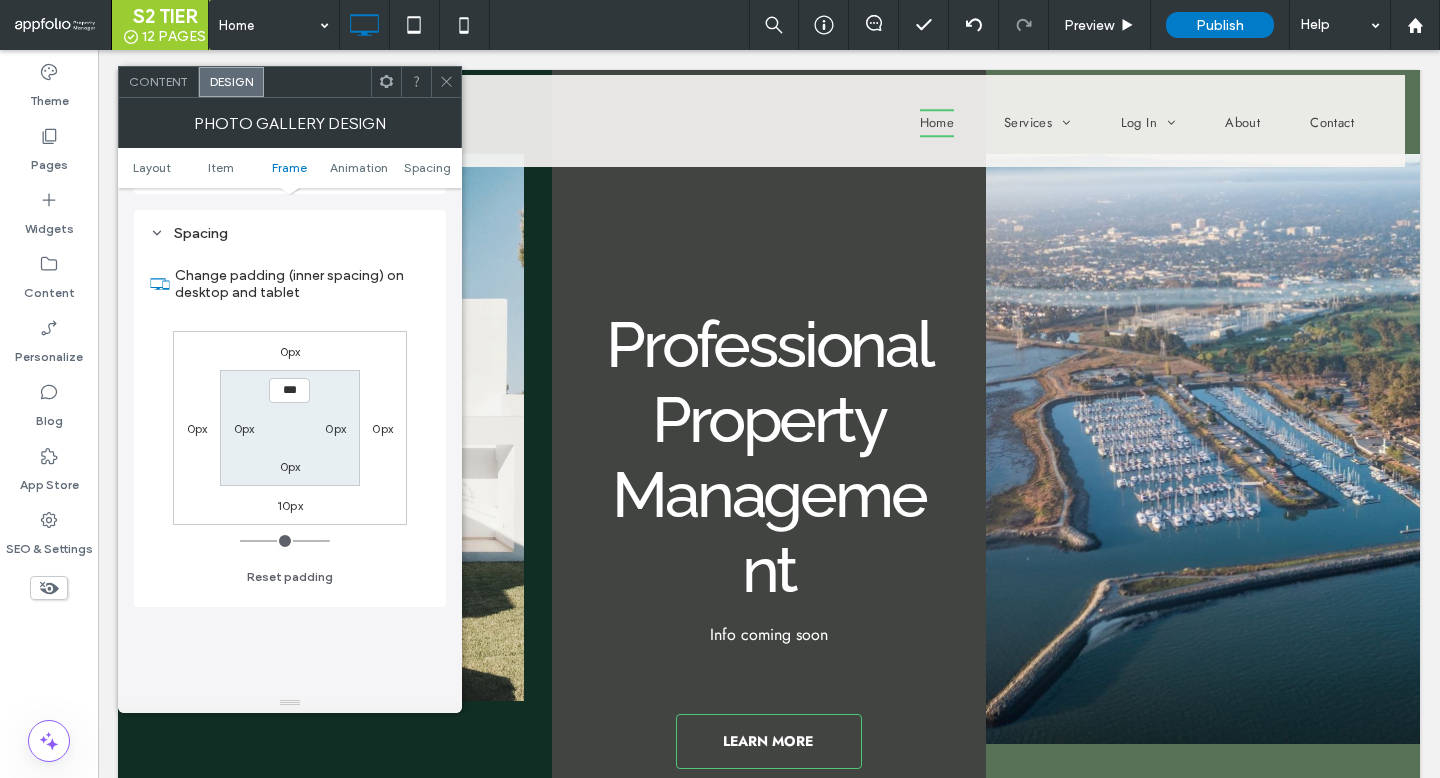 scroll, scrollTop: 1072, scrollLeft: 0, axis: vertical 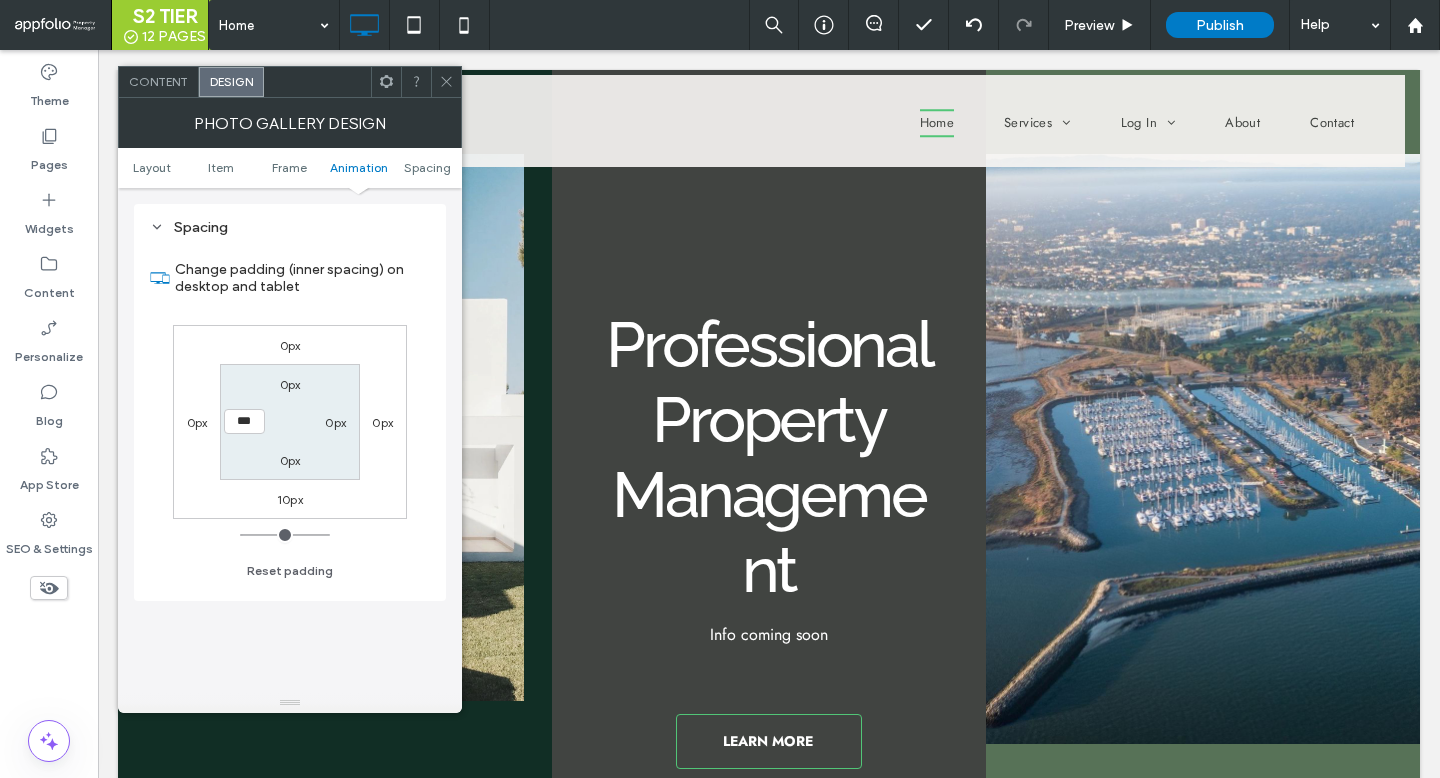 type on "*" 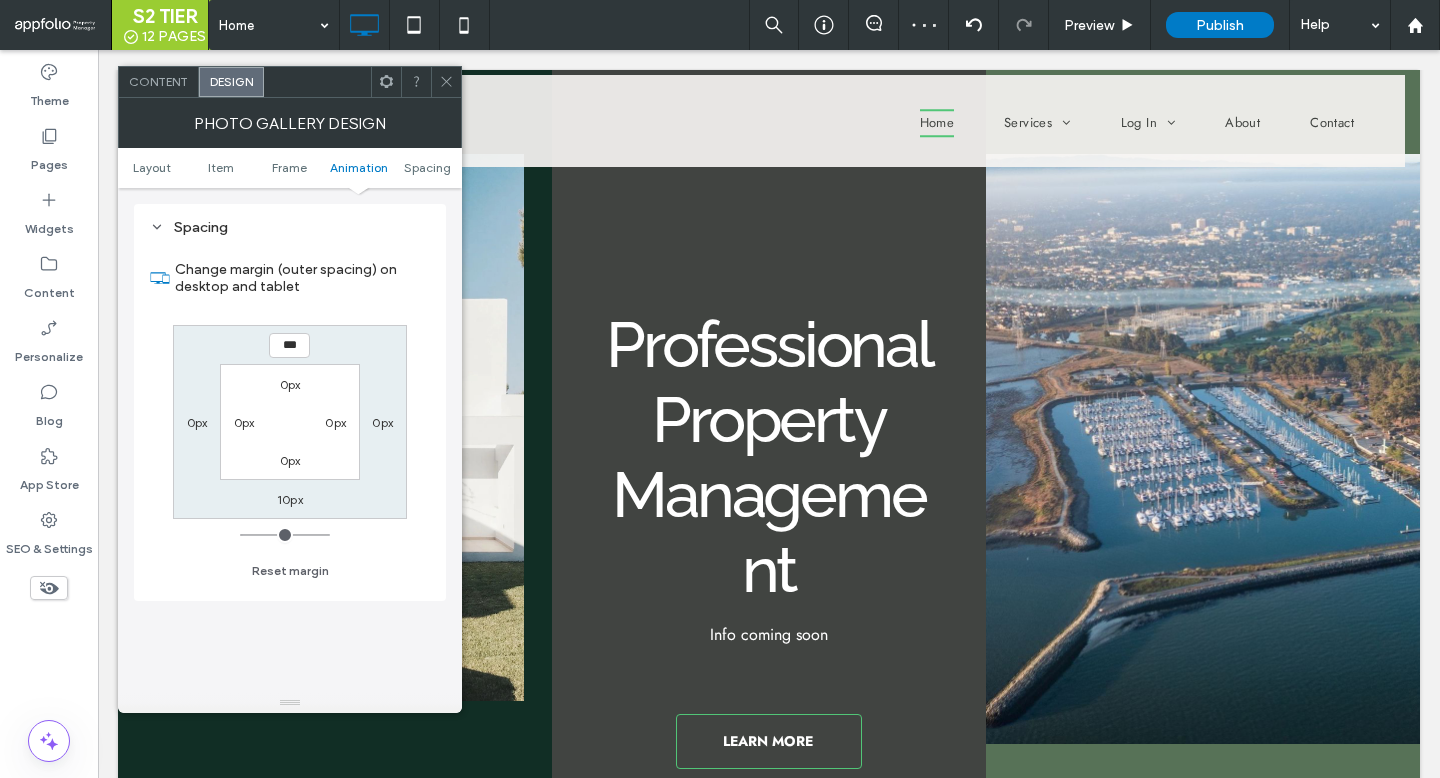 type on "**" 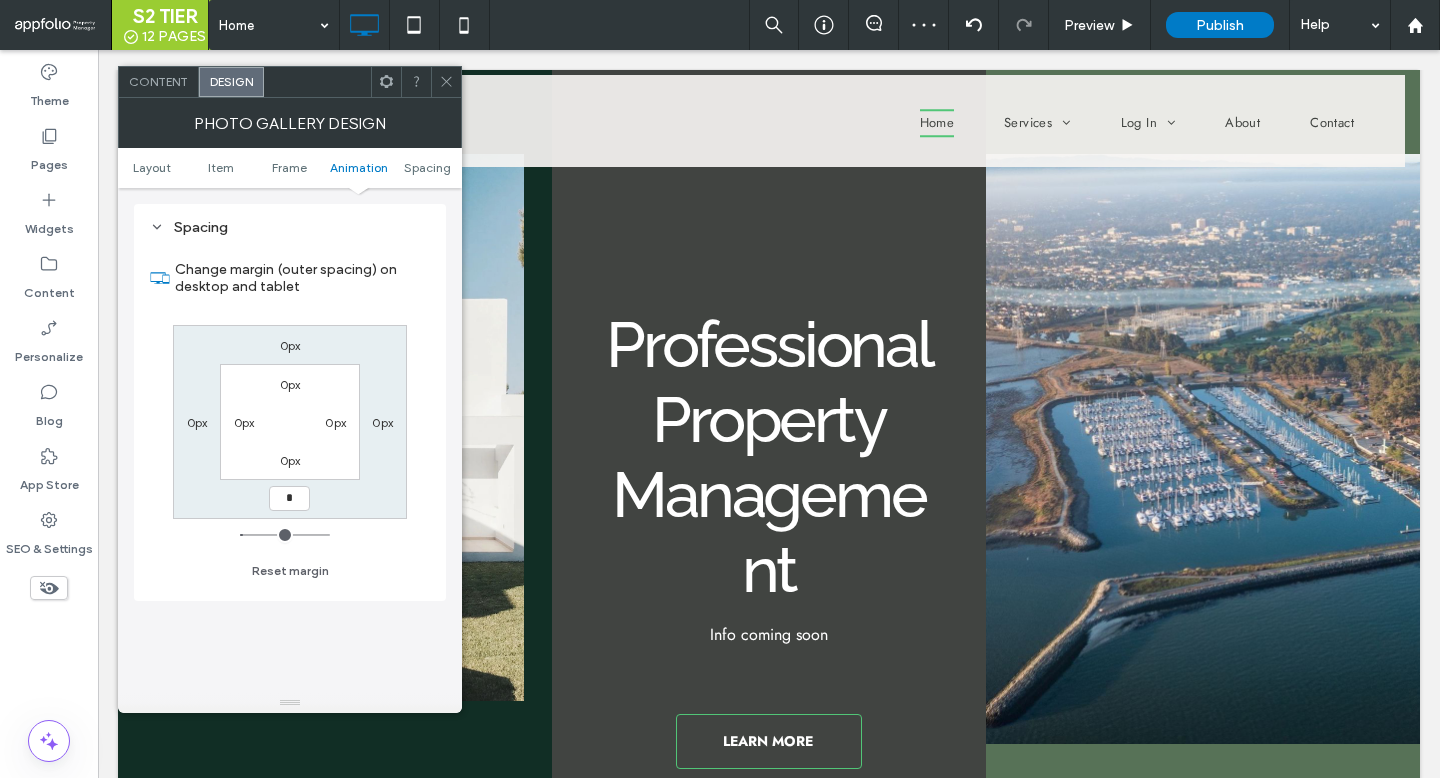 type on "*" 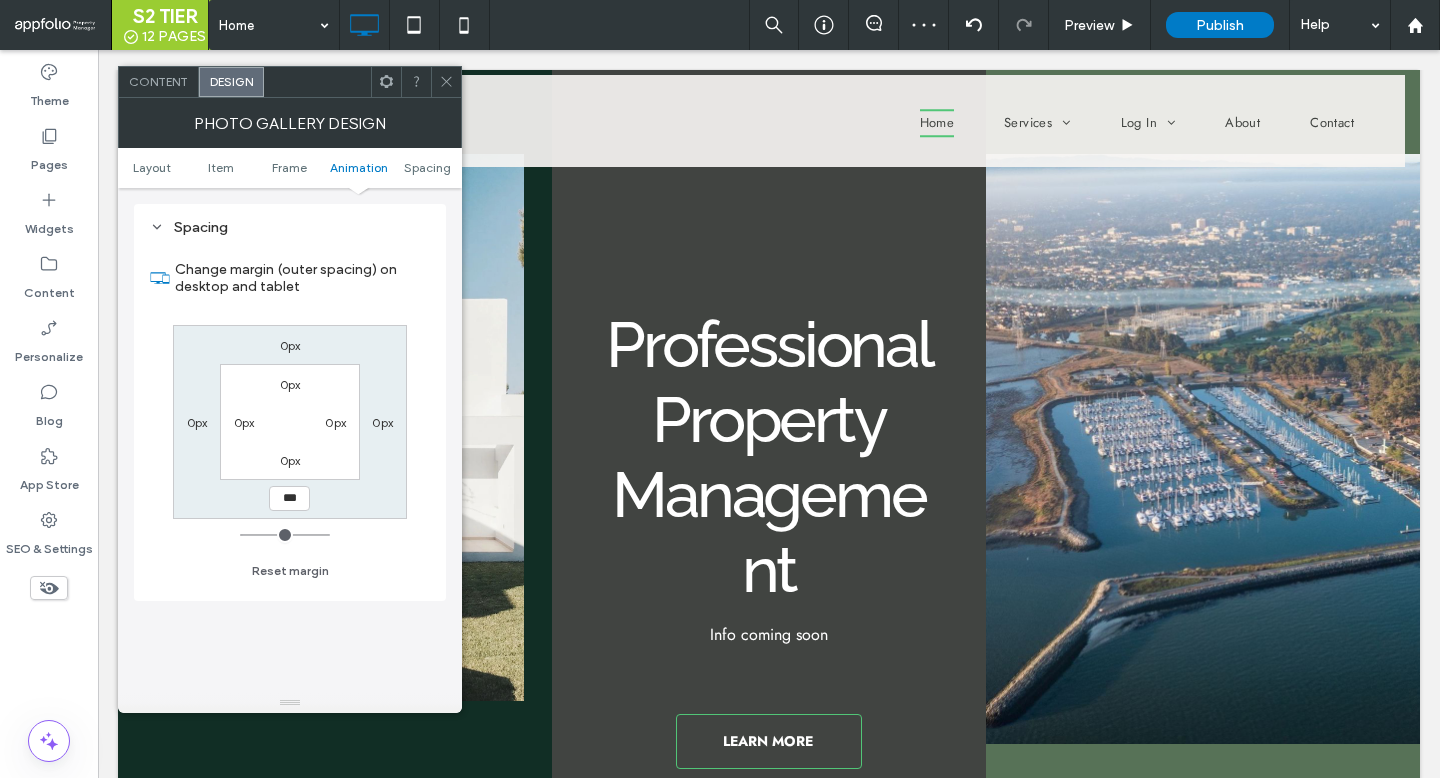 click at bounding box center (446, 82) 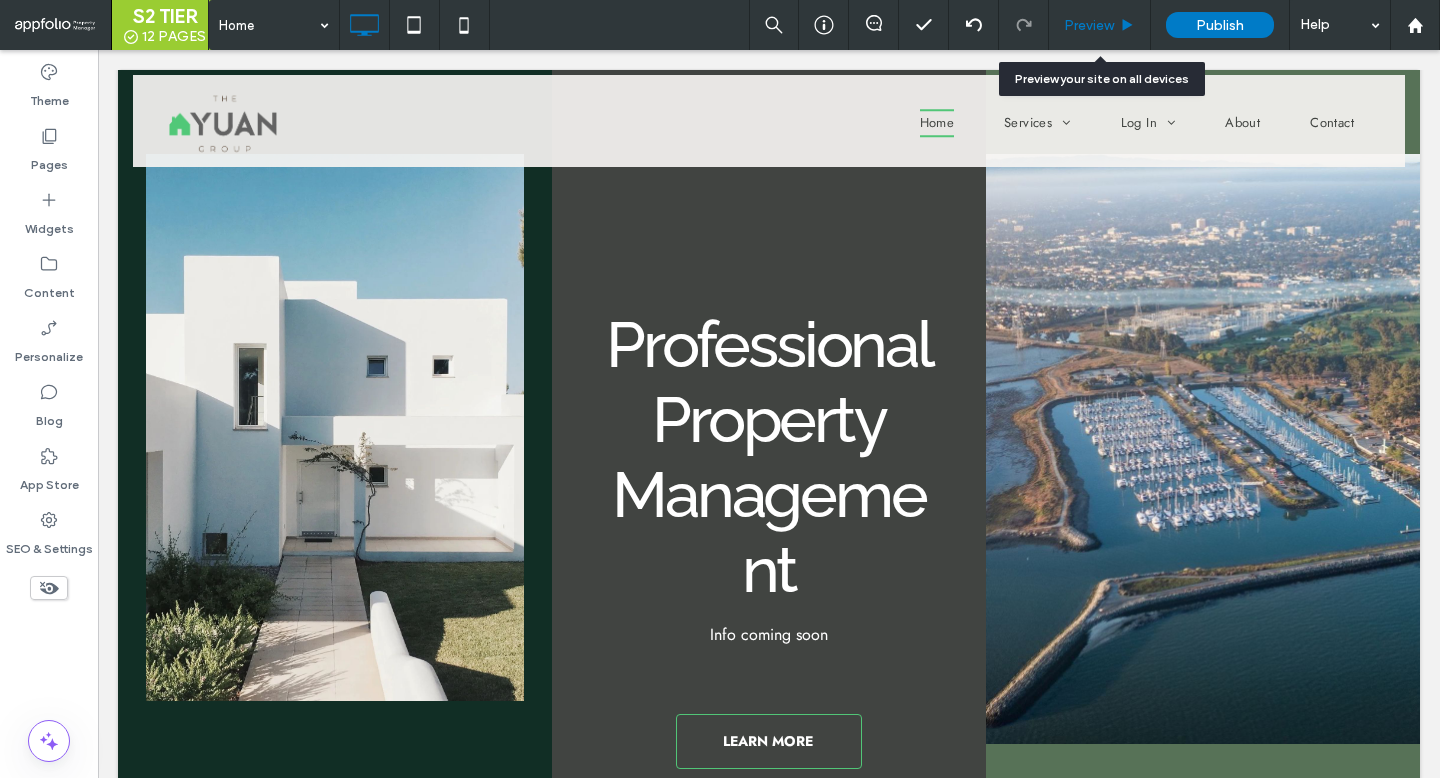 click on "Preview" at bounding box center (1100, 25) 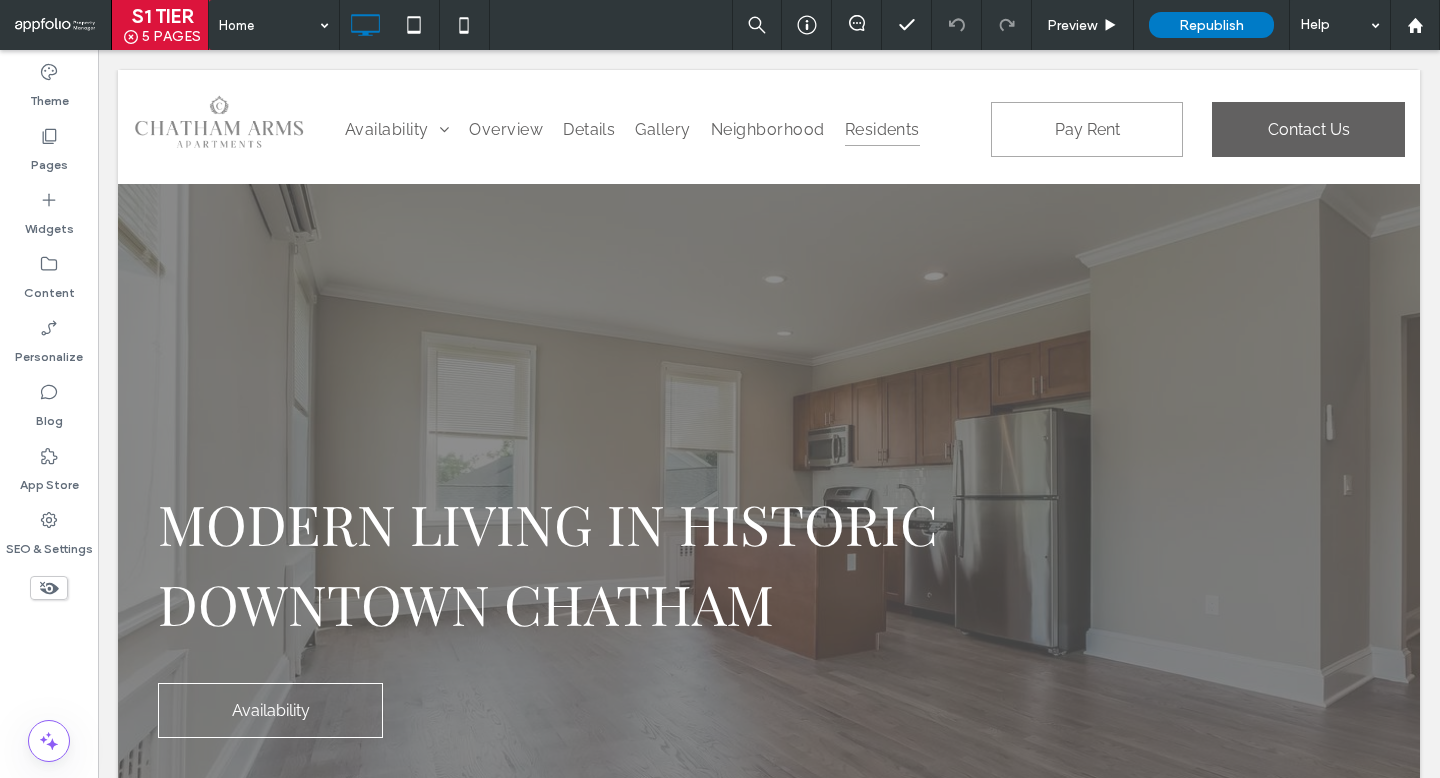 scroll, scrollTop: 0, scrollLeft: 0, axis: both 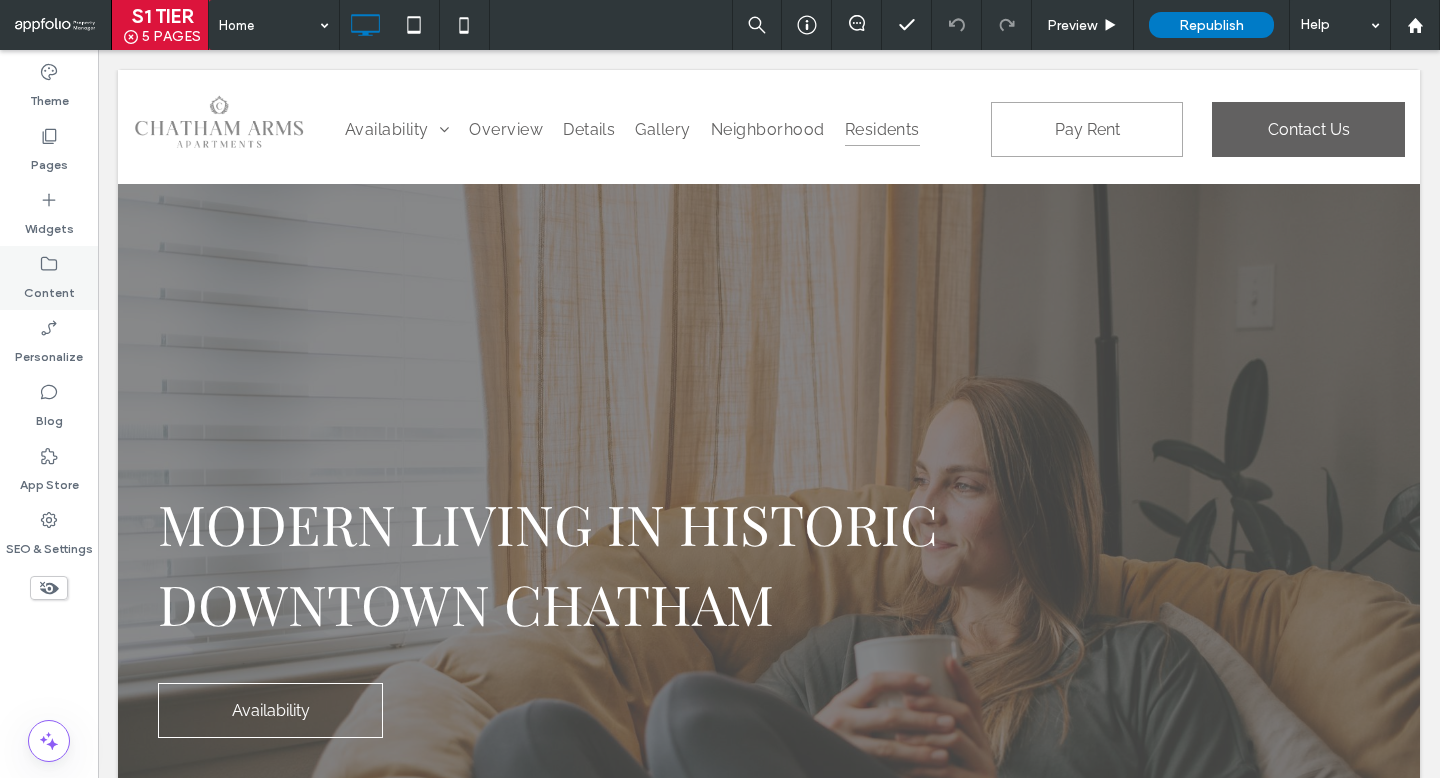 click on "Content" at bounding box center (49, 278) 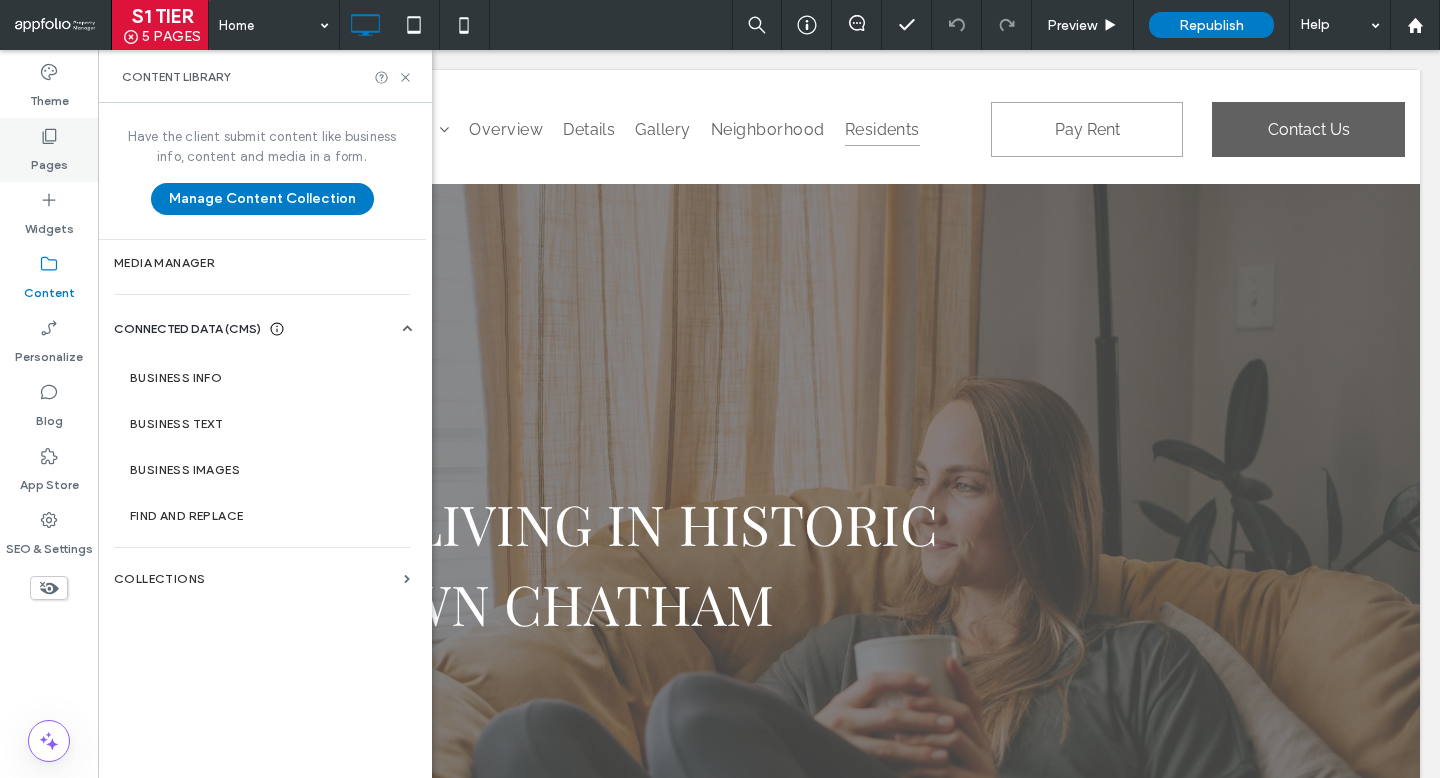 click on "Pages" at bounding box center [49, 160] 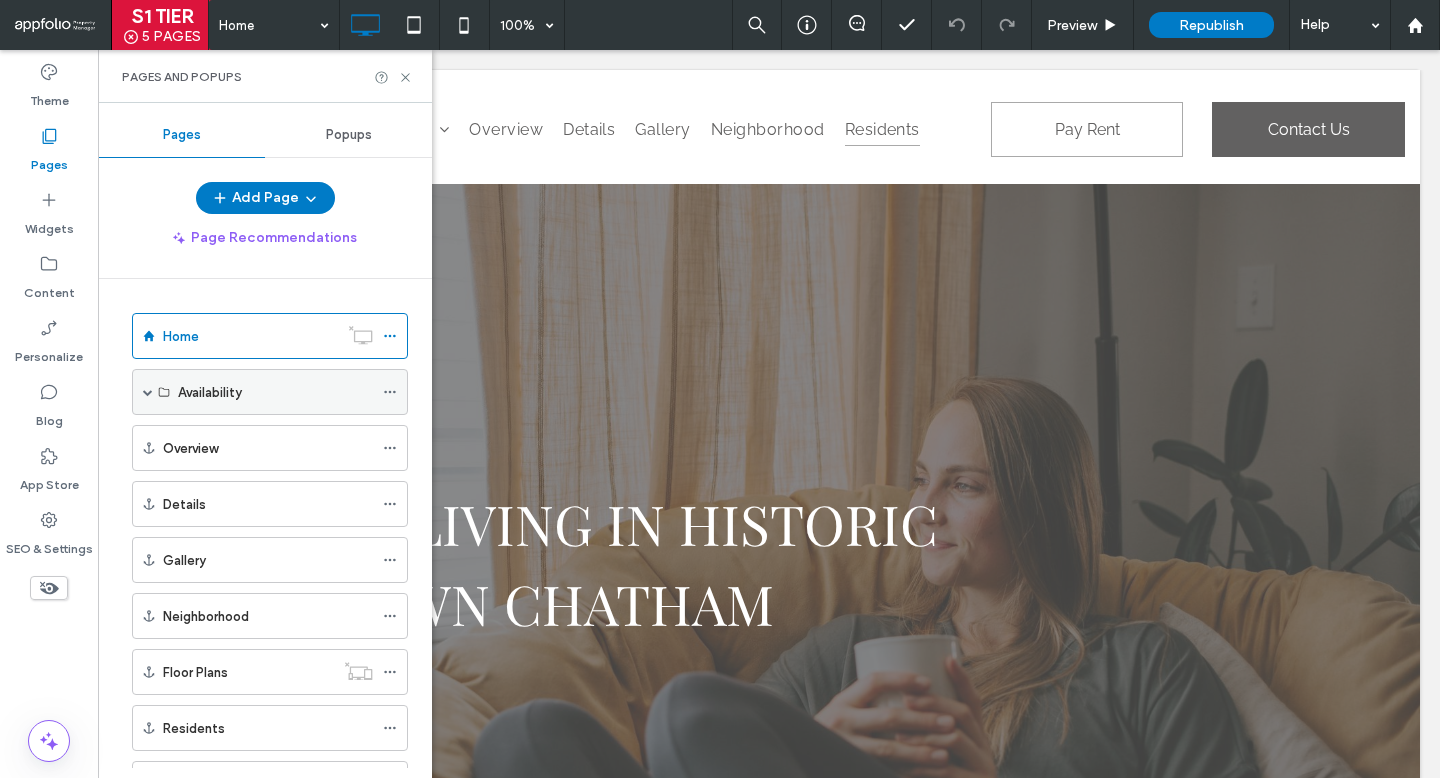 click at bounding box center (148, 392) 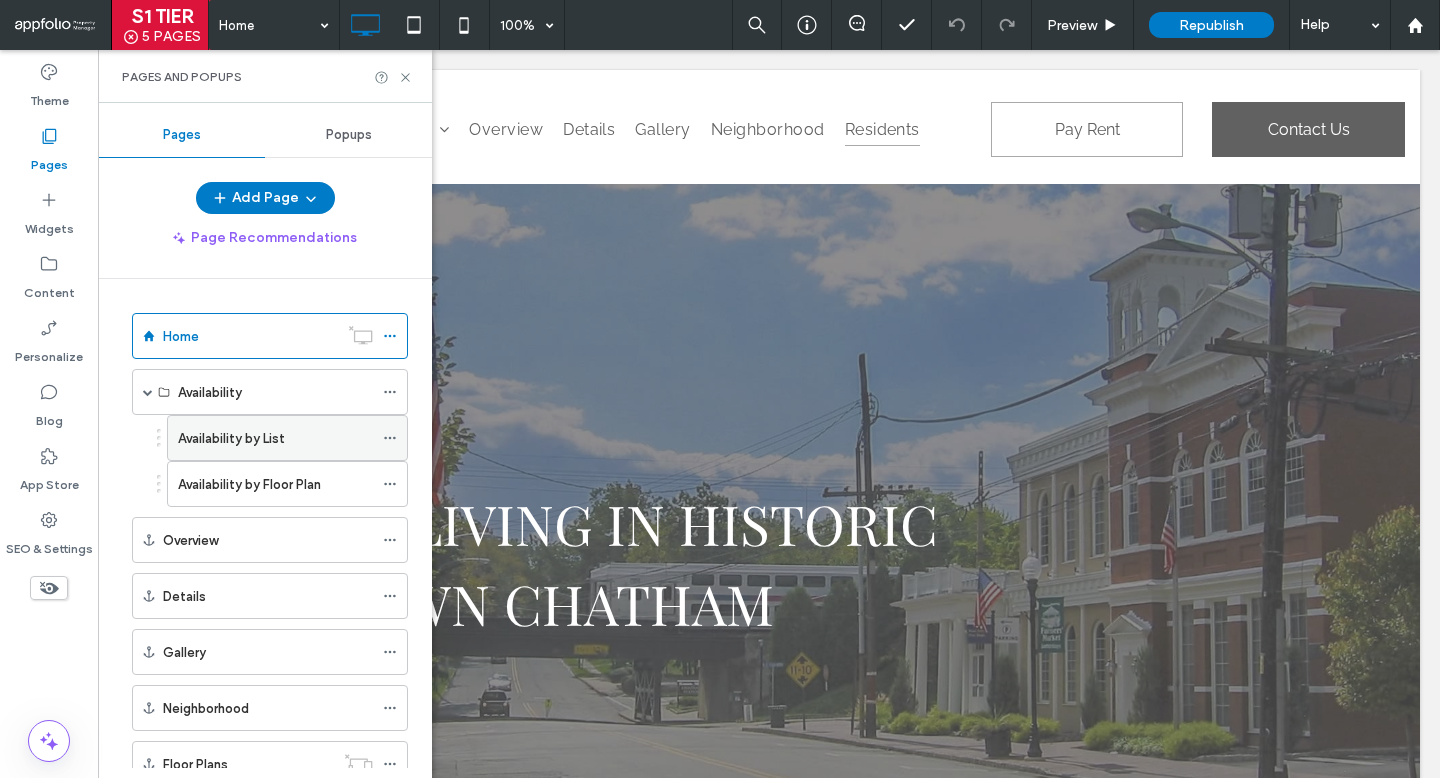 click 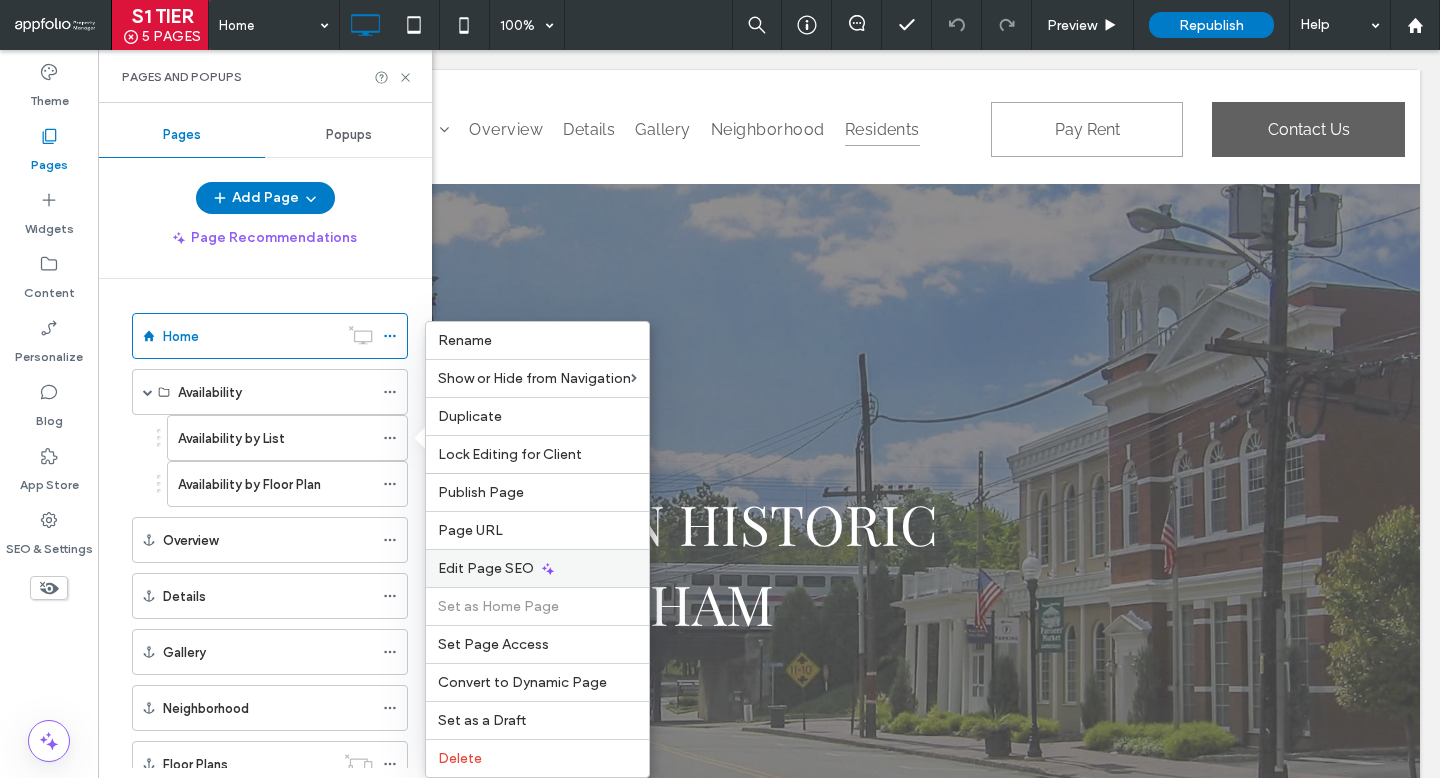 click on "Edit Page SEO" at bounding box center (486, 568) 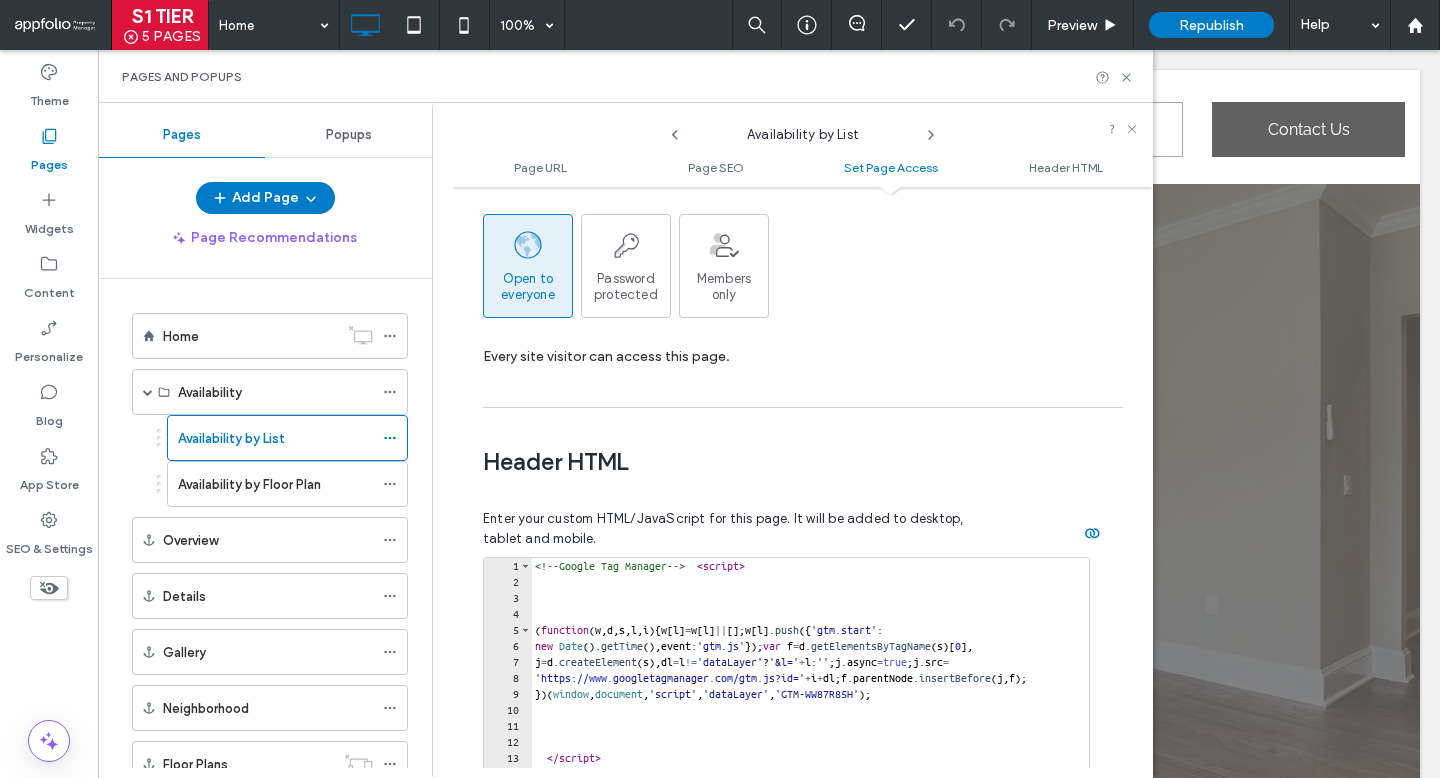 scroll, scrollTop: 1859, scrollLeft: 0, axis: vertical 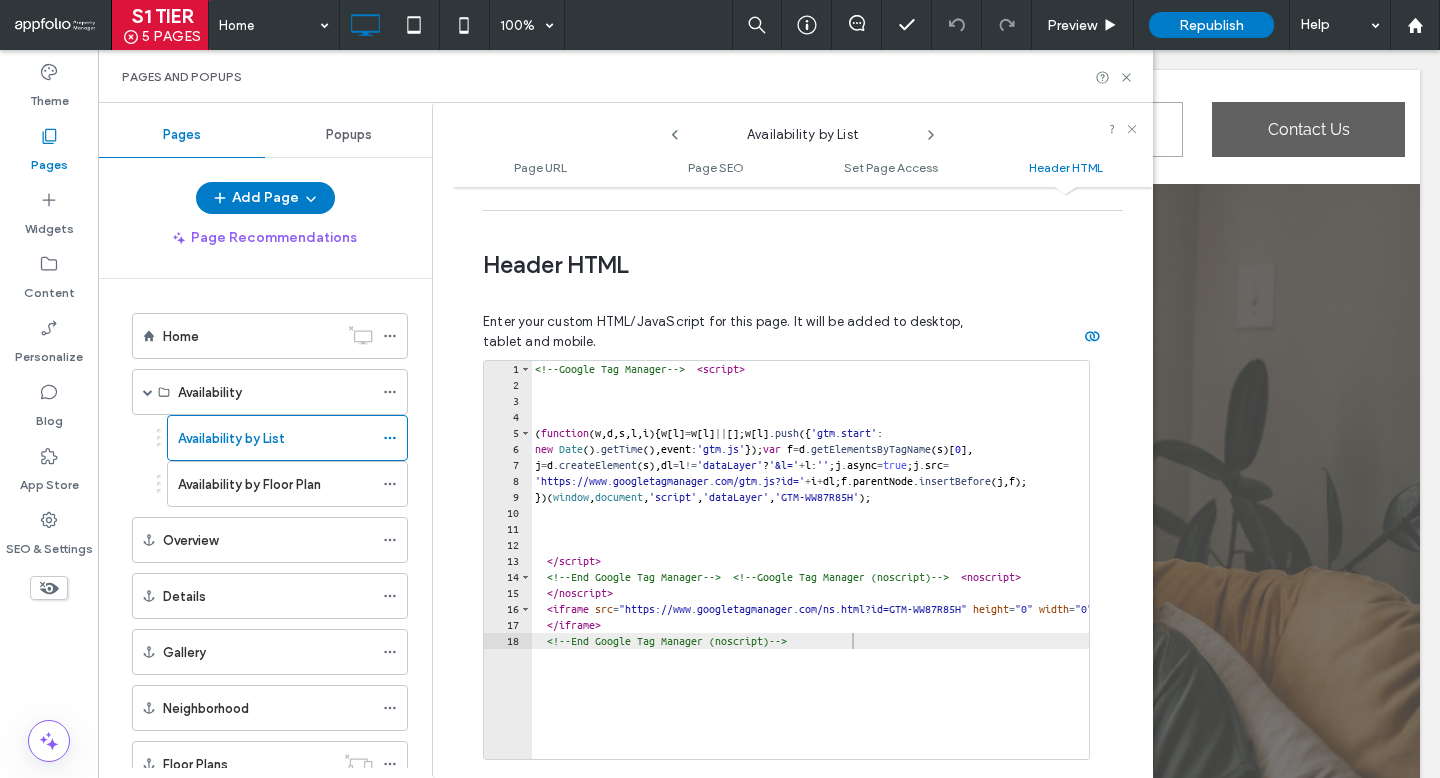 type on "**********" 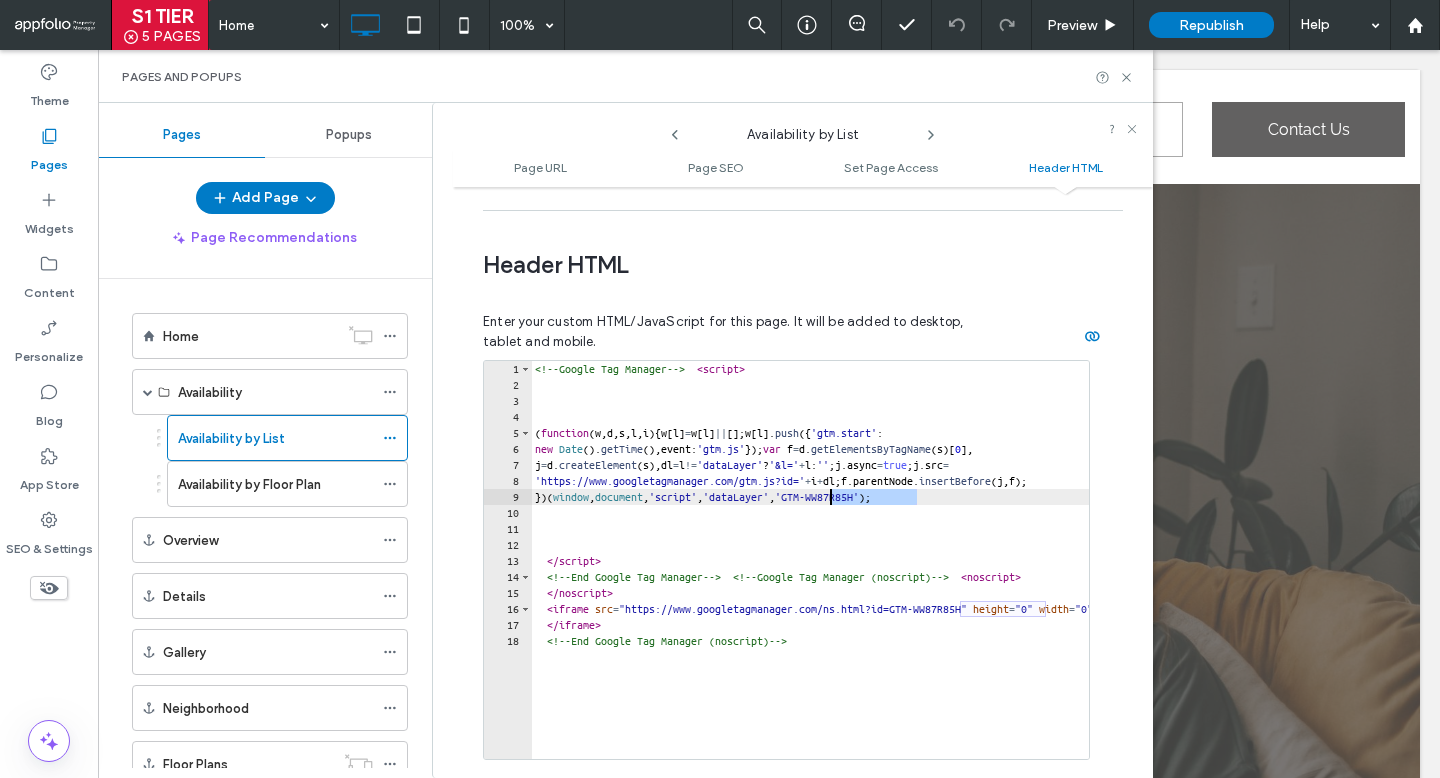 drag, startPoint x: 916, startPoint y: 460, endPoint x: 830, endPoint y: 463, distance: 86.05231 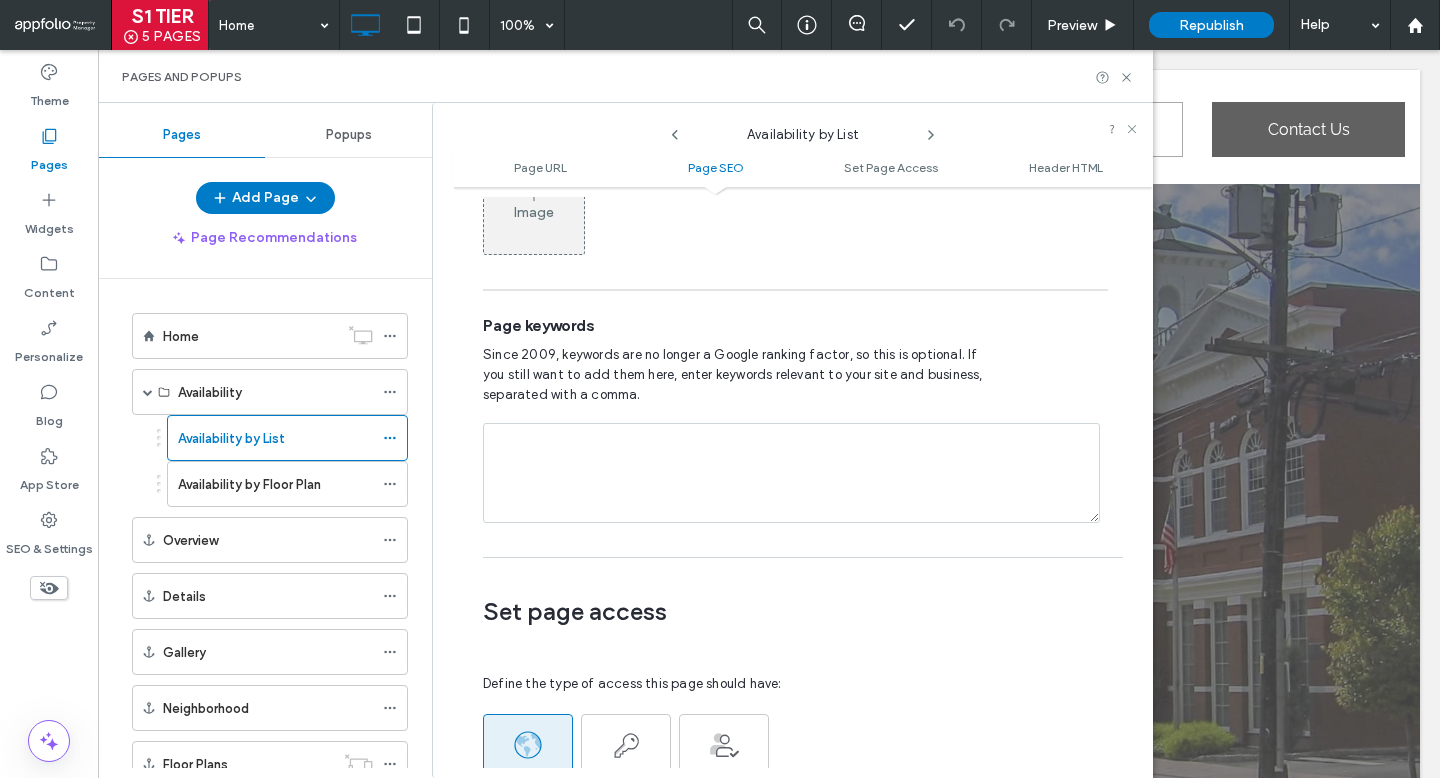 scroll, scrollTop: 1043, scrollLeft: 0, axis: vertical 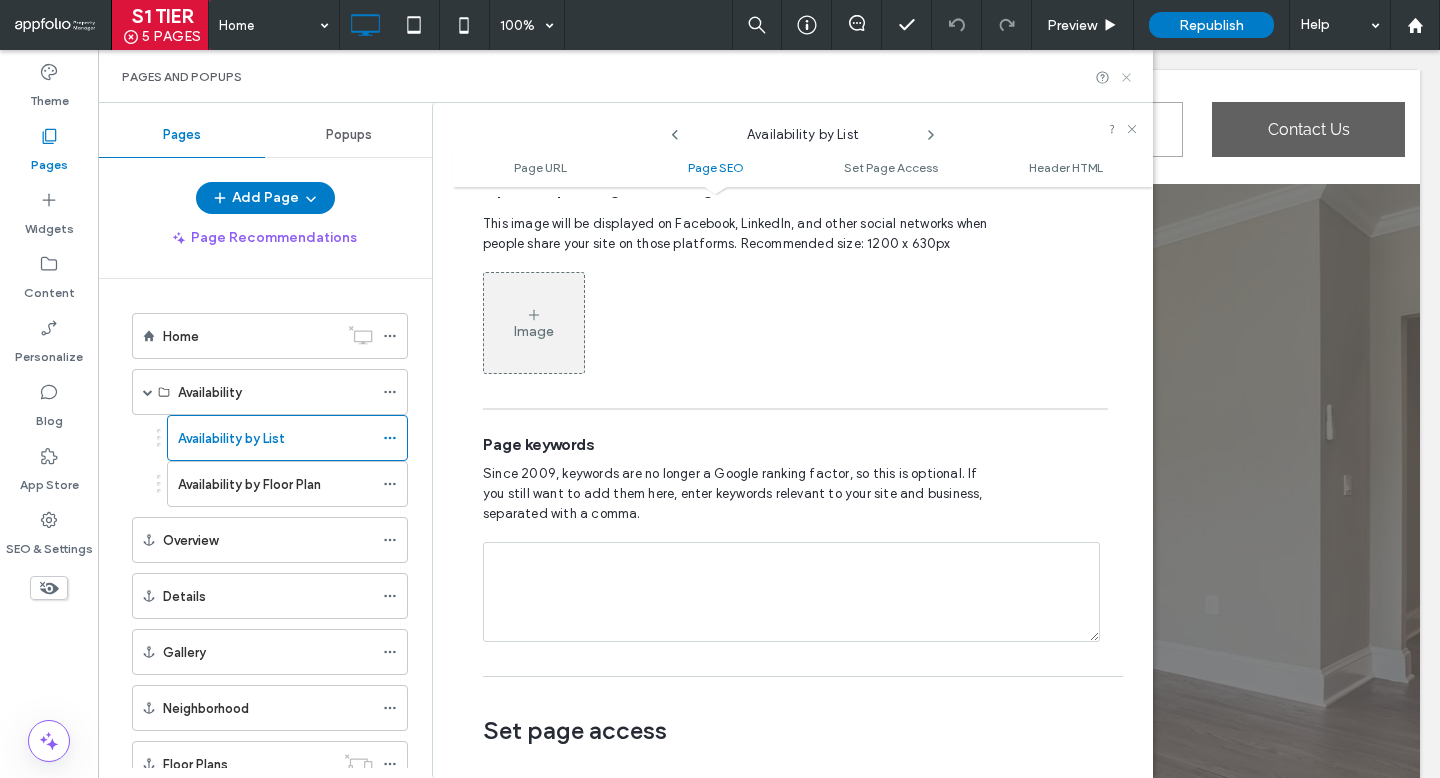 click 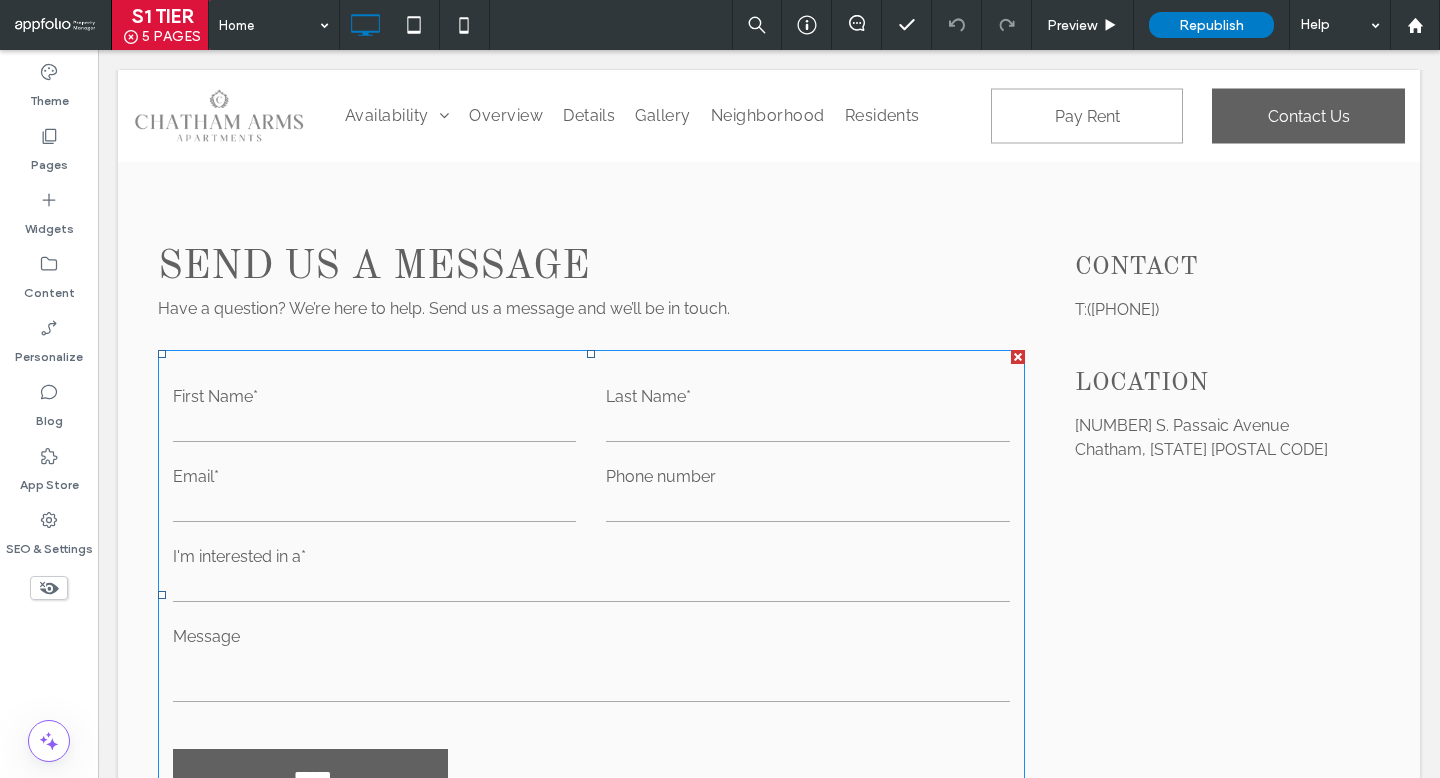 scroll, scrollTop: 5513, scrollLeft: 0, axis: vertical 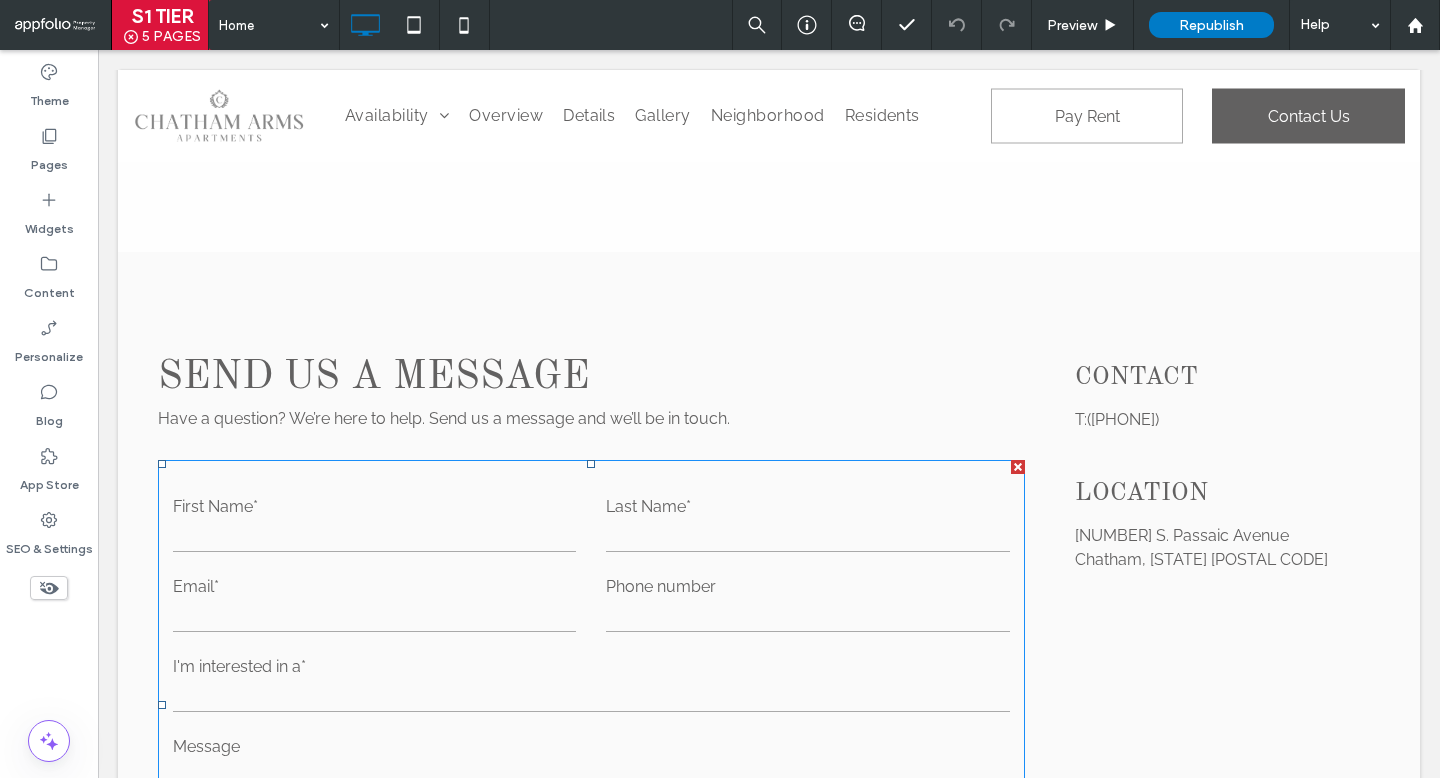 click on "Phone number" at bounding box center (807, 587) 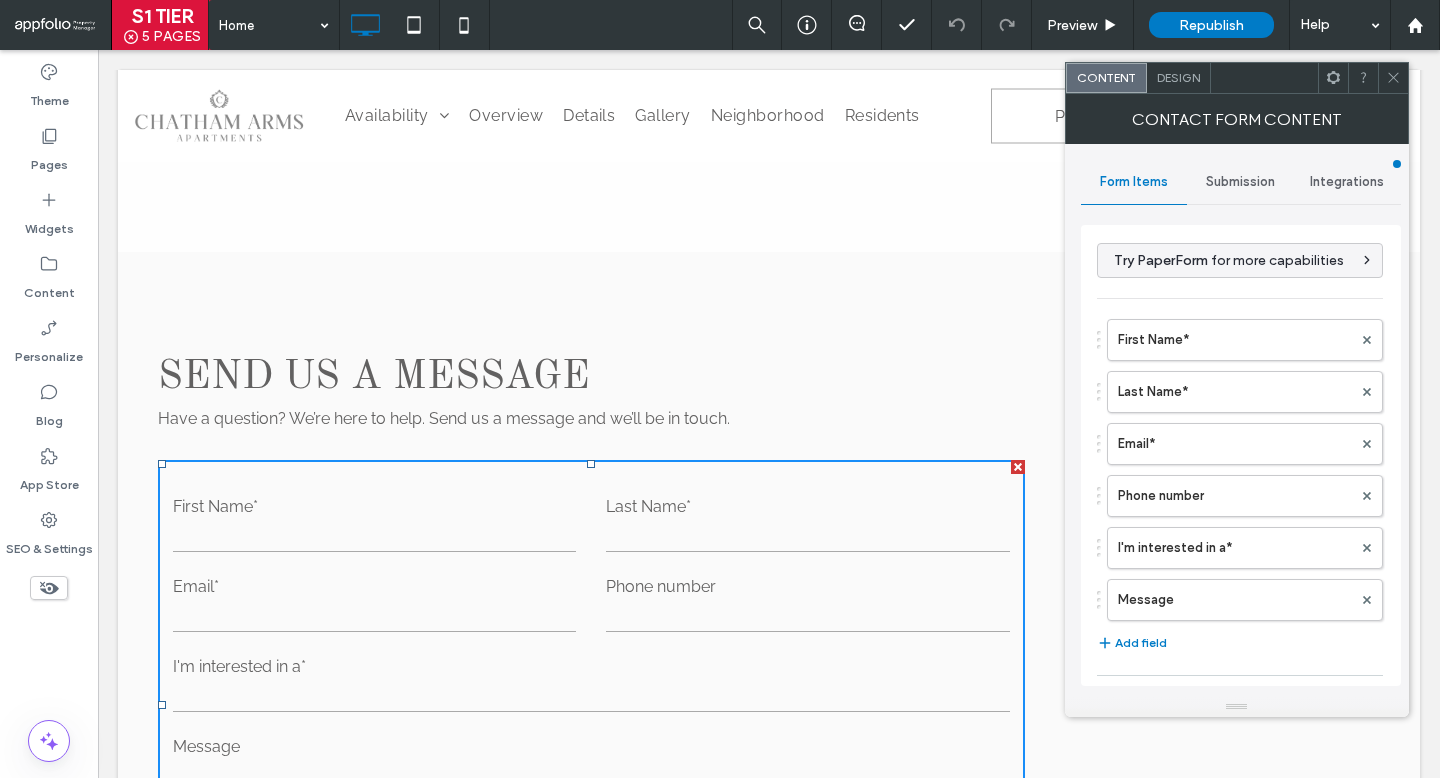 type on "******" 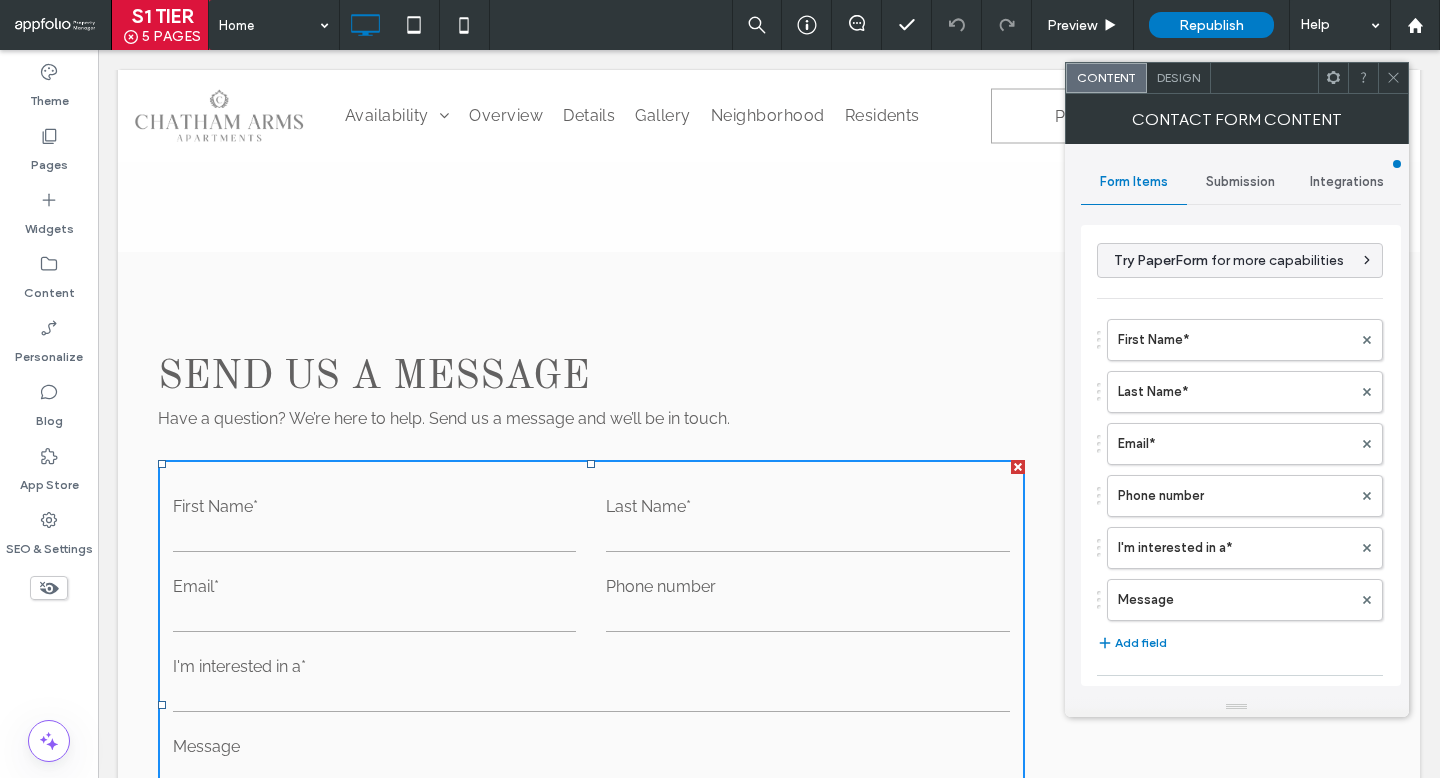 click on "Submission" at bounding box center (1240, 182) 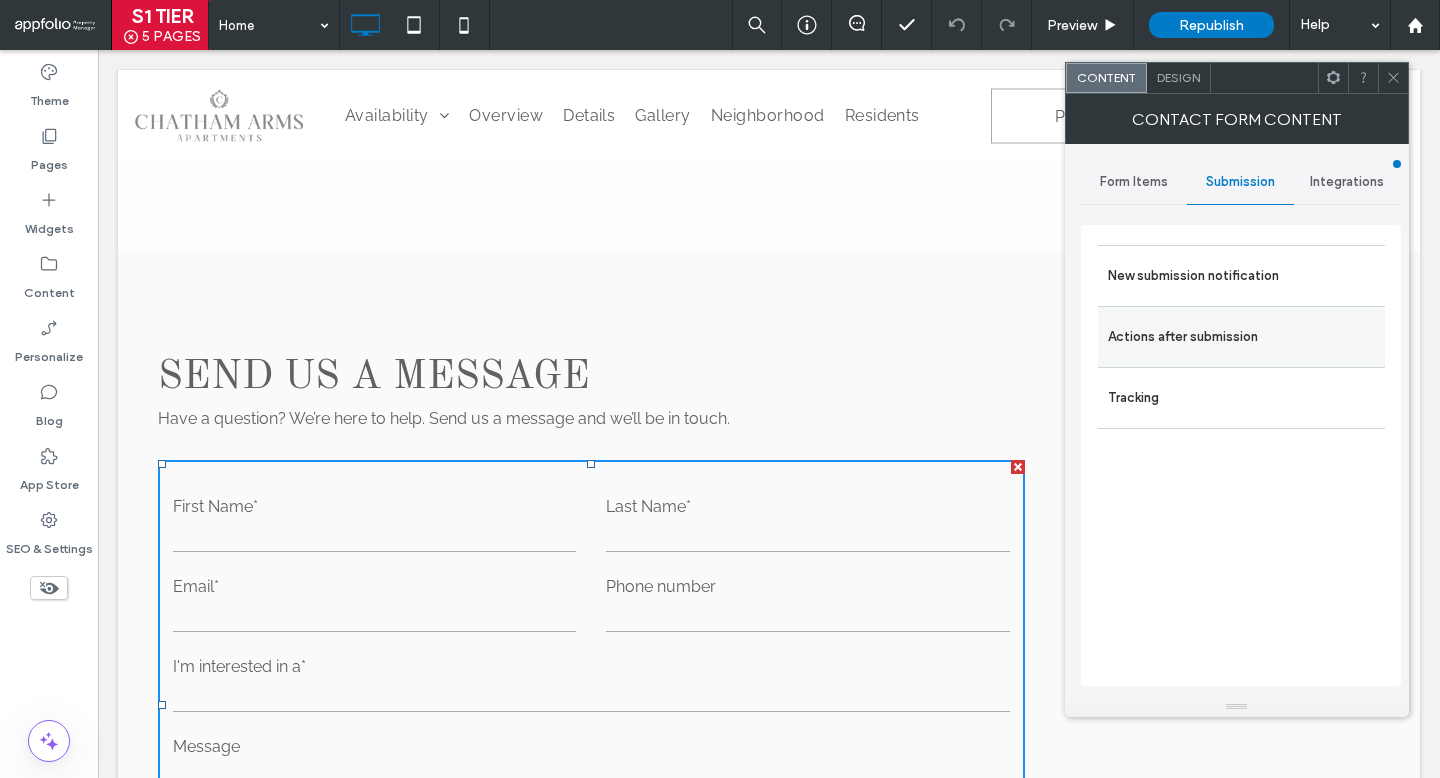 click on "Actions after submission" at bounding box center (1241, 337) 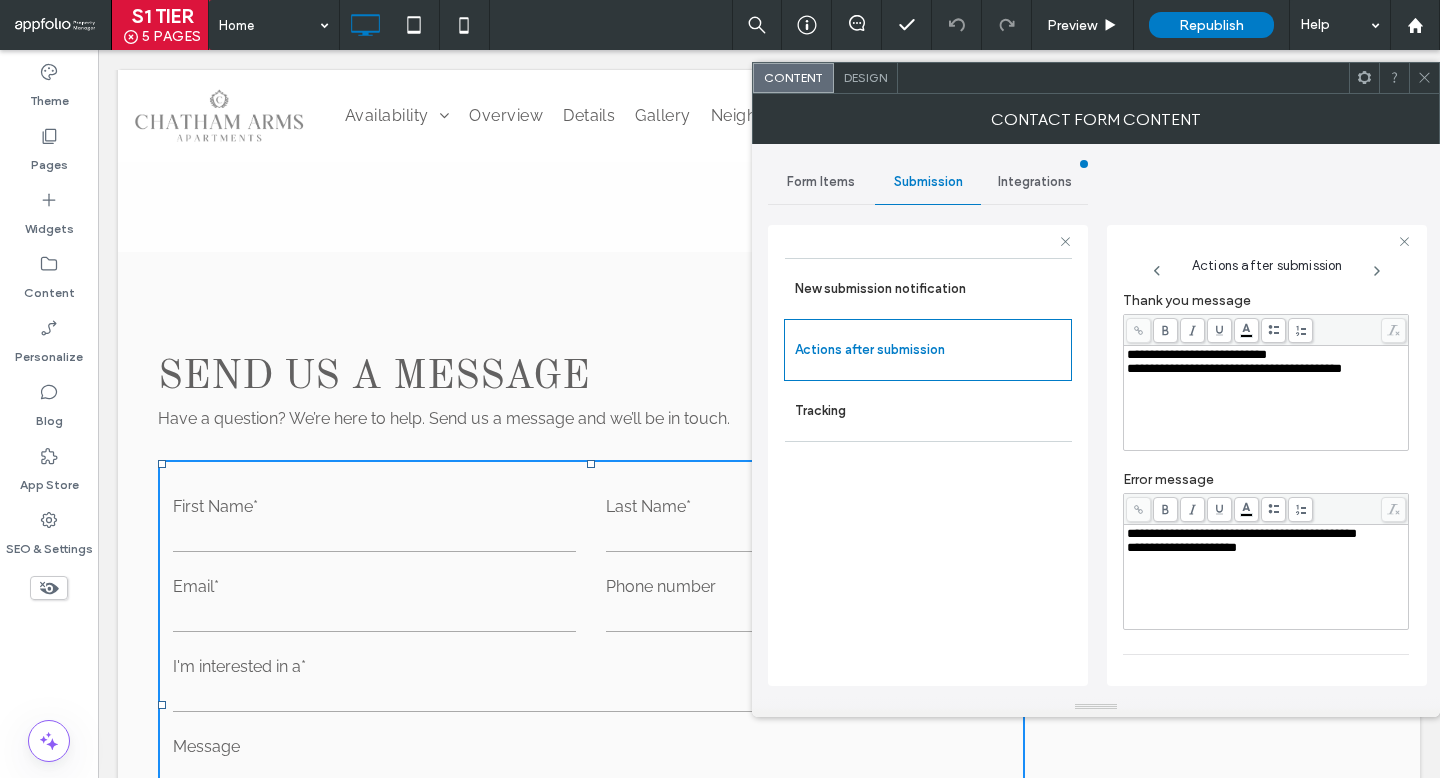 scroll, scrollTop: 54, scrollLeft: 0, axis: vertical 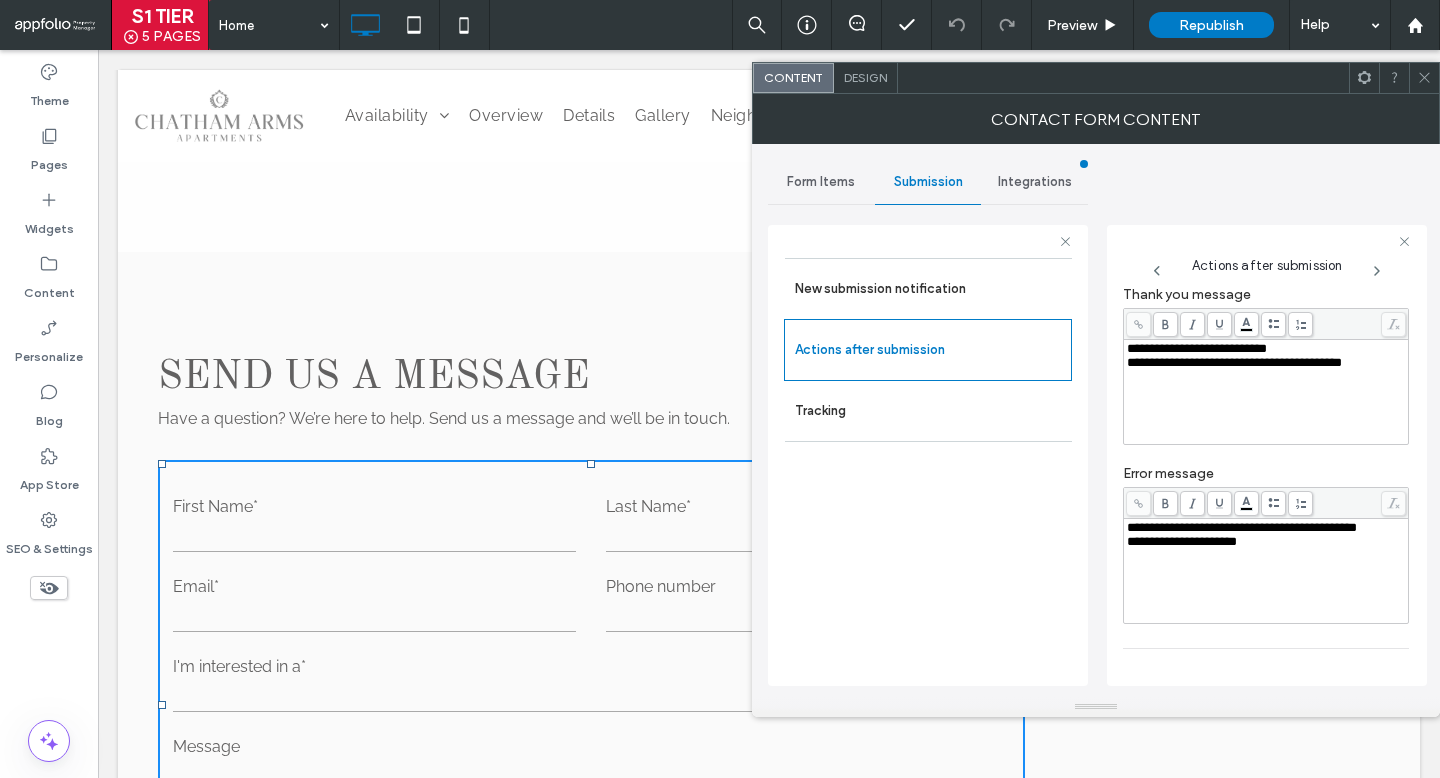 click on "**********" at bounding box center (1266, 392) 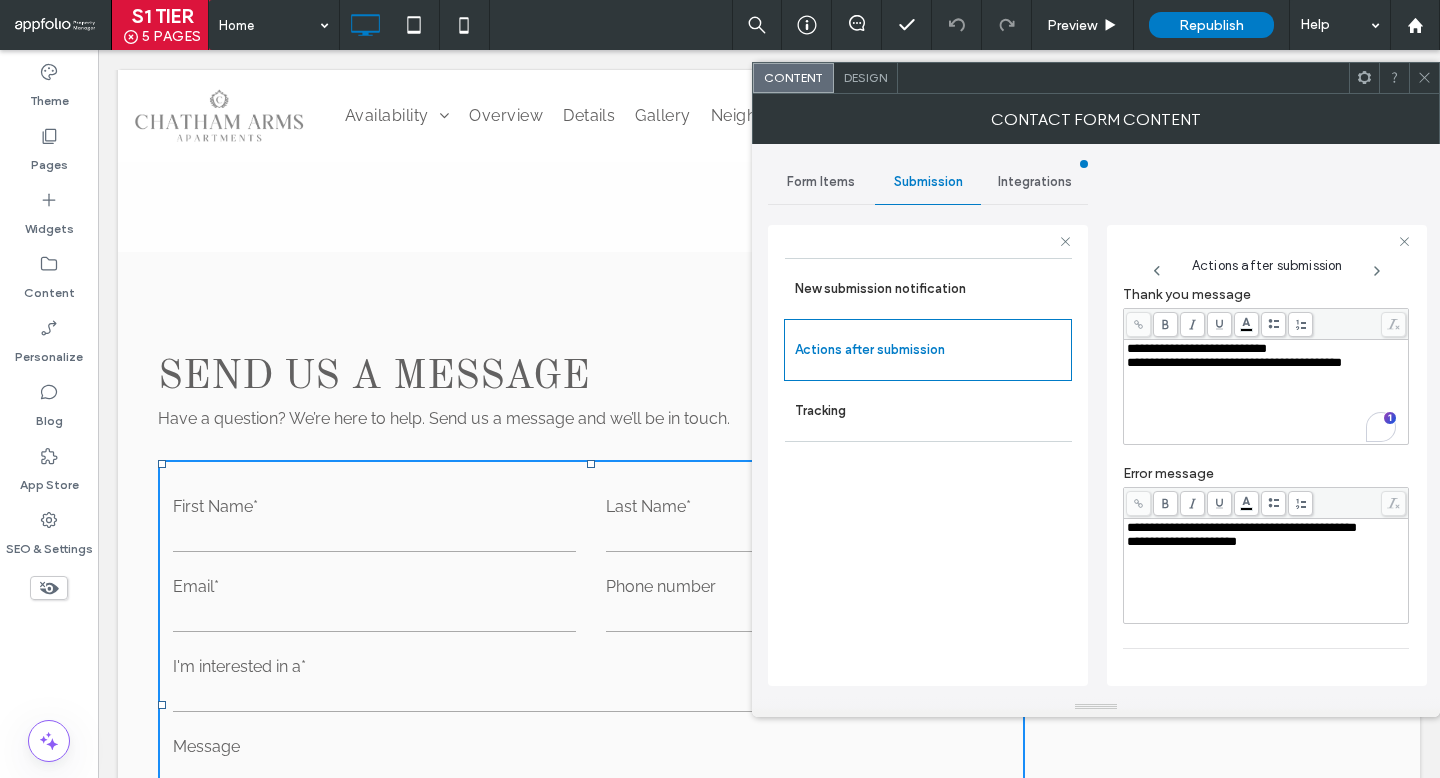 click on "**********" at bounding box center (1234, 362) 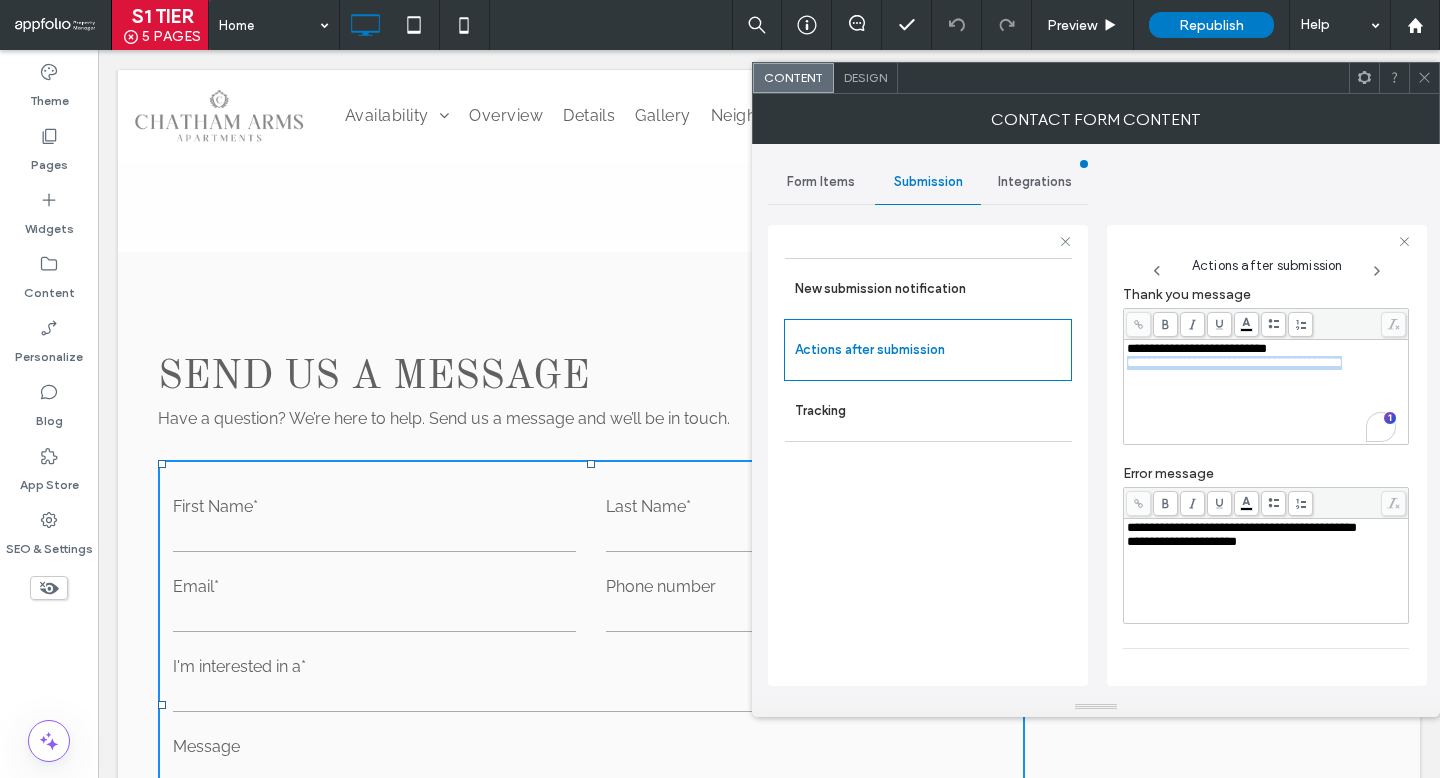 click on "**********" at bounding box center (1234, 362) 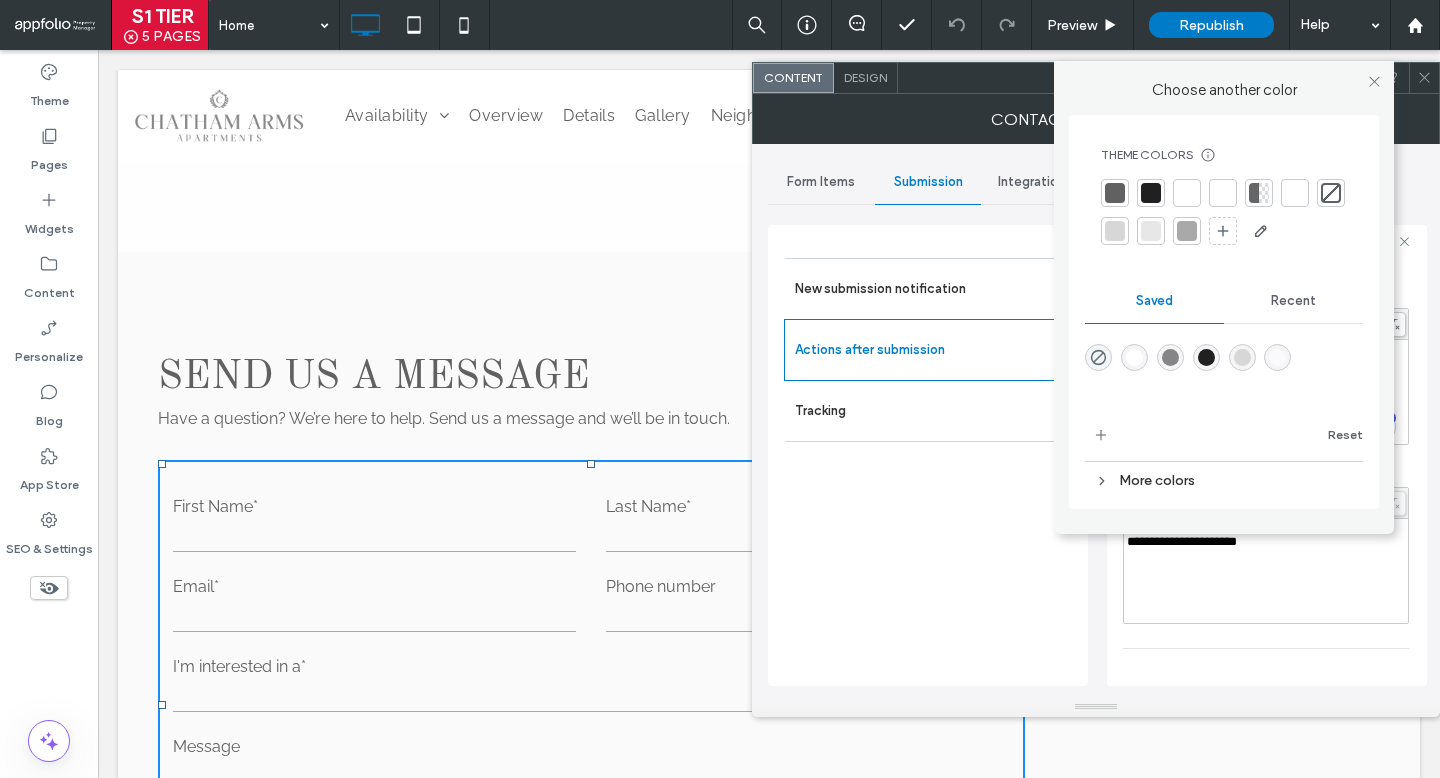 click on ".wqwq-1{fill:#231f20;}
.cls-1q, .cls-2q { fill-rule: evenodd; }
.cls-2q { fill: #6e8188; }
True_local
Agendize
HealthEngine
x_close_popup
from_your_site
multi_language
zoom-out
zoom-in
z_vimeo
z_yelp
z_picassa
w_vCita
youtube
yelp
x2
x
x_x
x_alignright
x_handwritten
wrench
wordpress
windowsvv
win8
whats_app
wallet
warning-sign
w_youtube
w_youtube_channel
w_yelp
w_video
w_twitter
w_title
w_tabs
w_social_icons
w_spacer
w_share
w_rss_feed
w_recent-posts
w_push
w_paypal
w_photo_gallery" at bounding box center (720, 389) 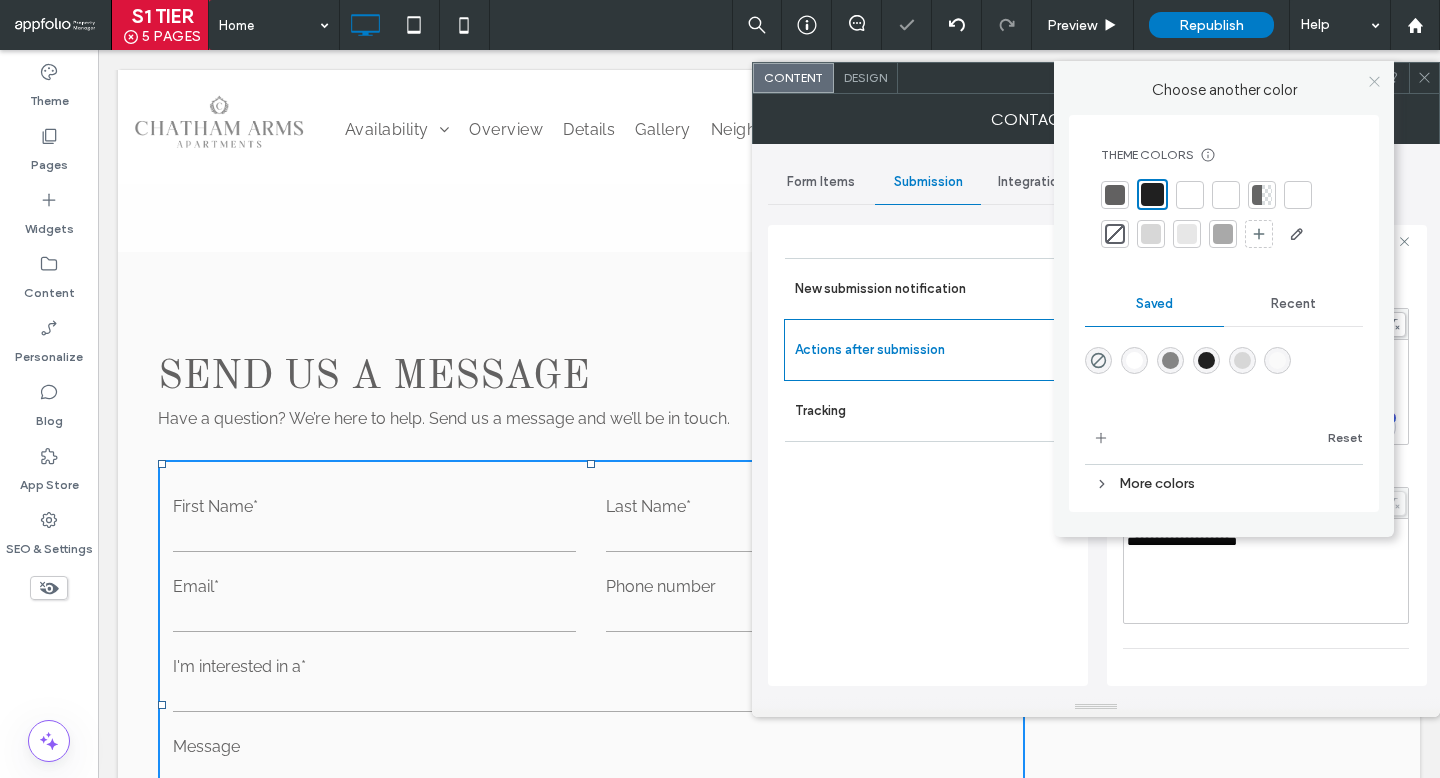 click at bounding box center [1374, 81] 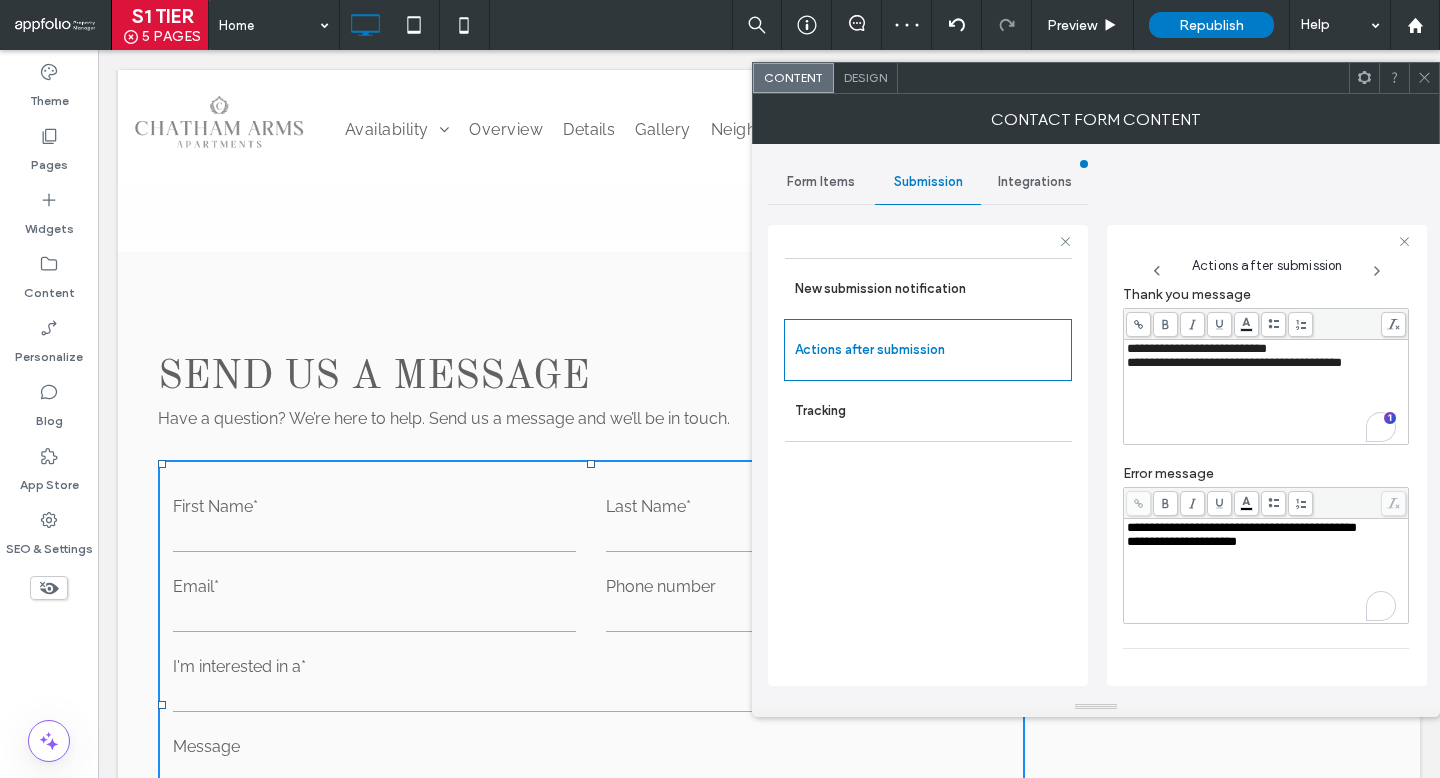 click on "**********" at bounding box center (1242, 527) 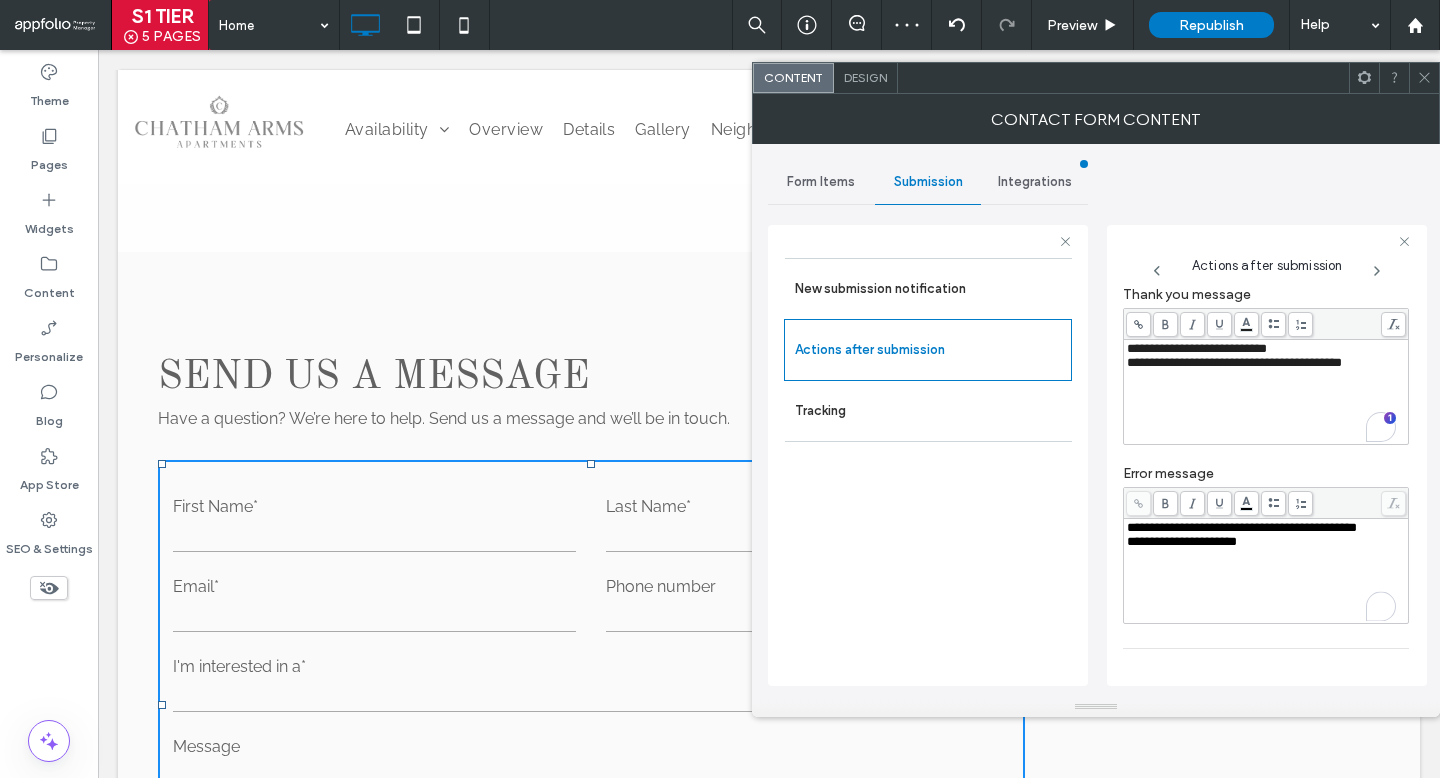 click on "**********" at bounding box center [1242, 527] 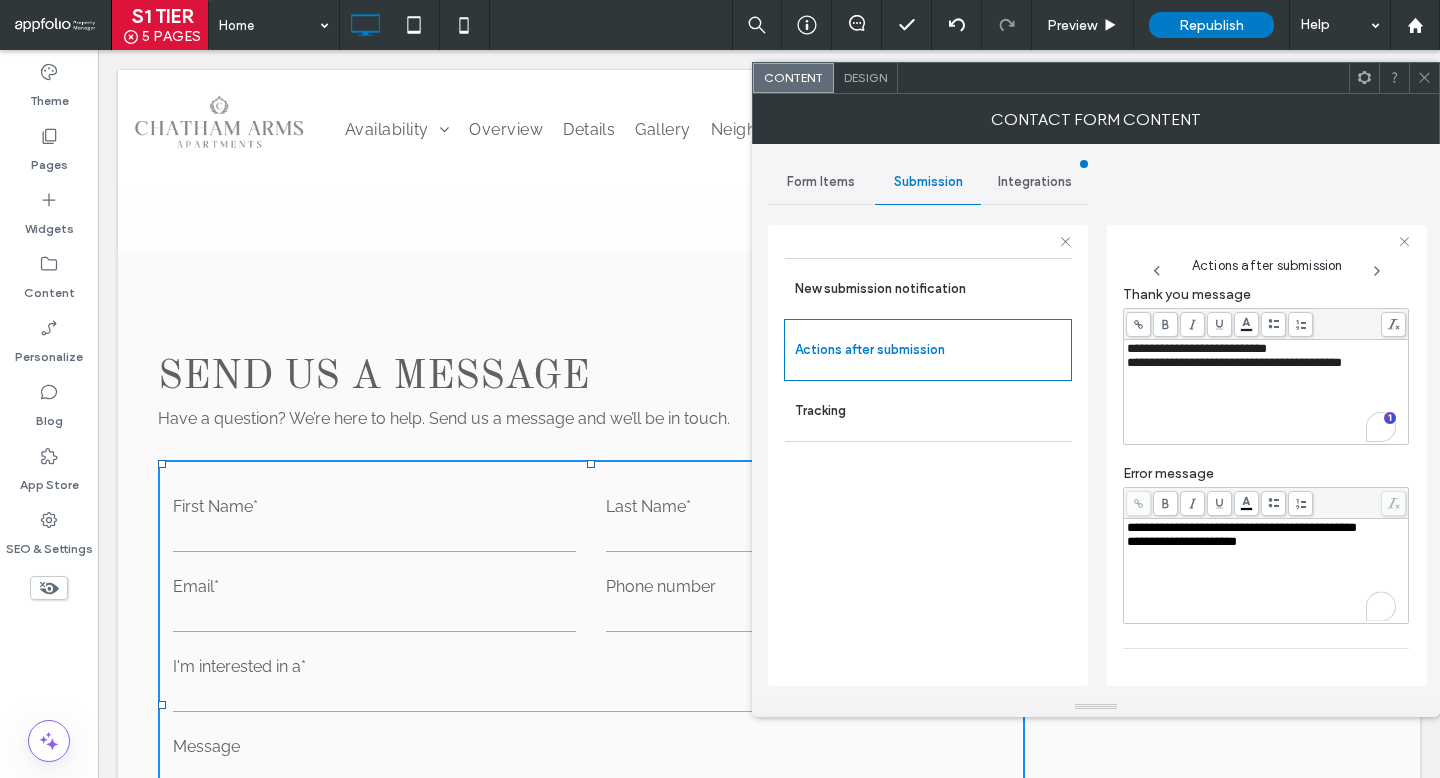 click at bounding box center (1424, 78) 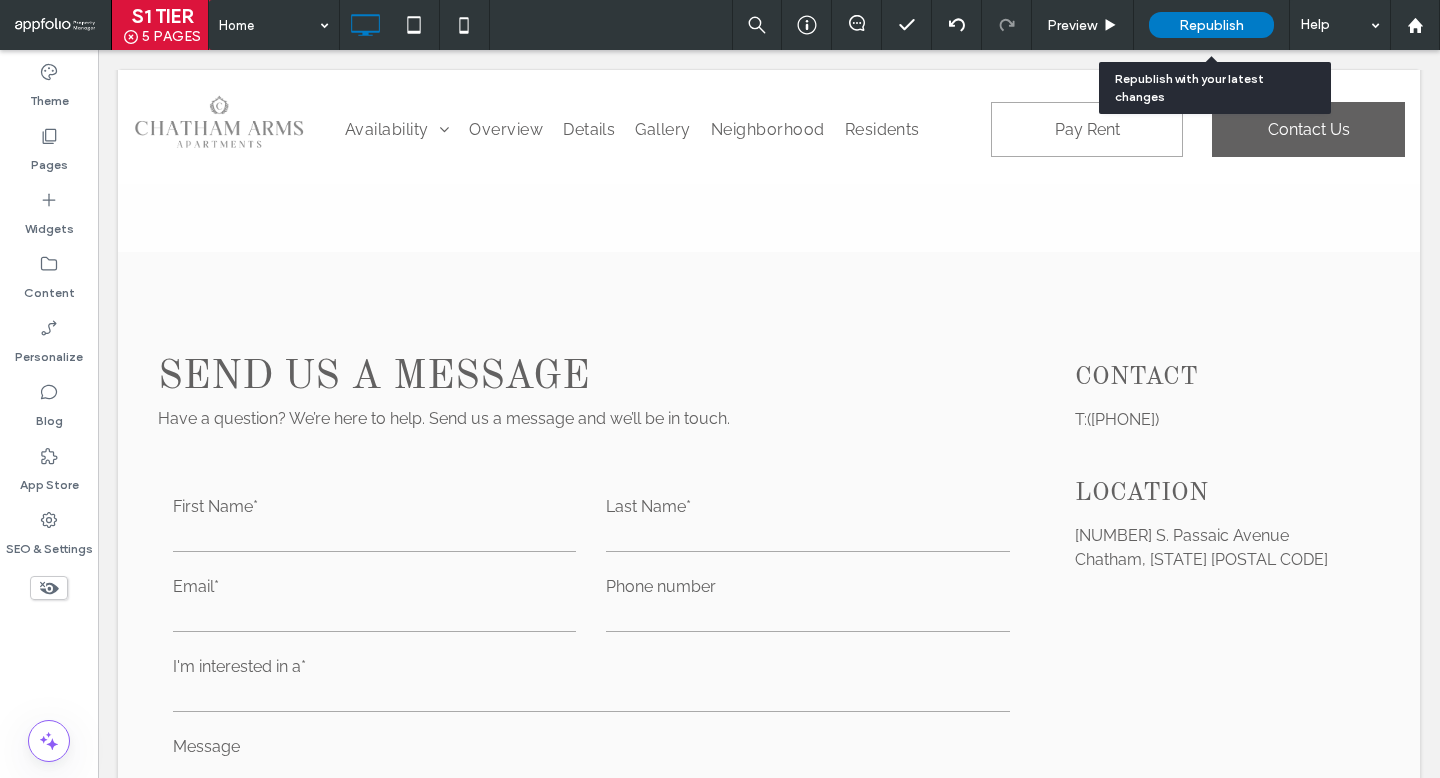 click on "Republish" at bounding box center [1211, 25] 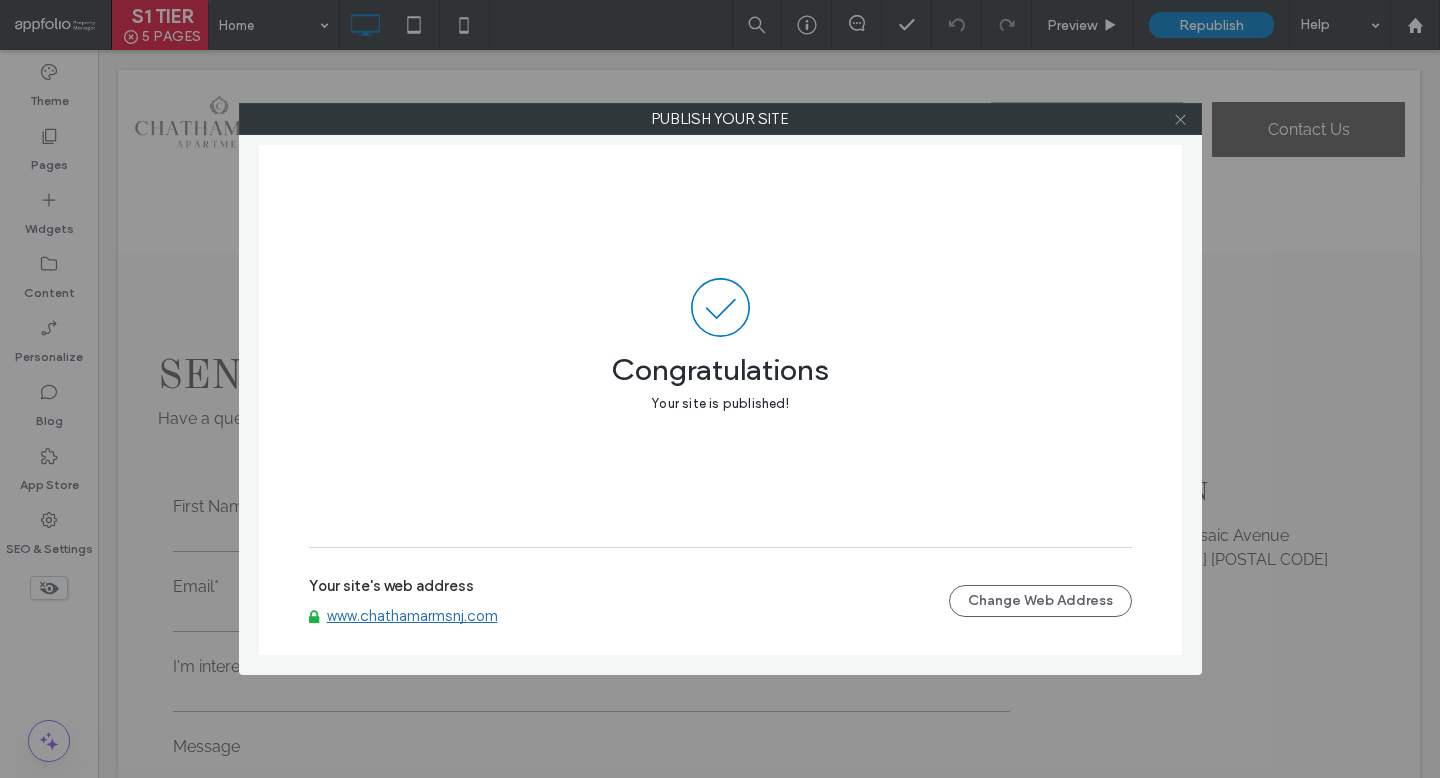 click at bounding box center [1180, 119] 